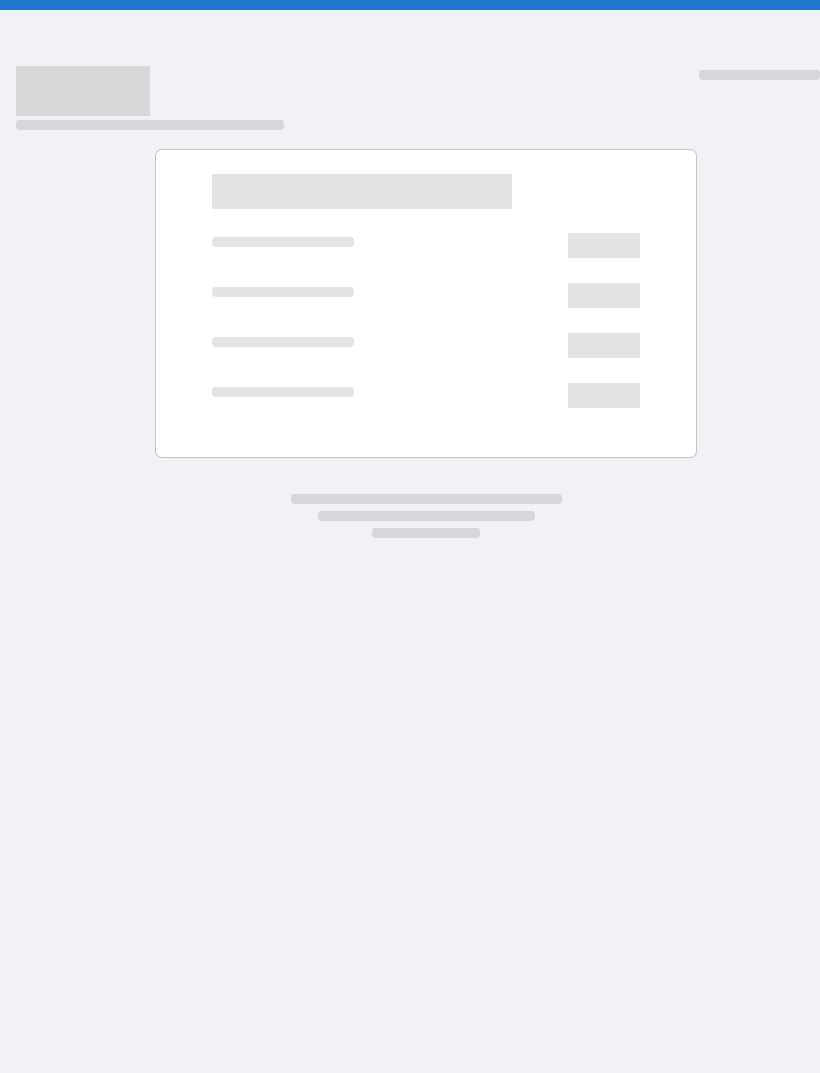 scroll, scrollTop: 0, scrollLeft: 0, axis: both 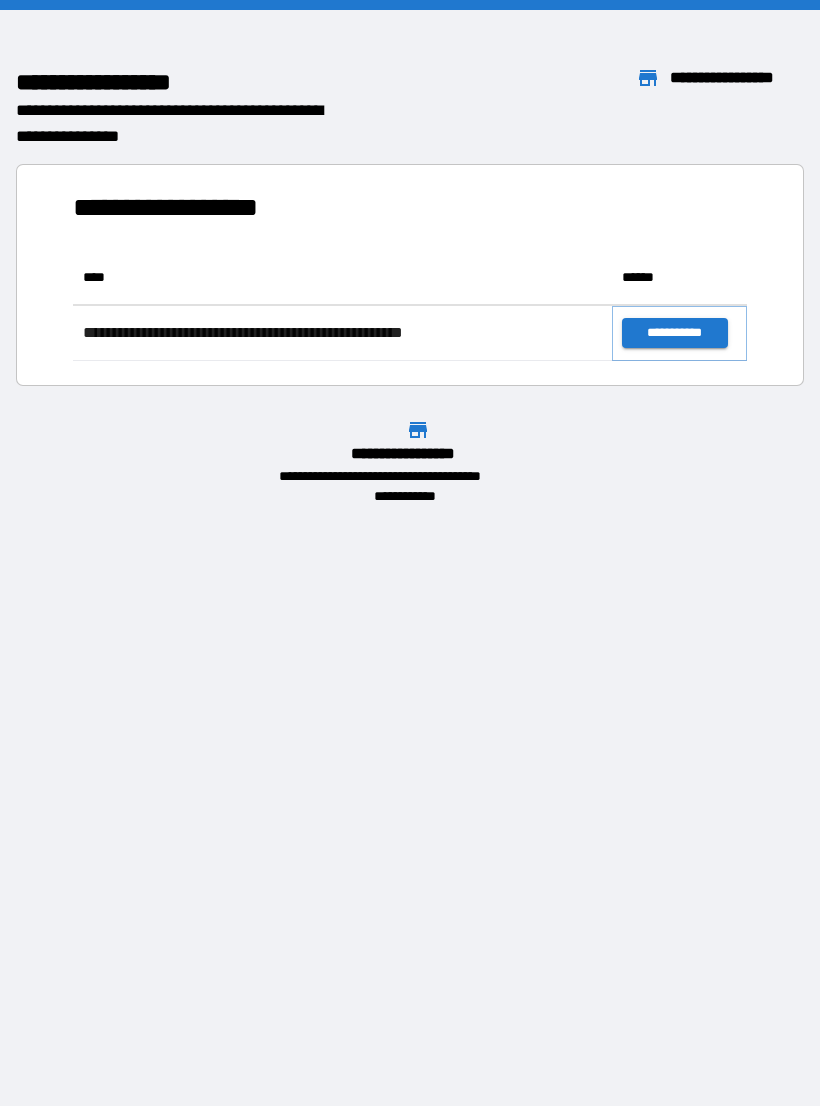click on "**********" at bounding box center [674, 333] 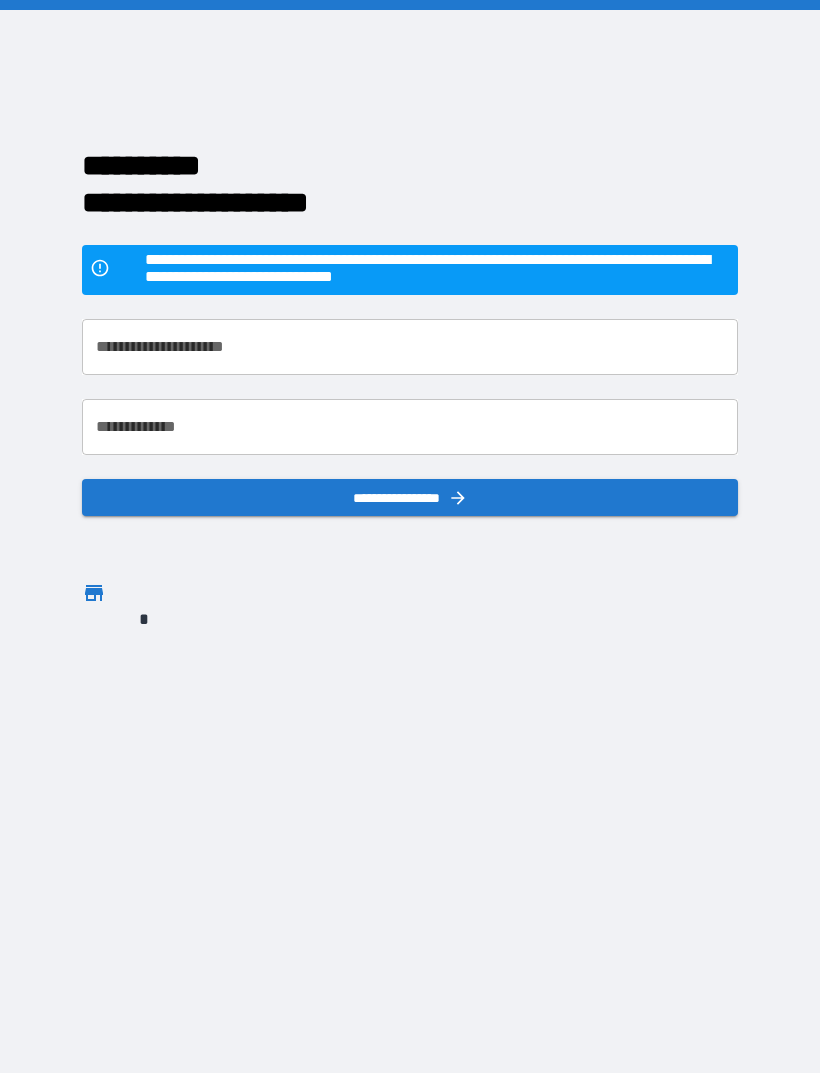 scroll, scrollTop: 64, scrollLeft: 0, axis: vertical 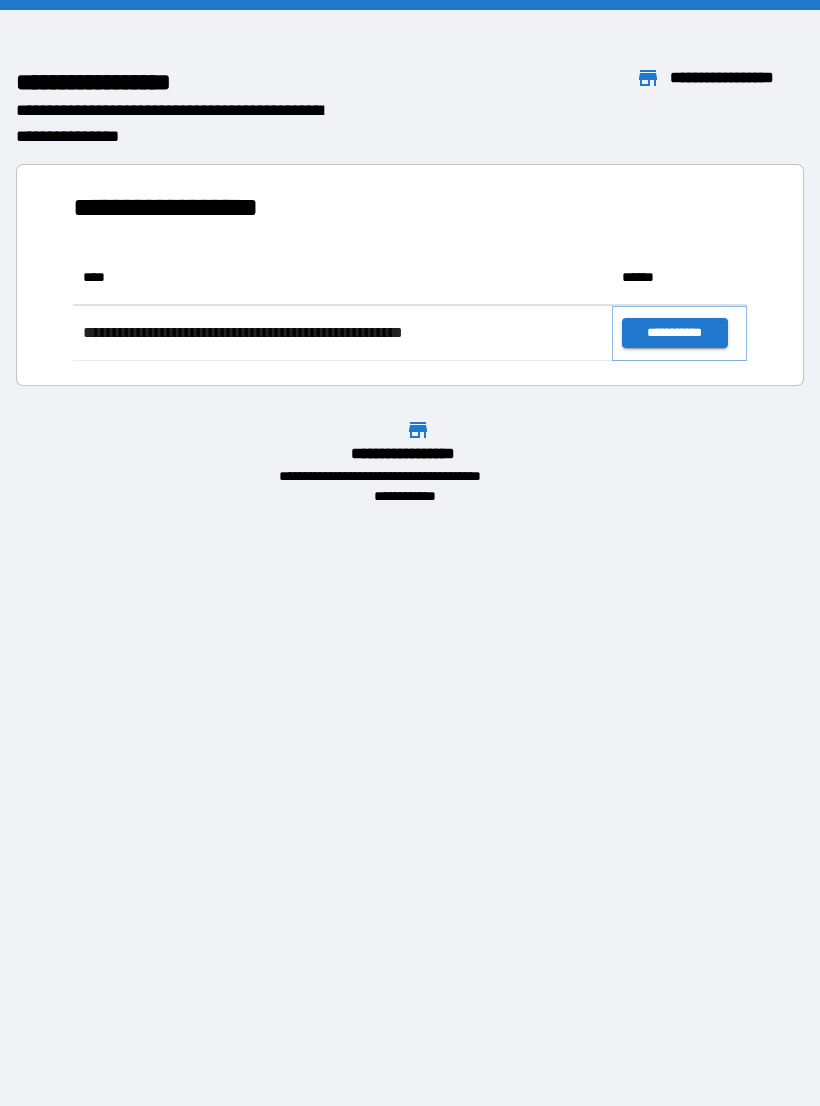 click on "**********" at bounding box center (674, 333) 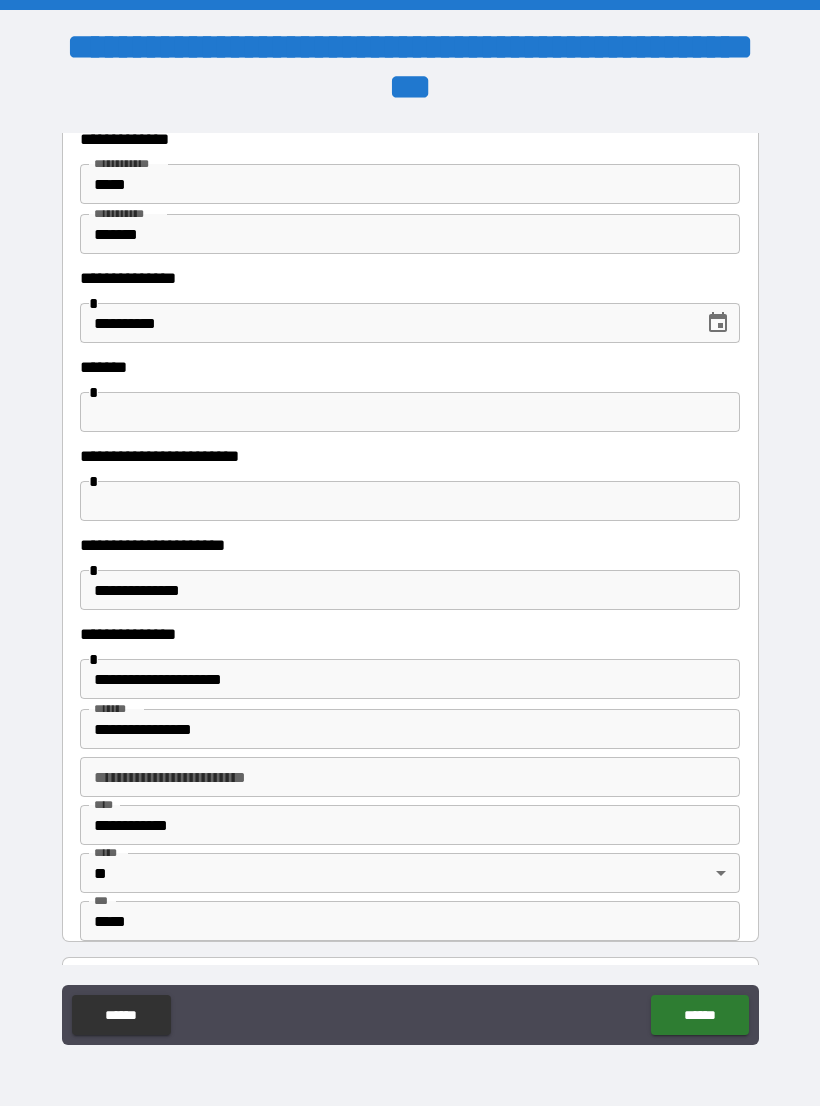 scroll, scrollTop: 163, scrollLeft: 0, axis: vertical 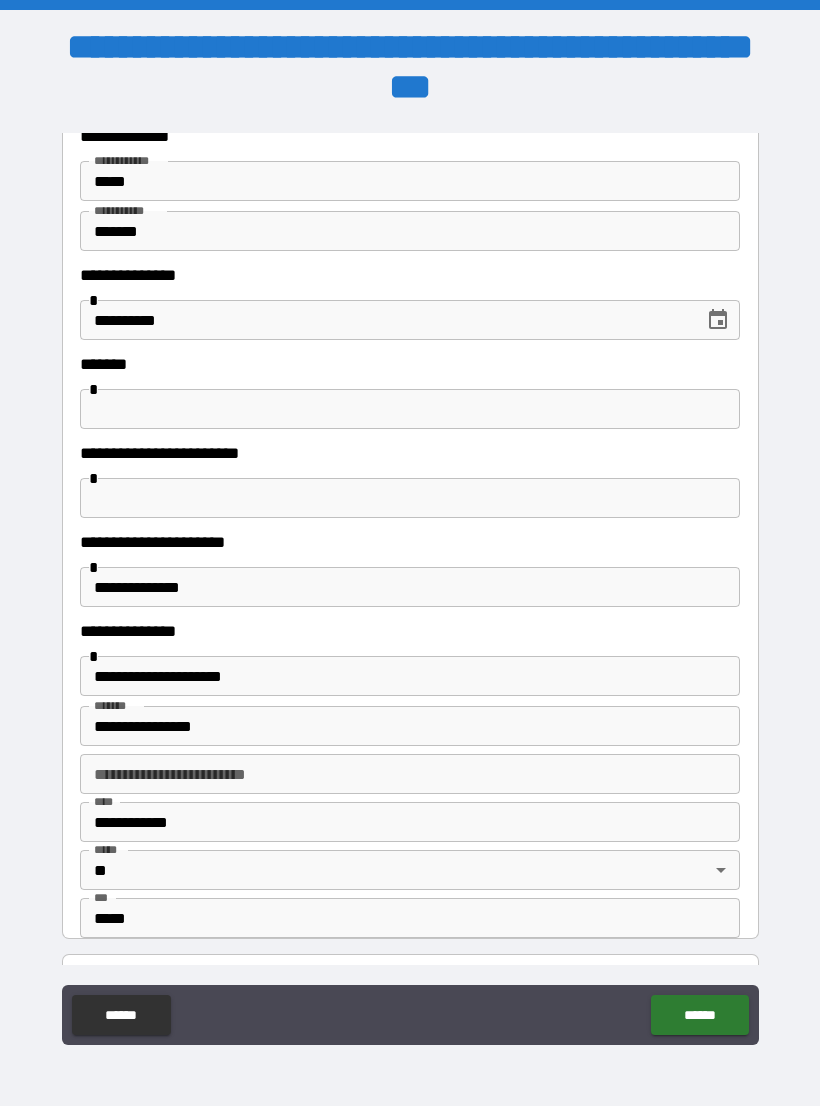click at bounding box center (410, 409) 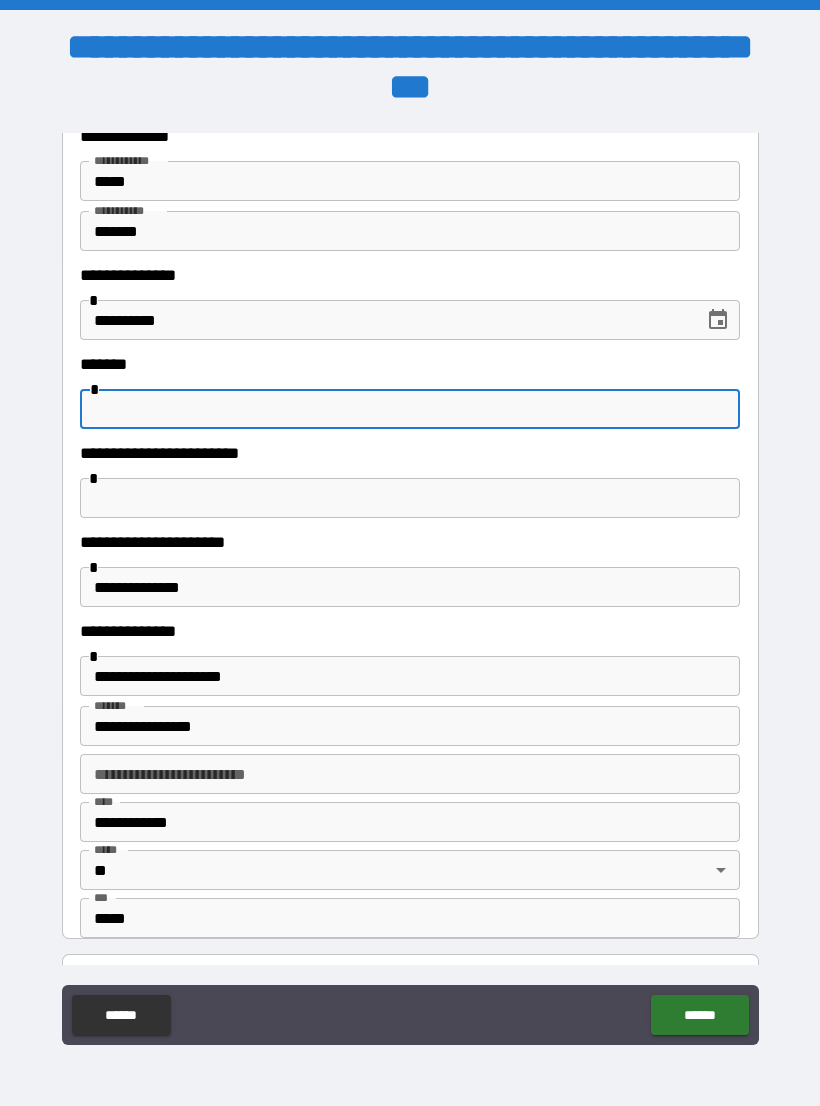 type on "*" 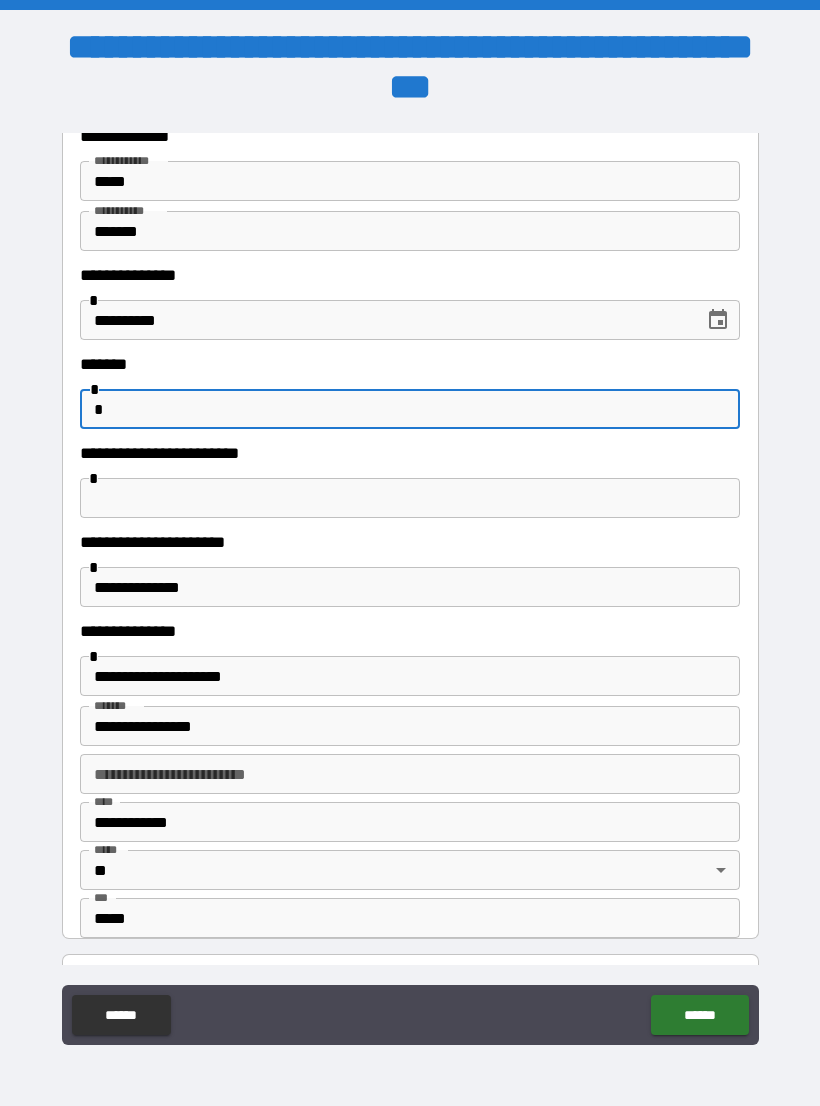 type on "*" 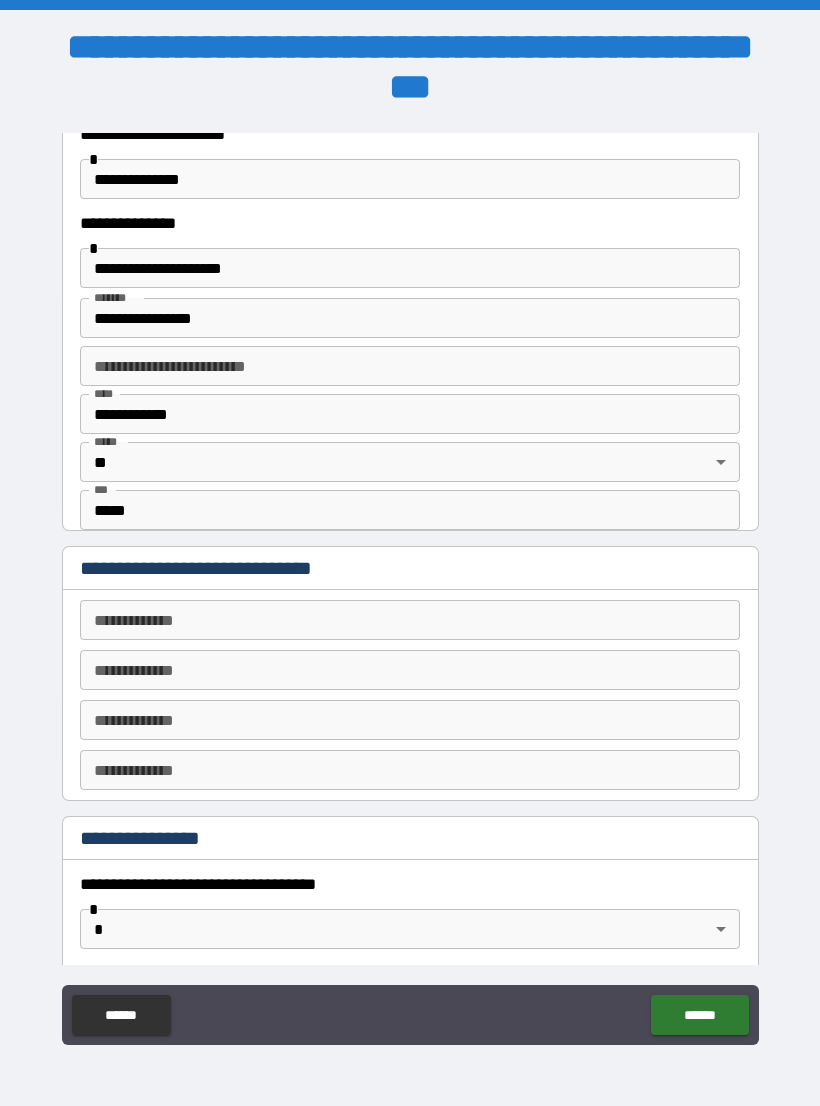 scroll, scrollTop: 584, scrollLeft: 0, axis: vertical 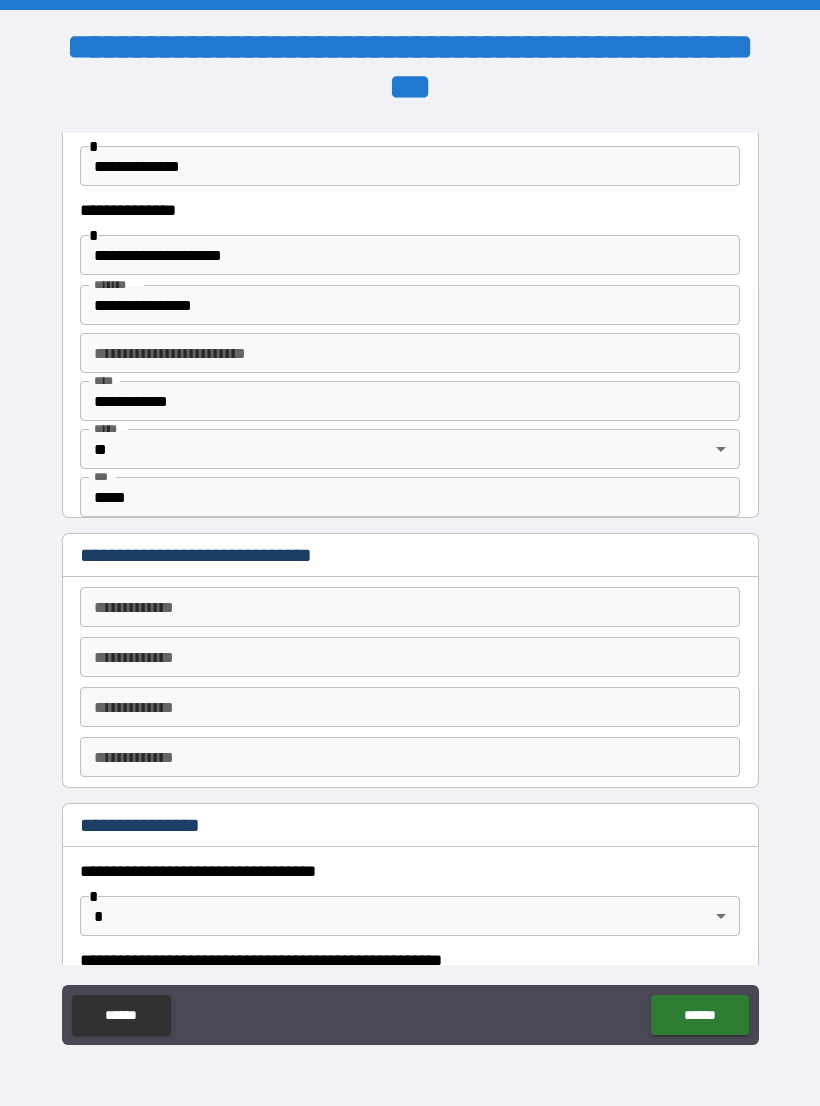 type on "**********" 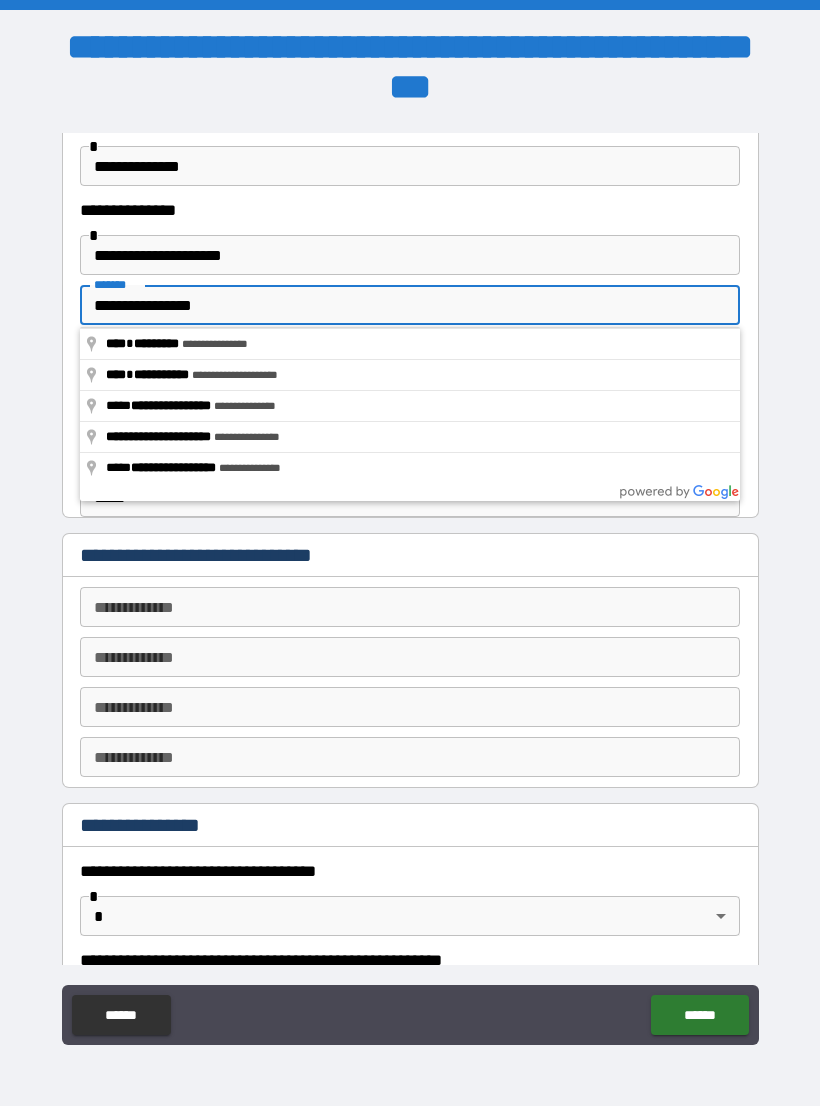 click on "**********" at bounding box center (410, 305) 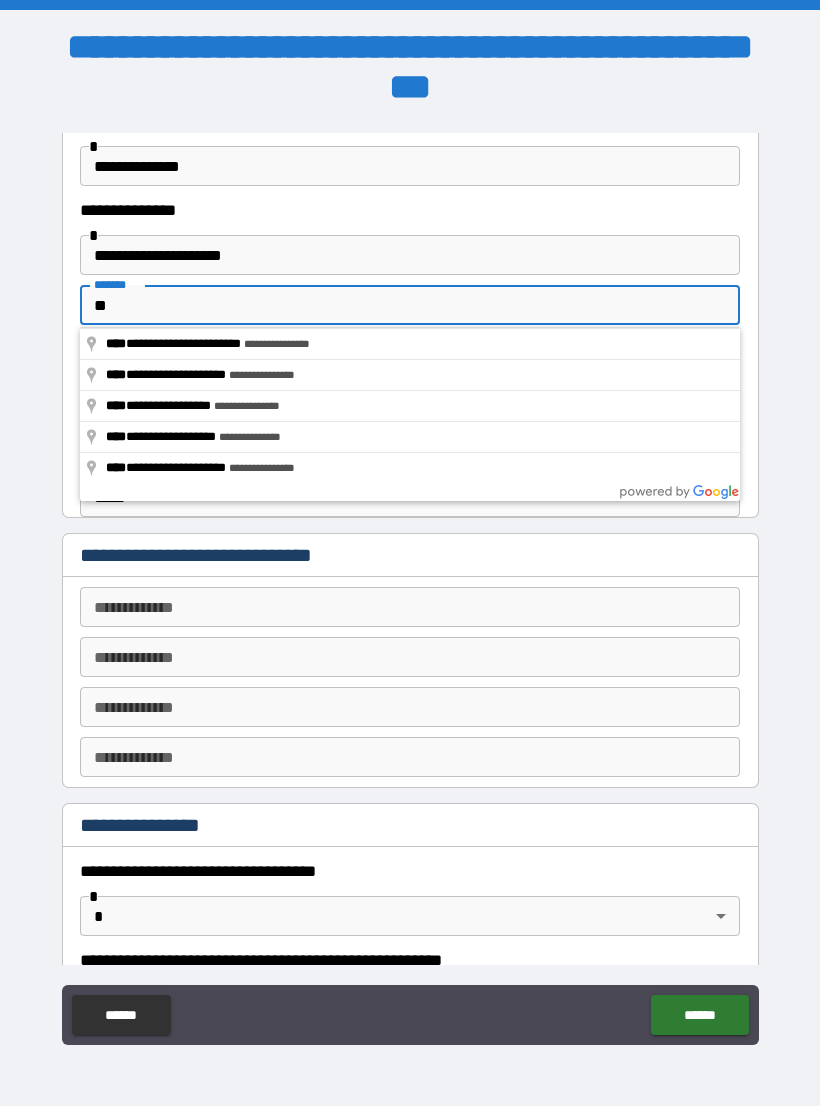 type on "*" 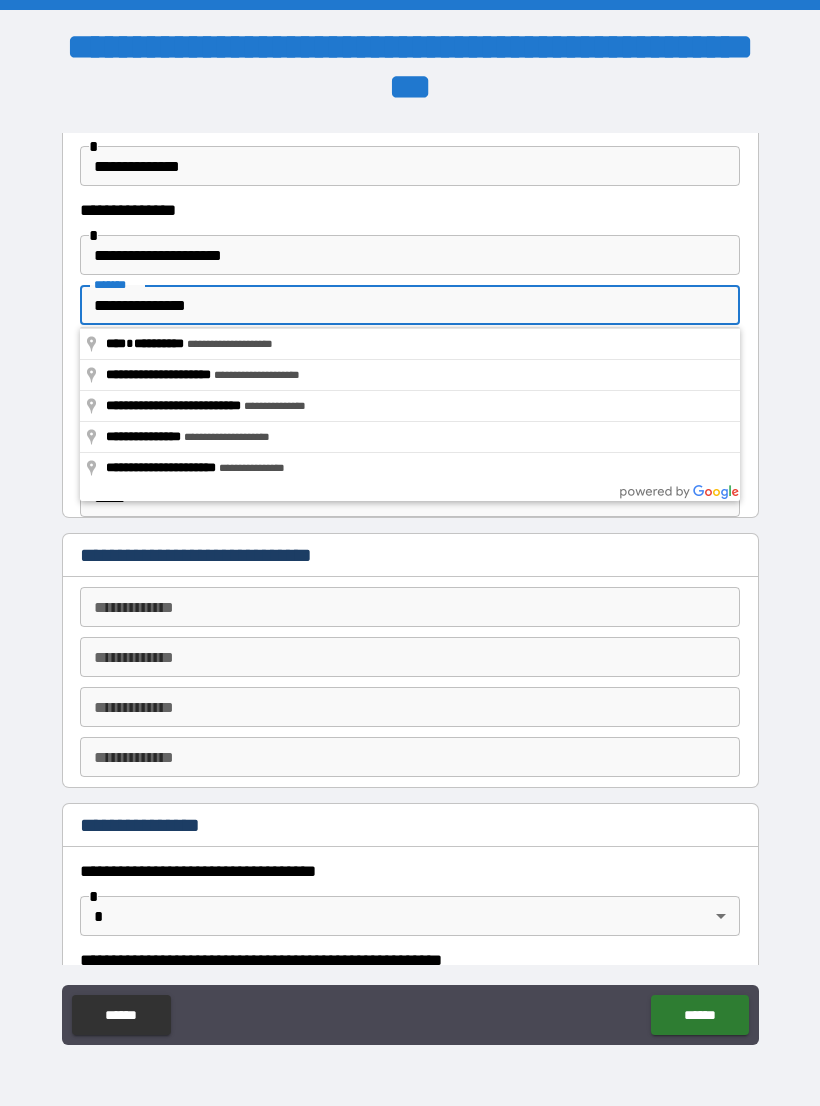 type on "**********" 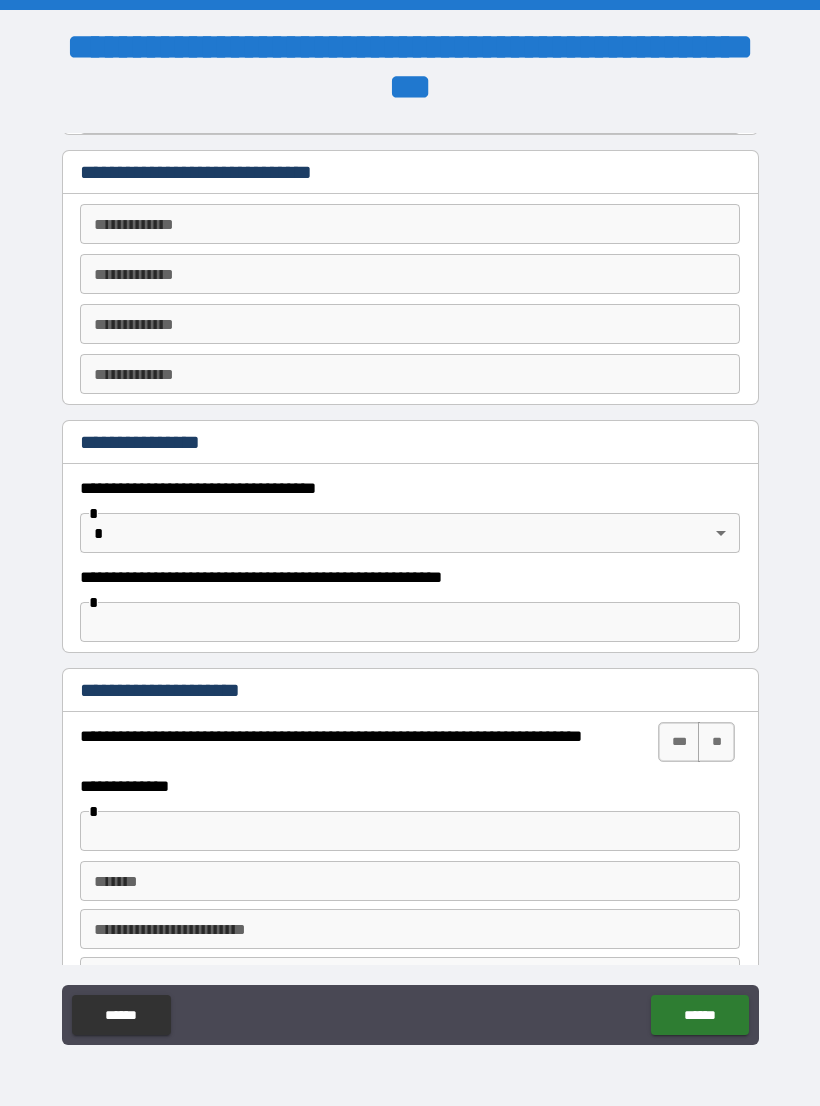scroll, scrollTop: 970, scrollLeft: 0, axis: vertical 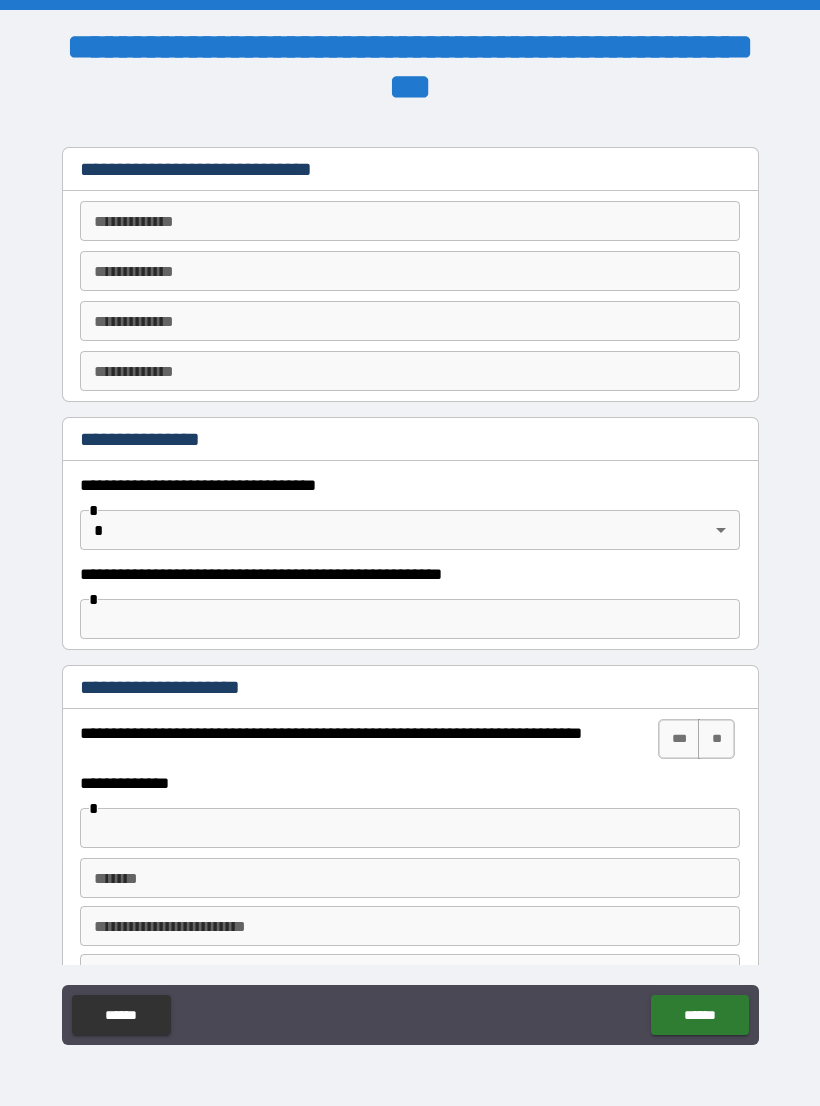 click on "**********" at bounding box center [410, 221] 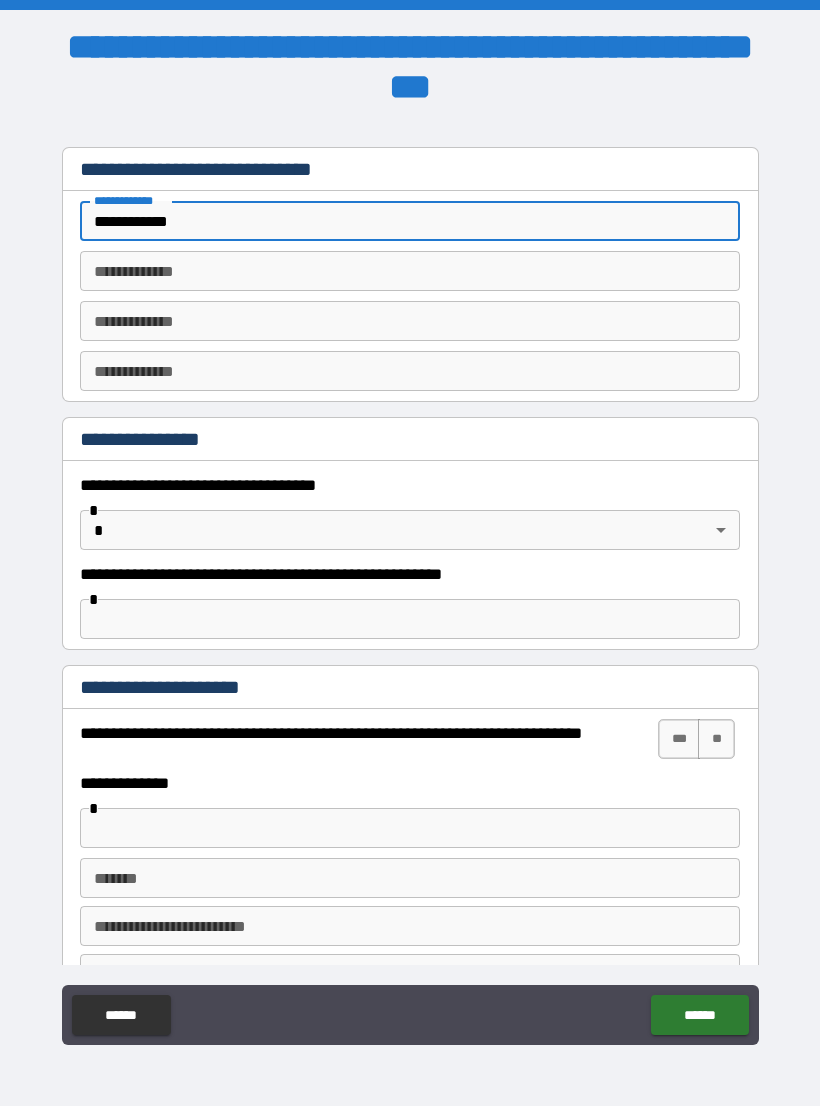 type on "**********" 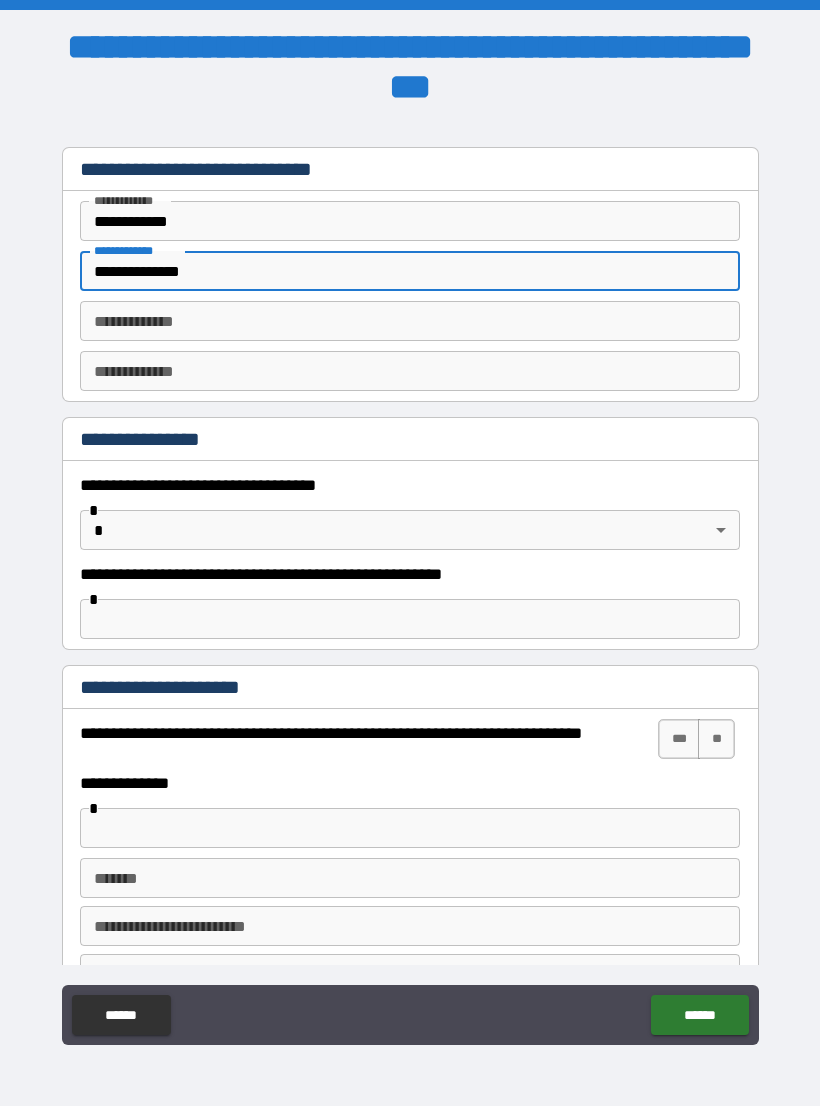 type on "**********" 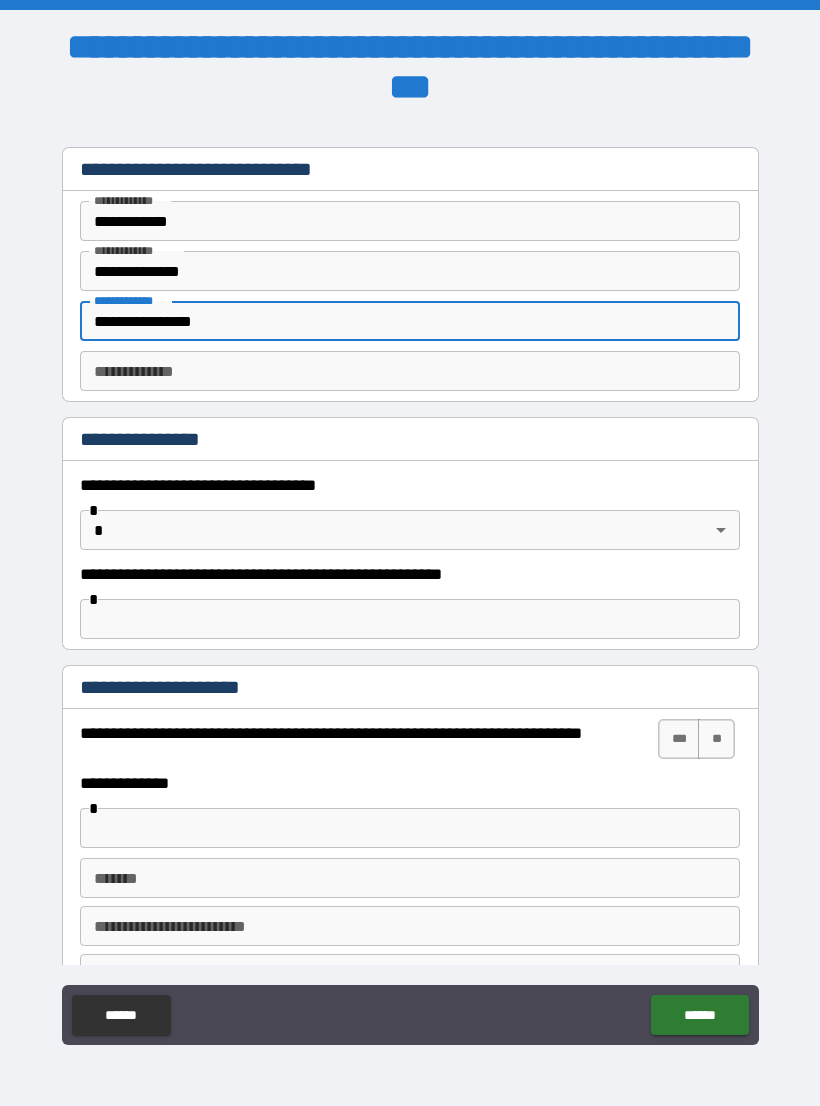 type on "**********" 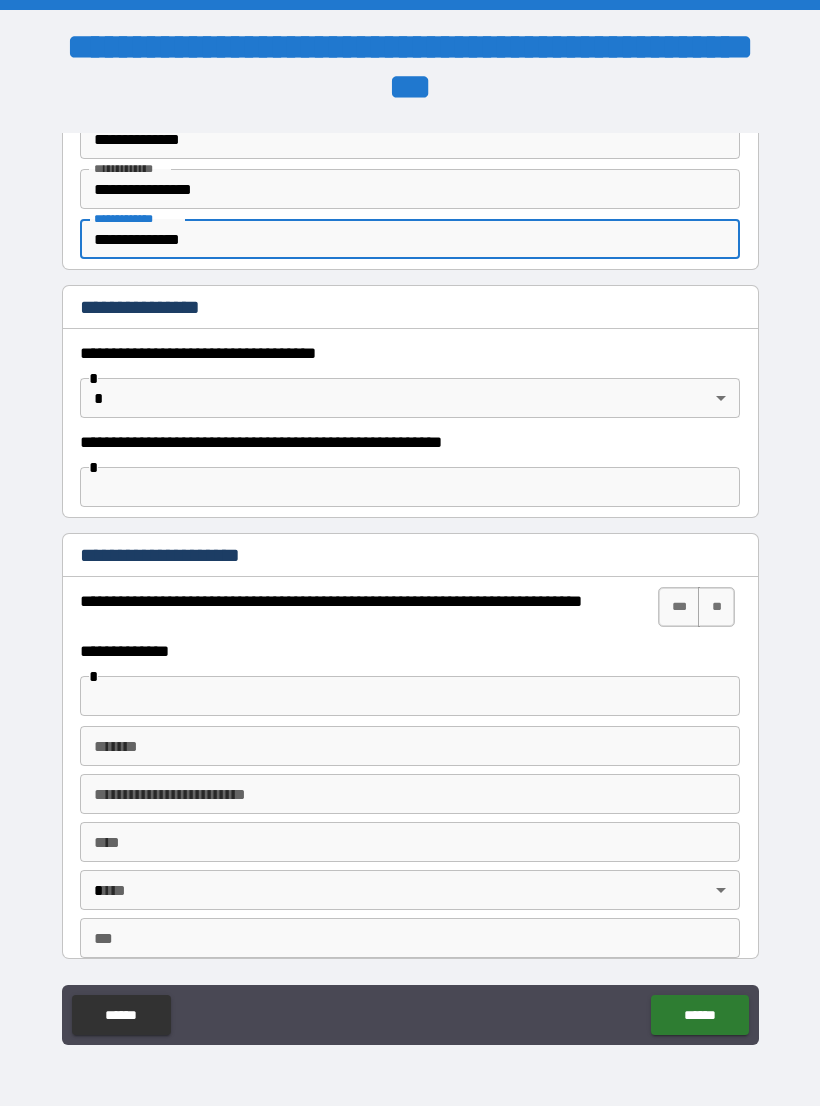 scroll, scrollTop: 1104, scrollLeft: 0, axis: vertical 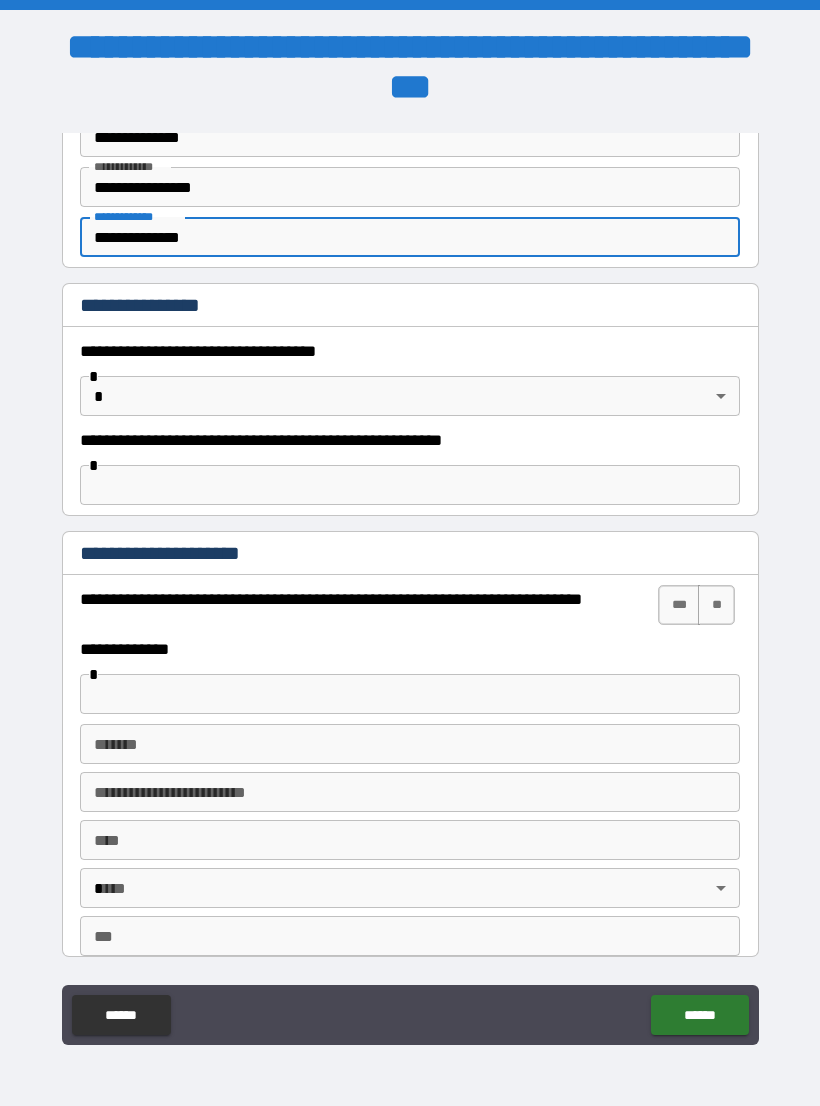 type on "**********" 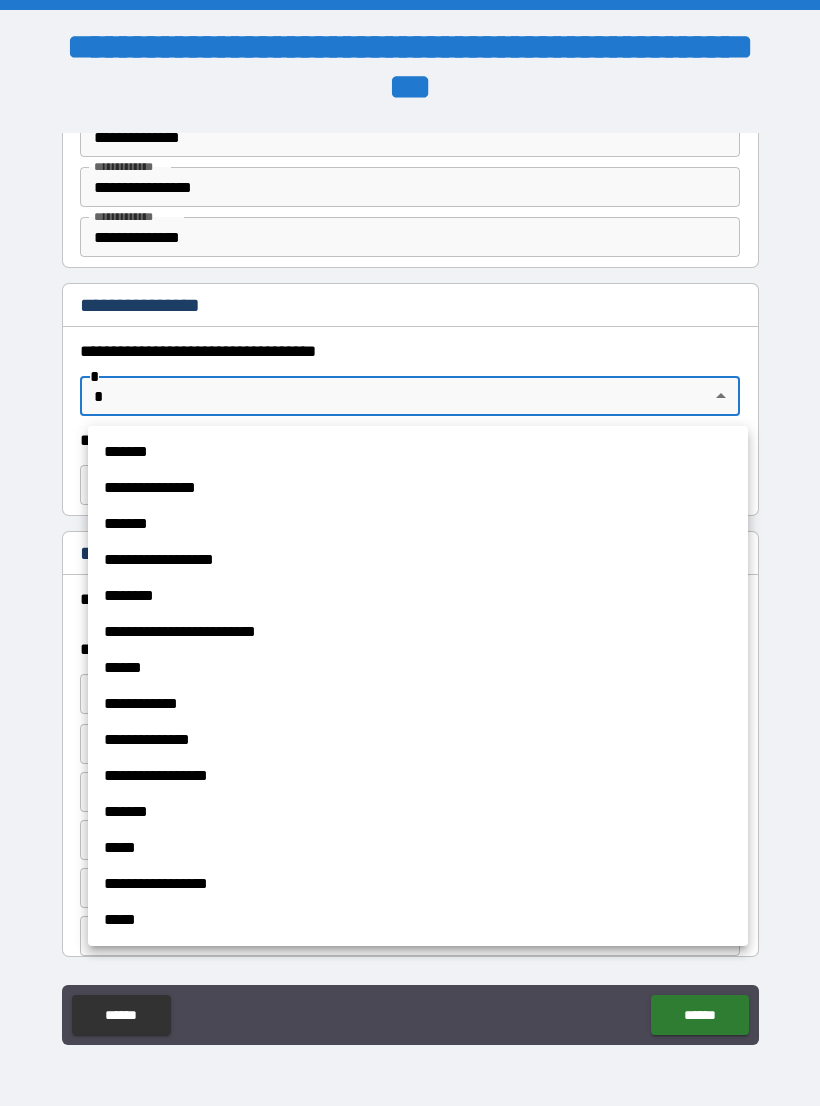 click at bounding box center [410, 553] 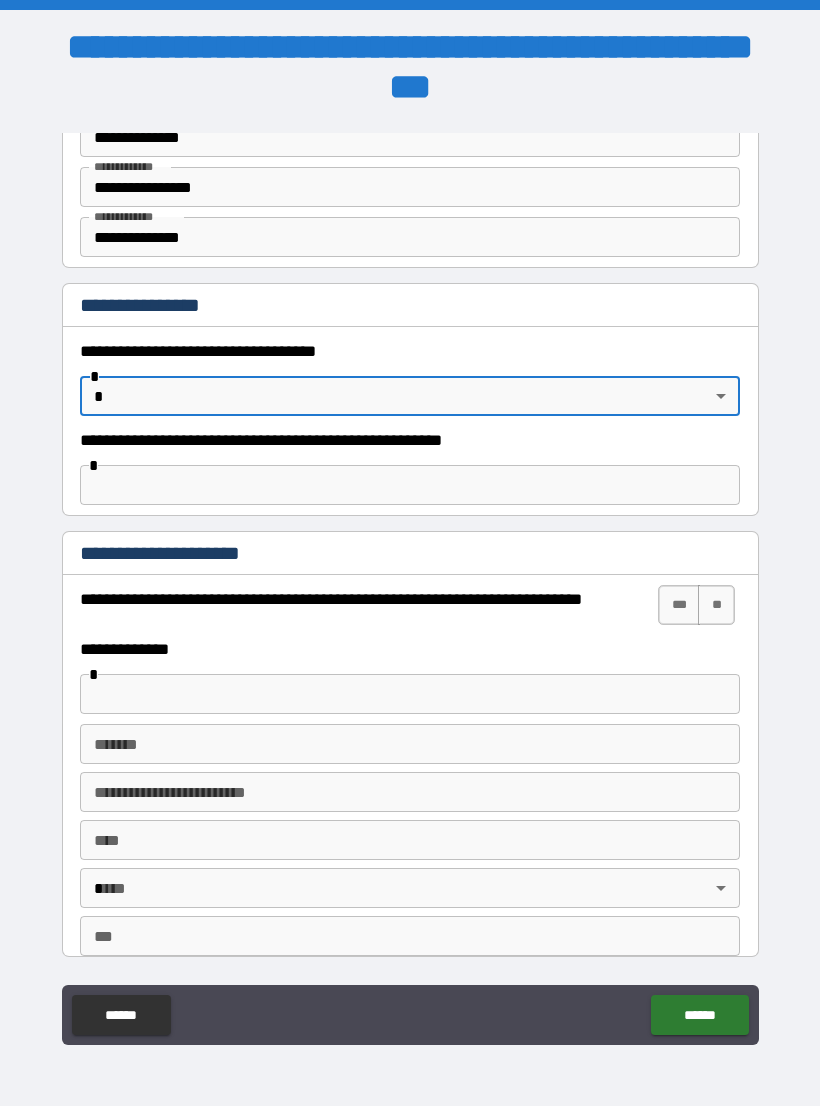 click on "**********" at bounding box center (410, 571) 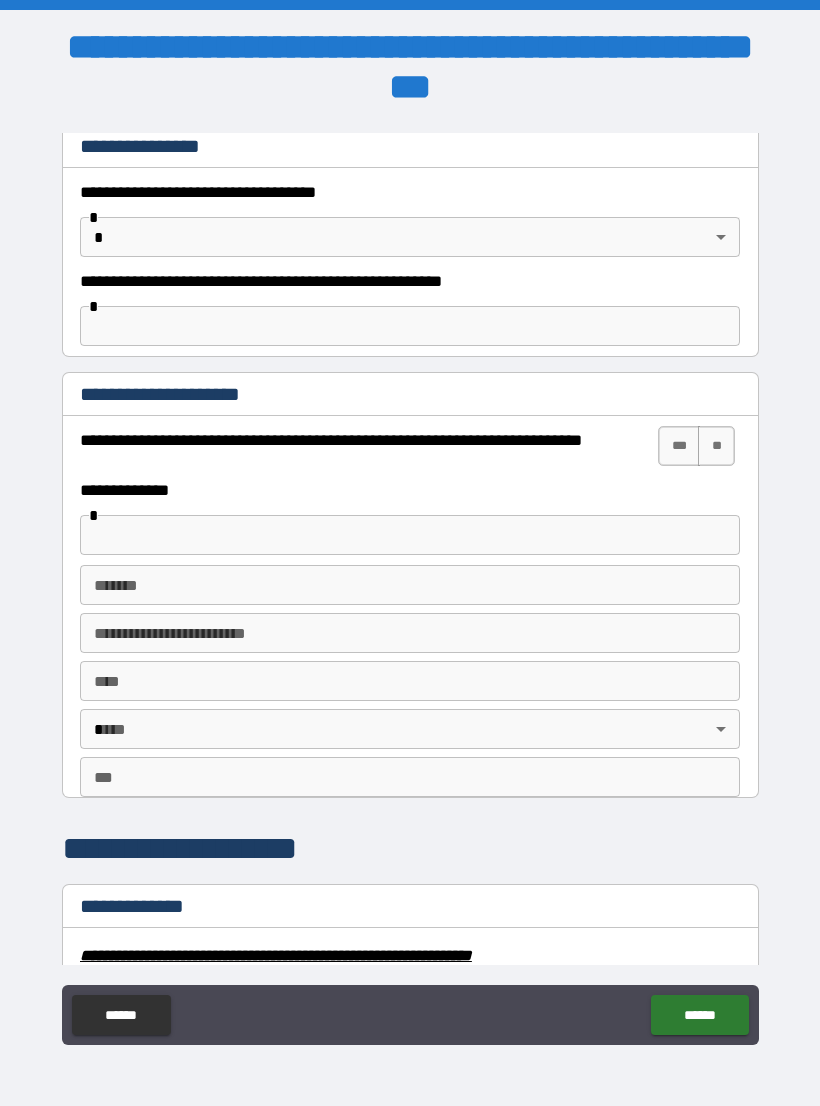 scroll, scrollTop: 1319, scrollLeft: 0, axis: vertical 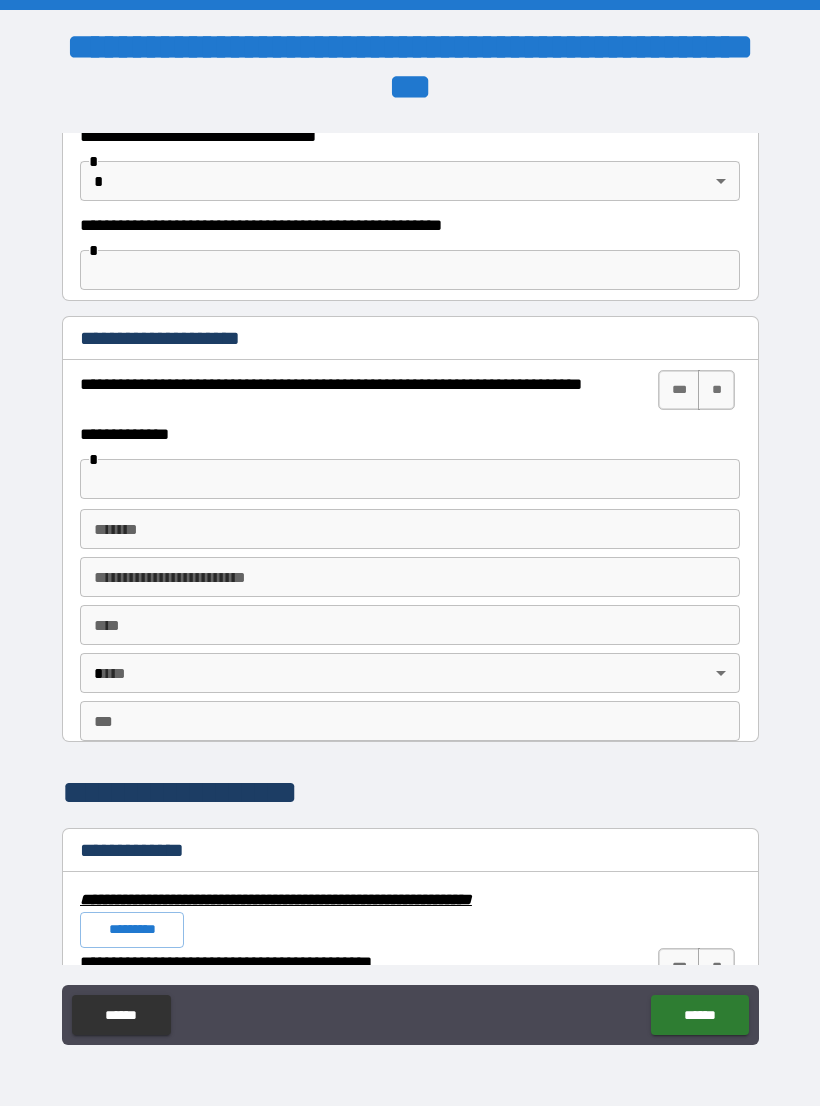 click at bounding box center [410, 479] 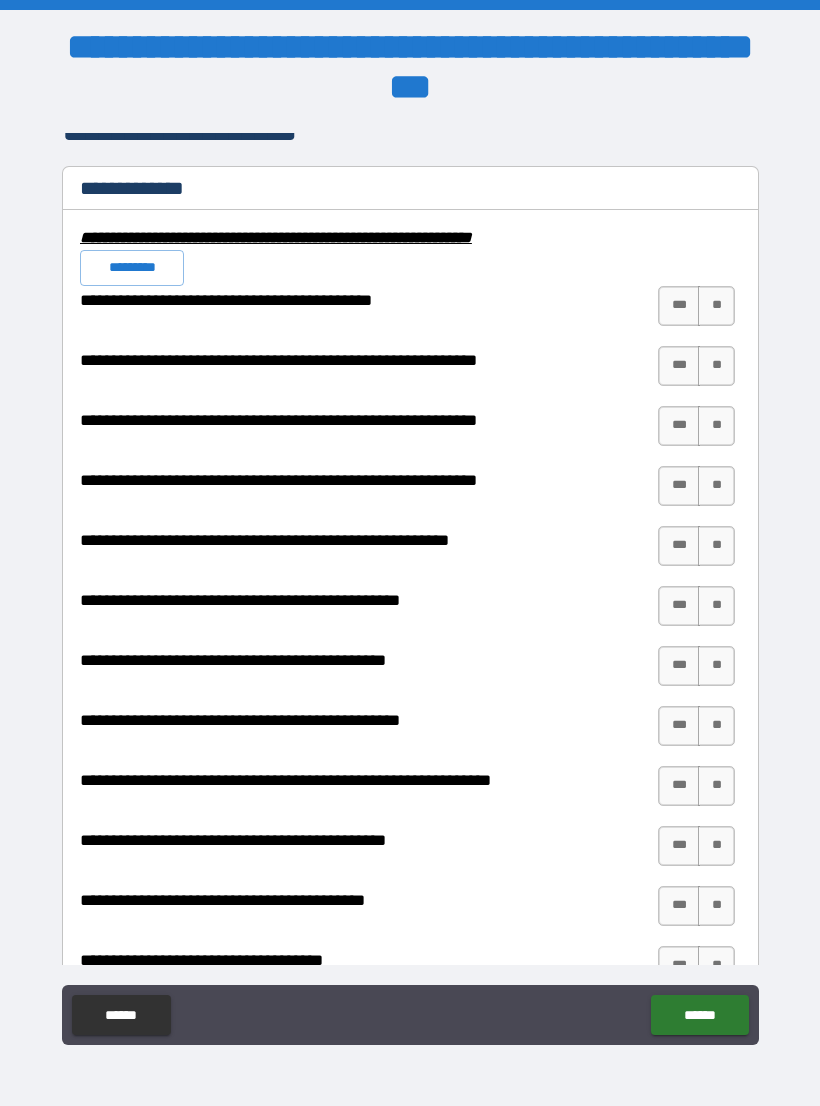 scroll, scrollTop: 1985, scrollLeft: 0, axis: vertical 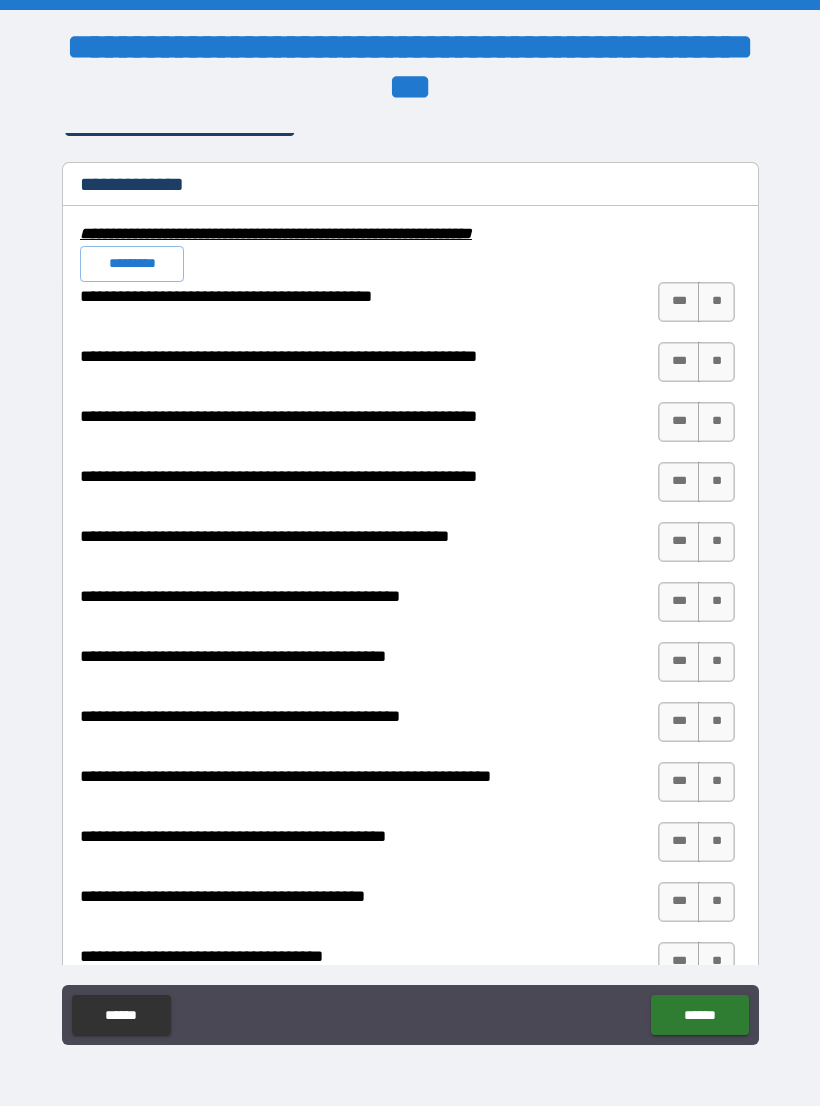 type on "**********" 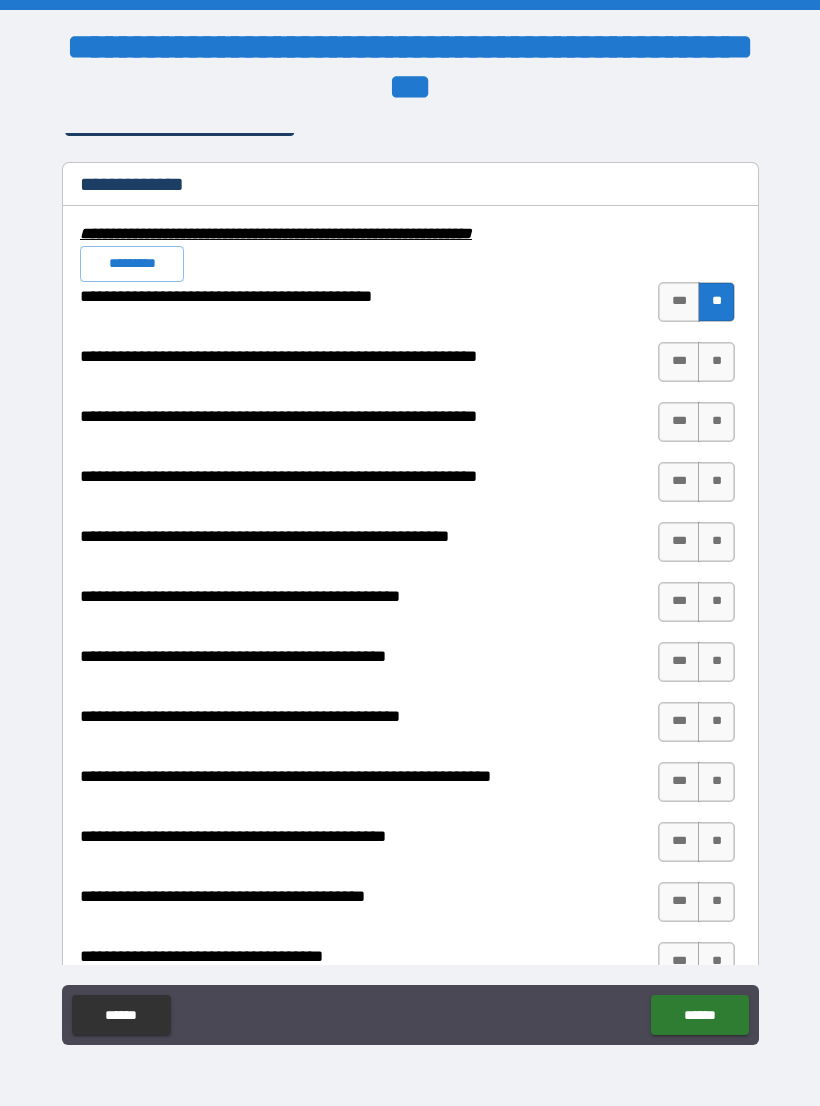 click on "**" at bounding box center (716, 362) 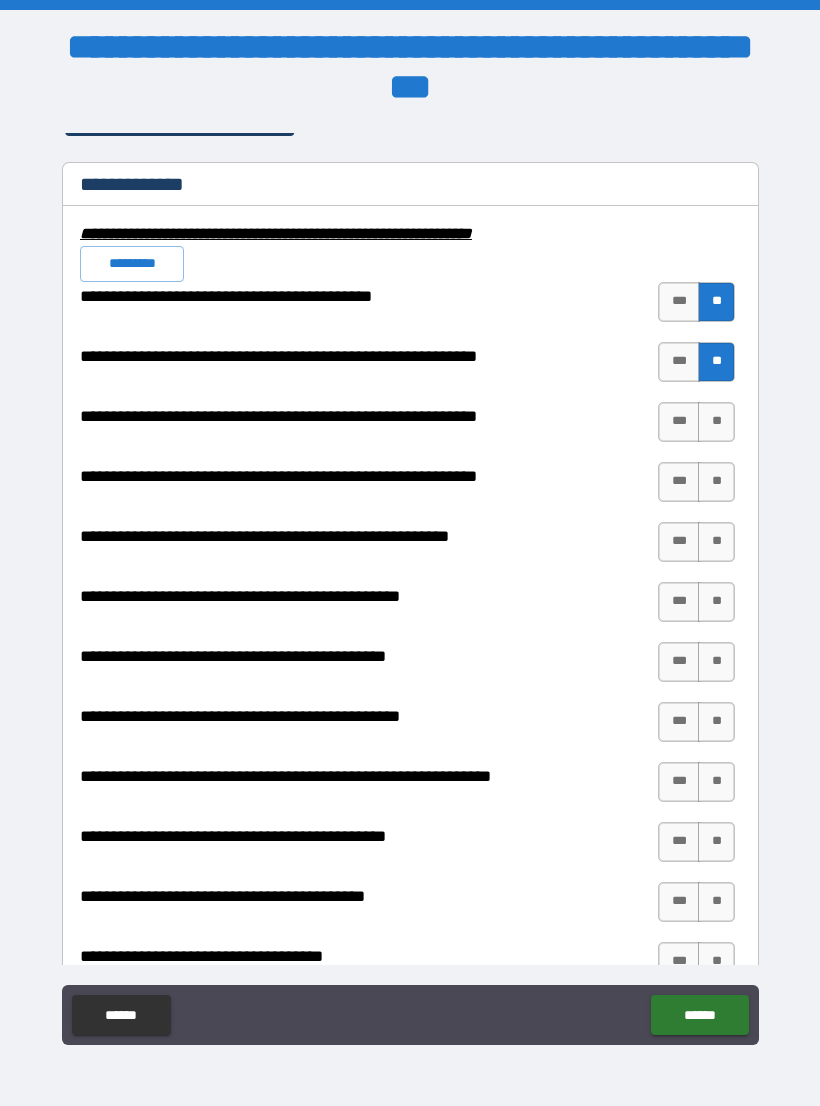 click on "**" at bounding box center (716, 422) 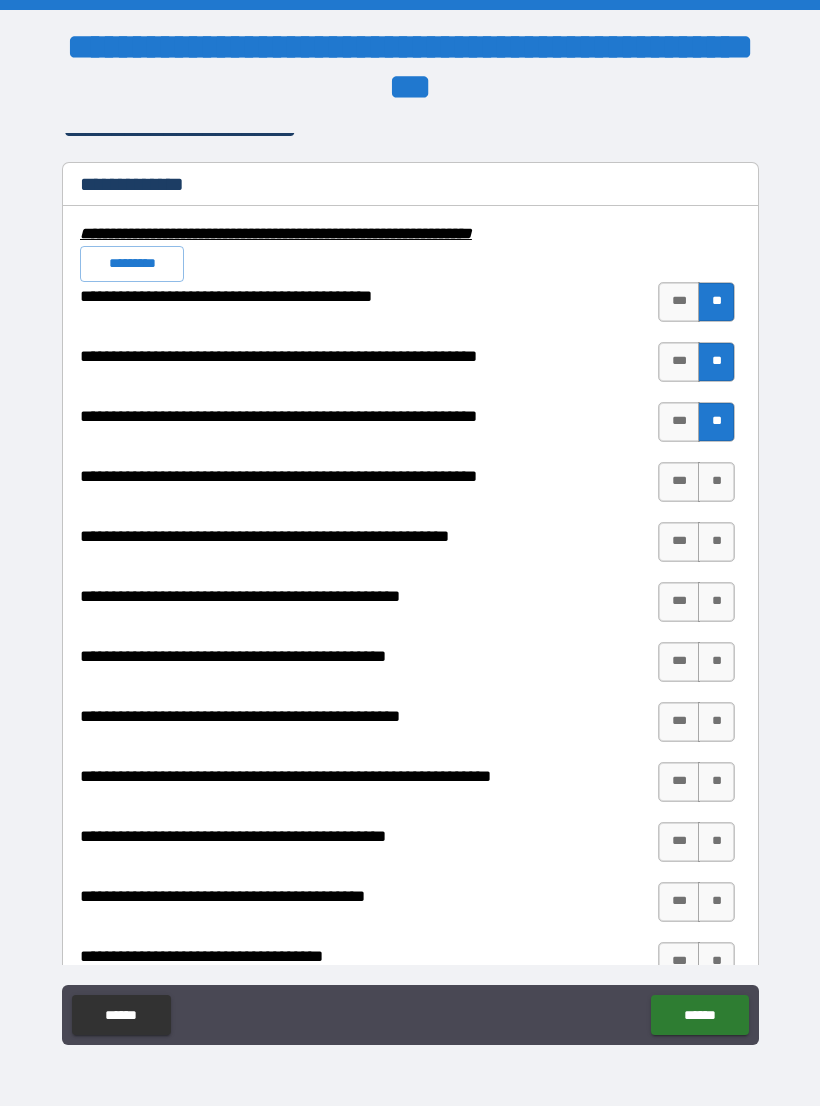 click on "**" at bounding box center (716, 482) 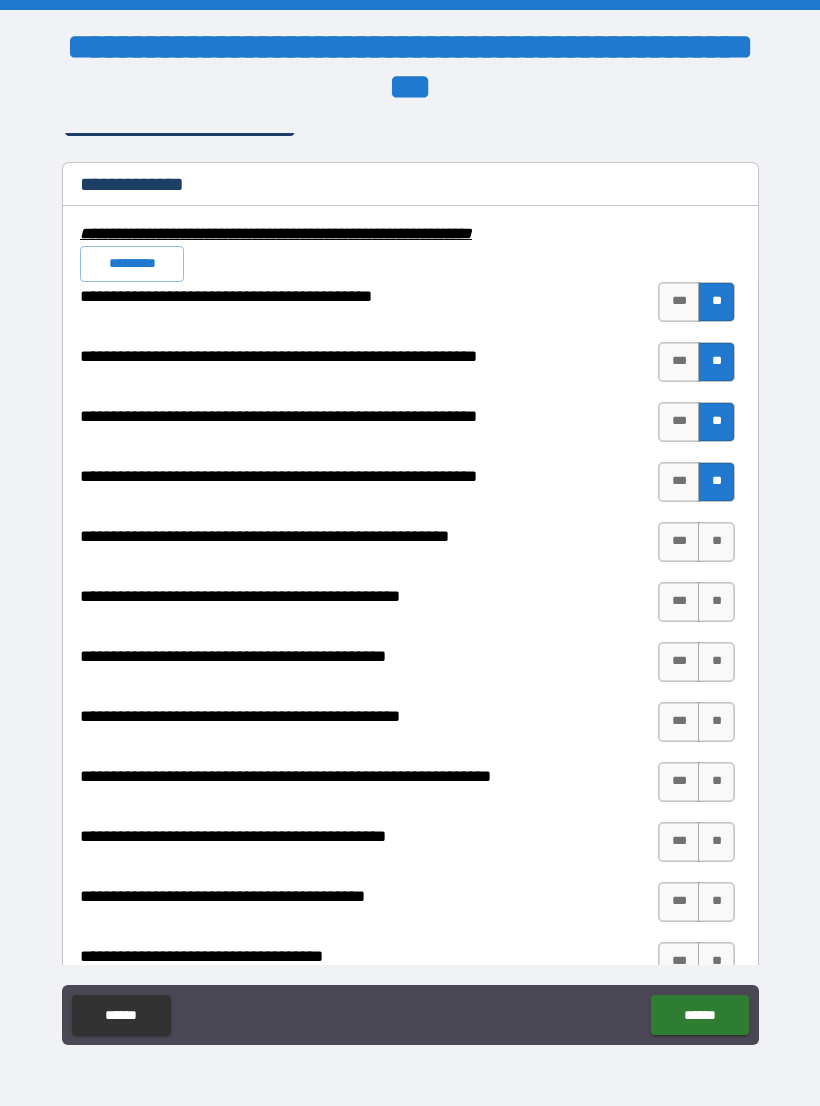 click on "**" at bounding box center (716, 542) 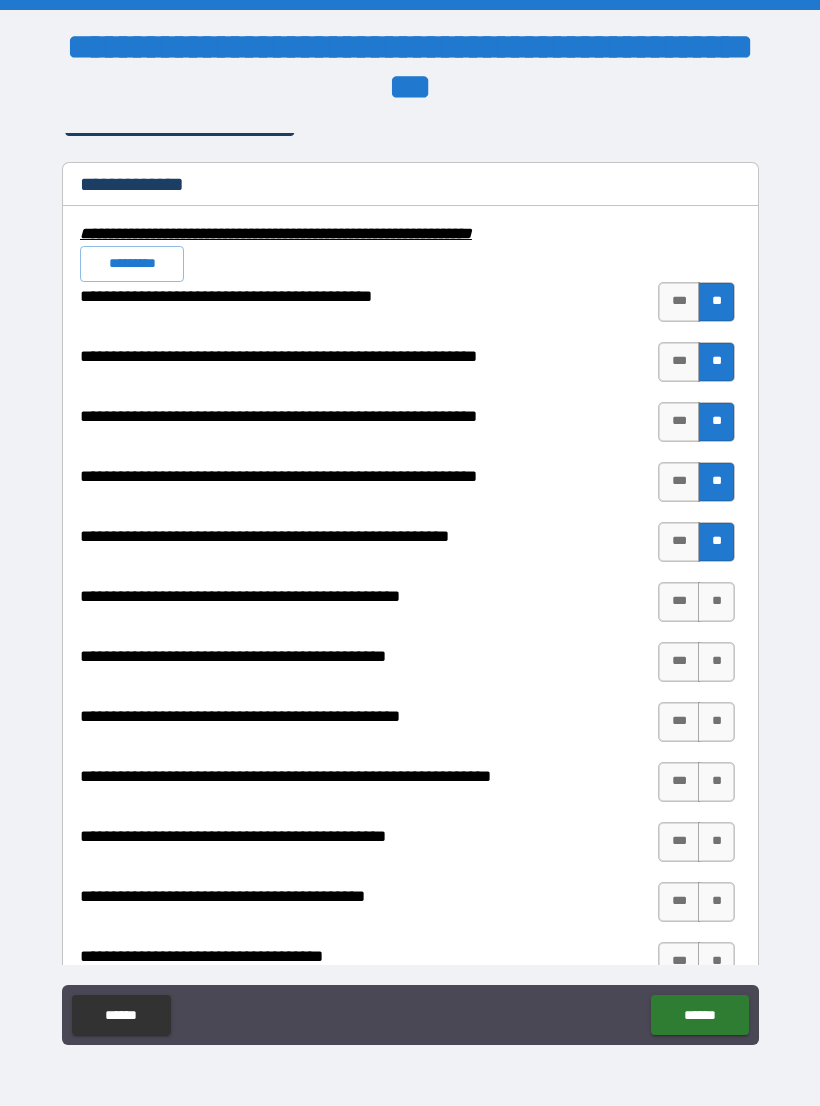 click on "**" at bounding box center (716, 602) 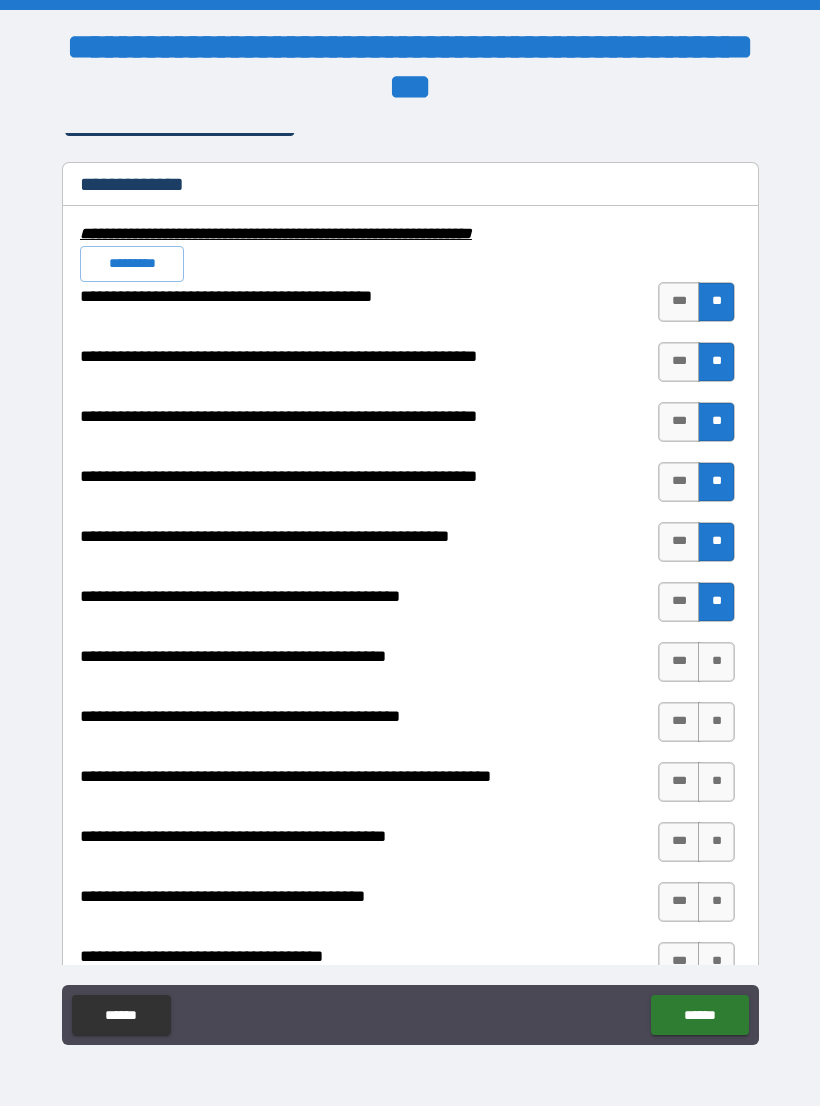 click on "**" at bounding box center [716, 662] 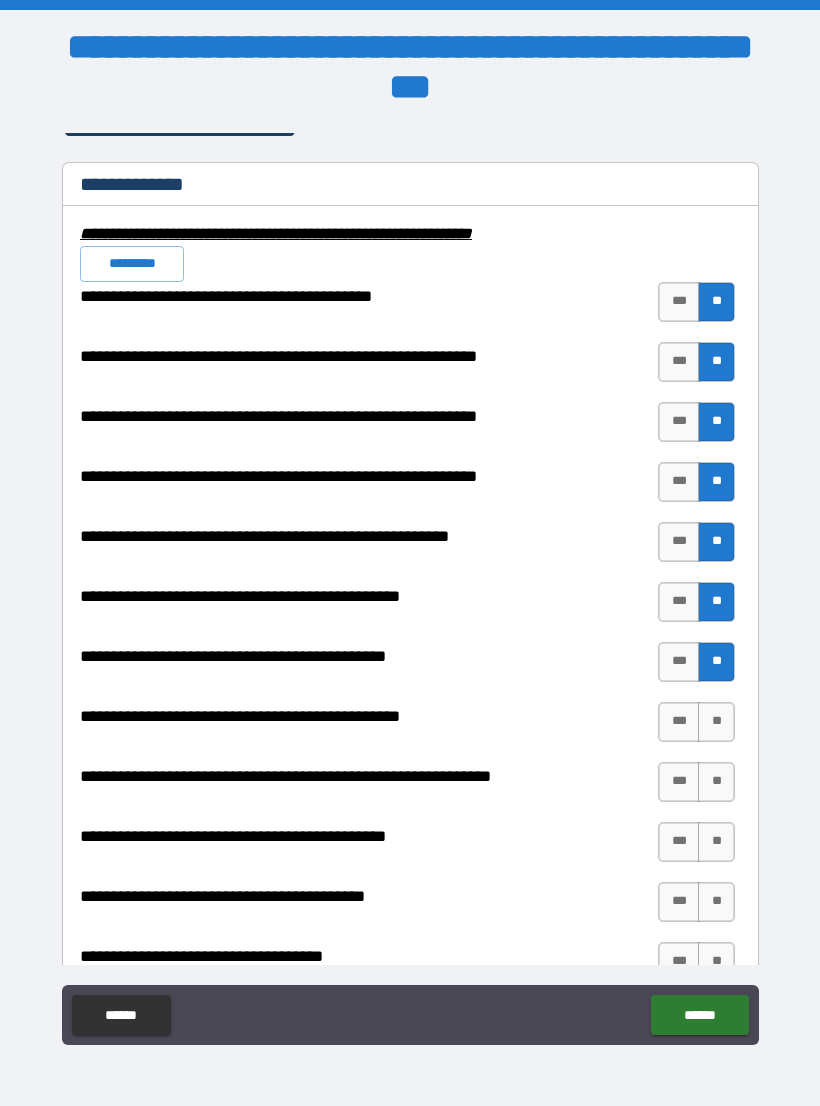 click on "**" at bounding box center (716, 722) 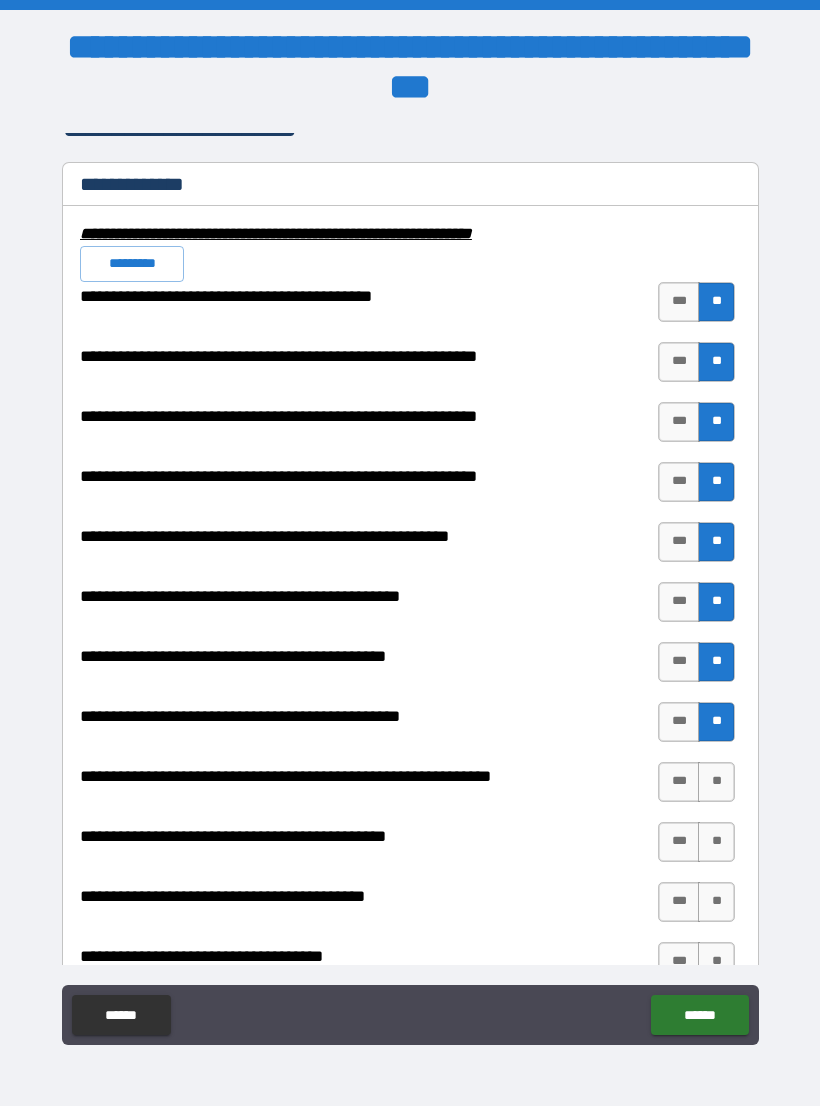 click on "**" at bounding box center (716, 782) 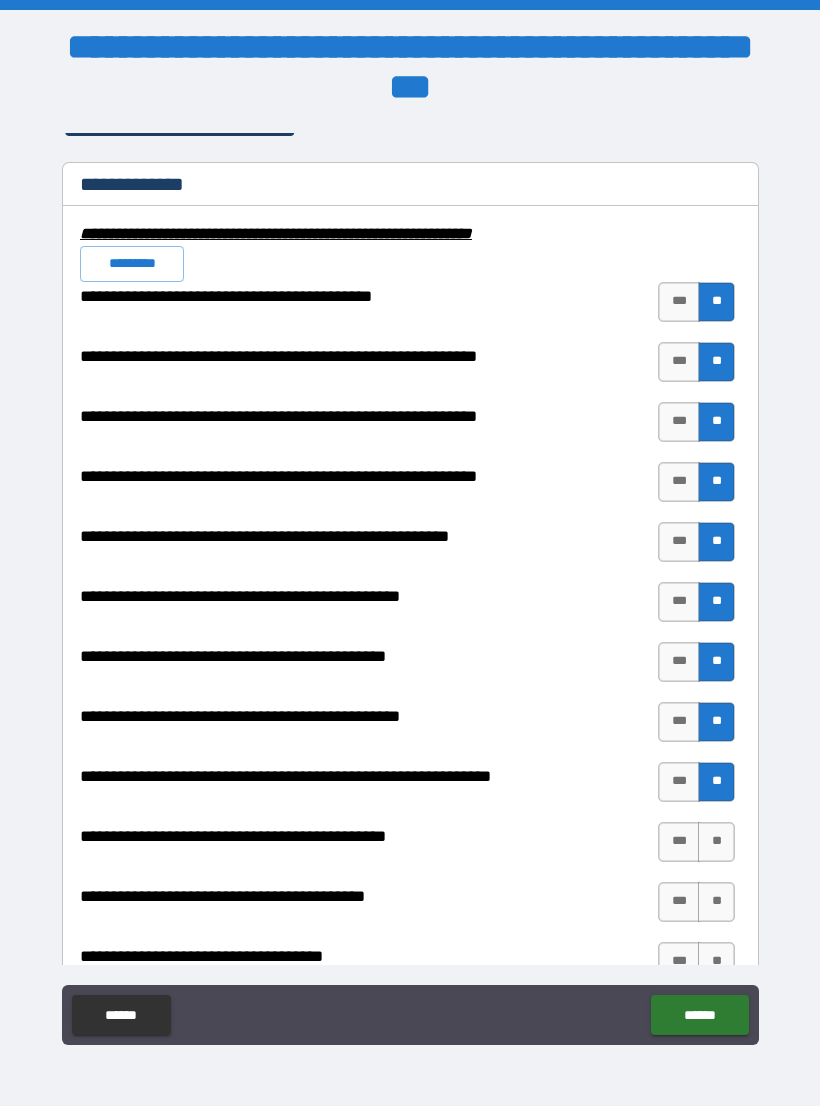 click on "**" at bounding box center (716, 842) 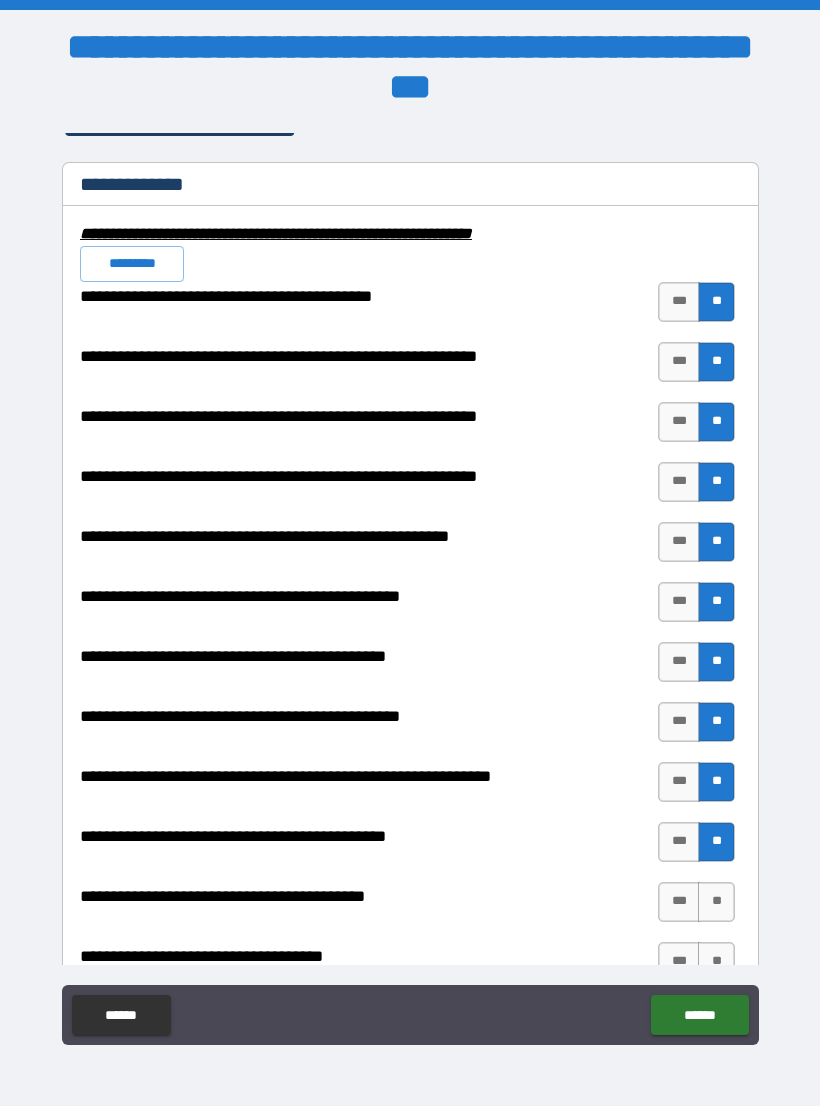 click on "**" at bounding box center (716, 902) 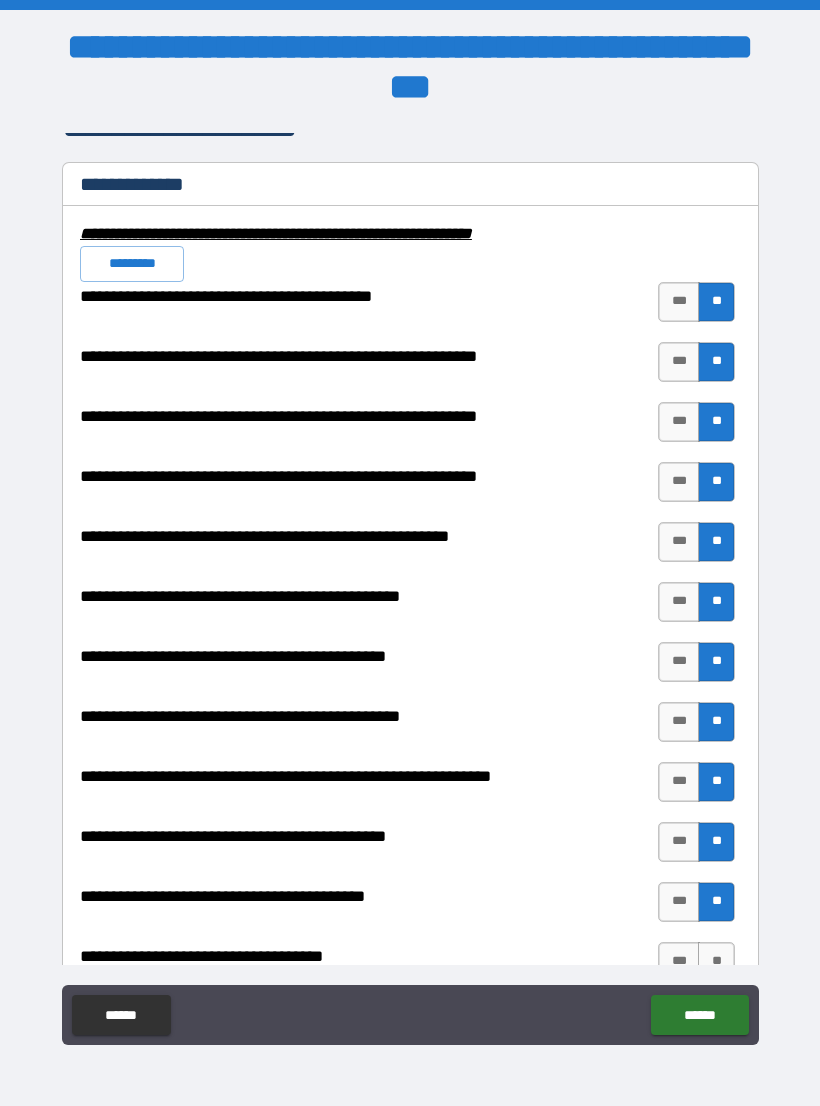 click on "**" at bounding box center (716, 962) 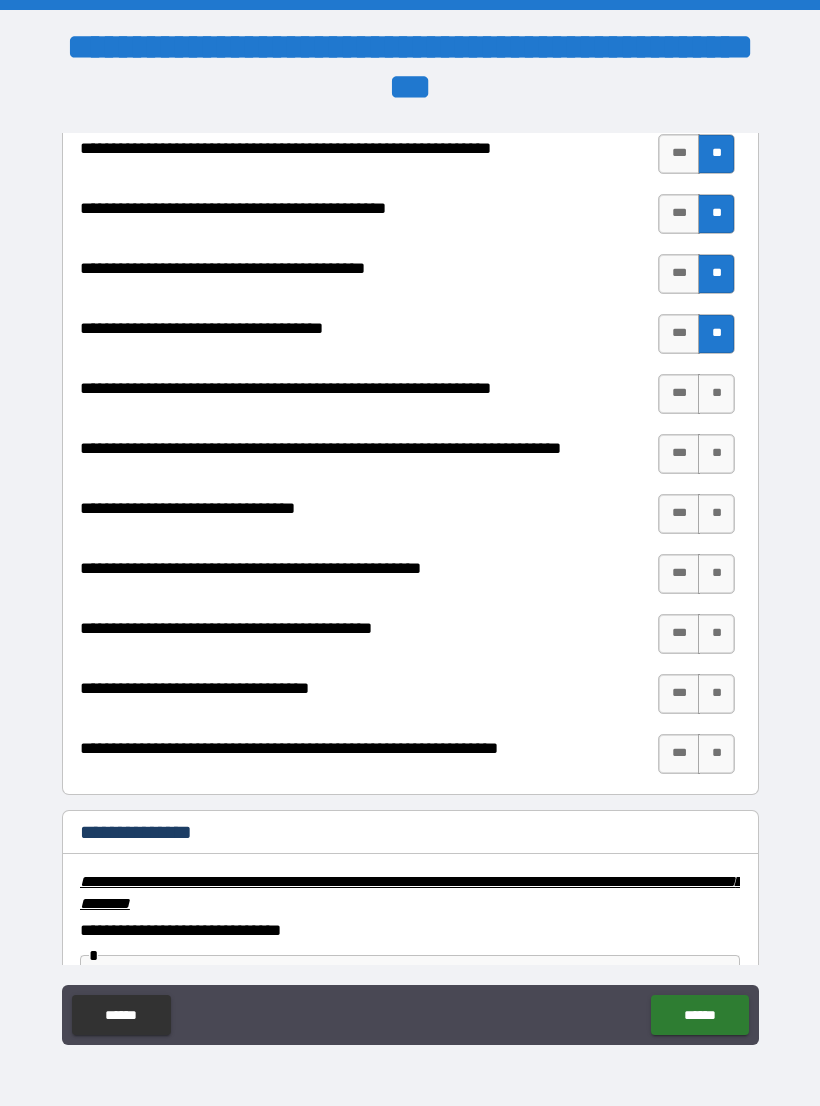 scroll, scrollTop: 2611, scrollLeft: 0, axis: vertical 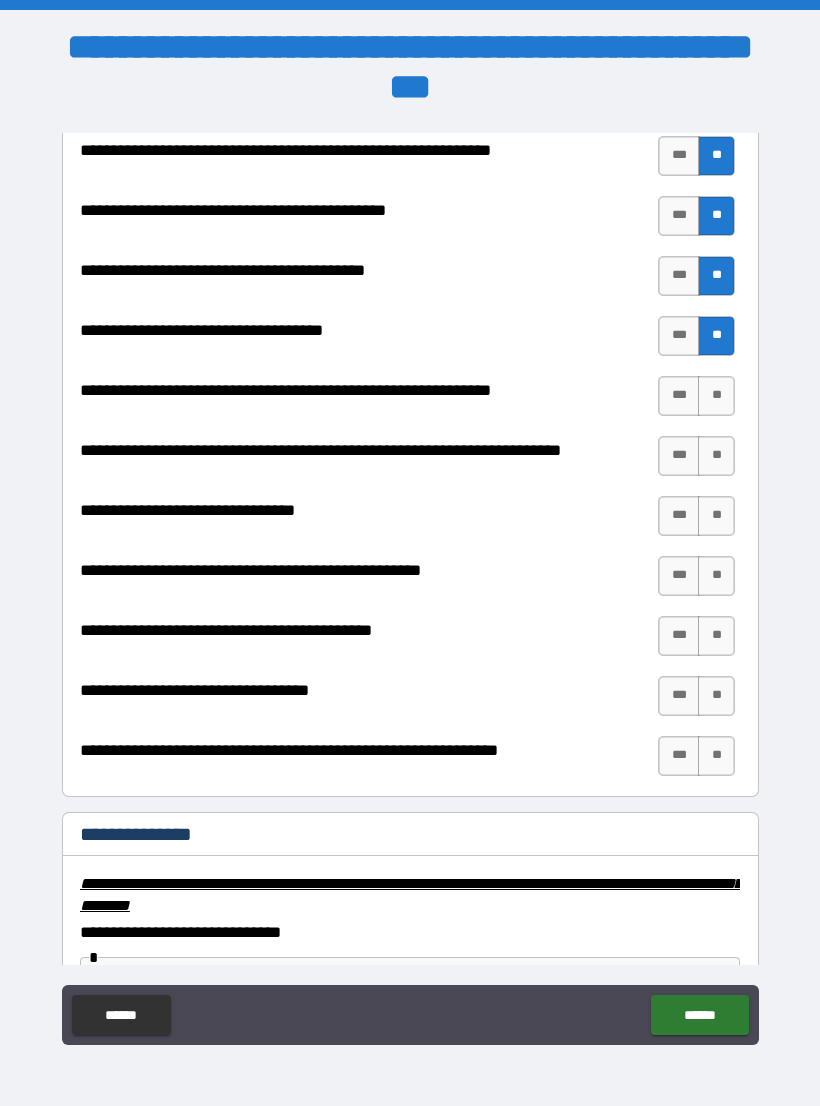 click on "**" at bounding box center (716, 756) 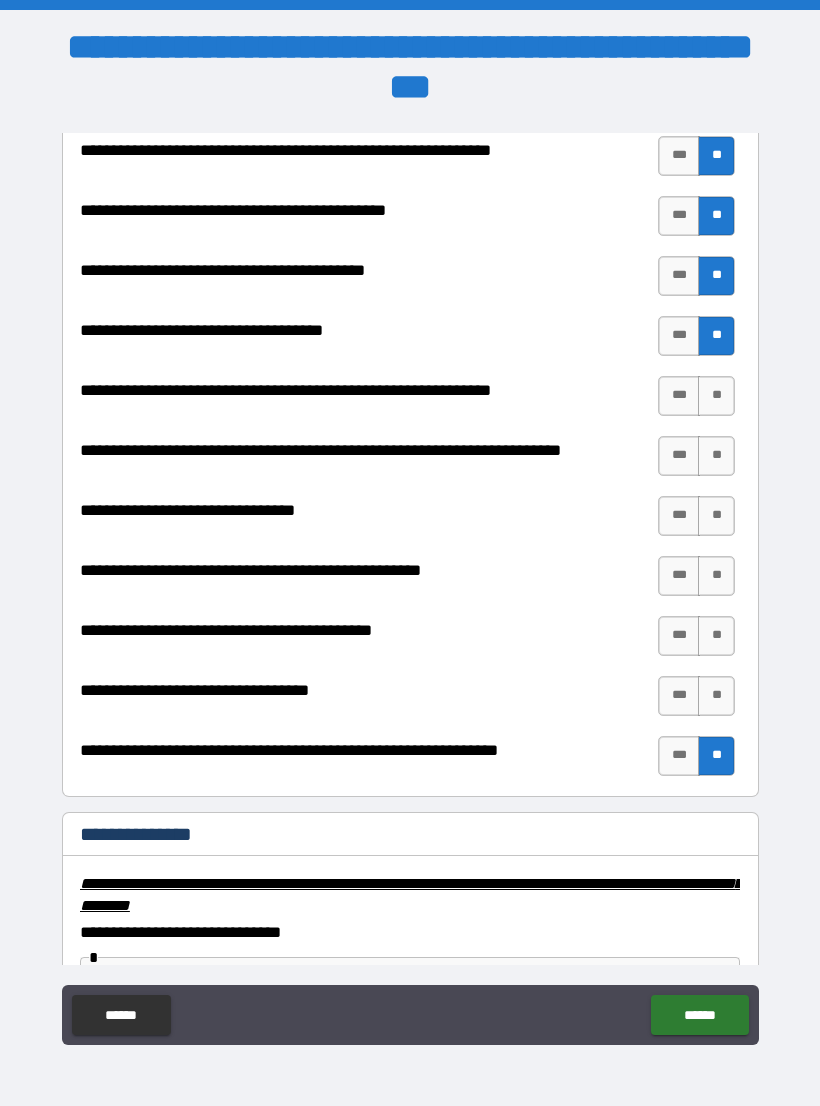 click on "**" at bounding box center (716, 696) 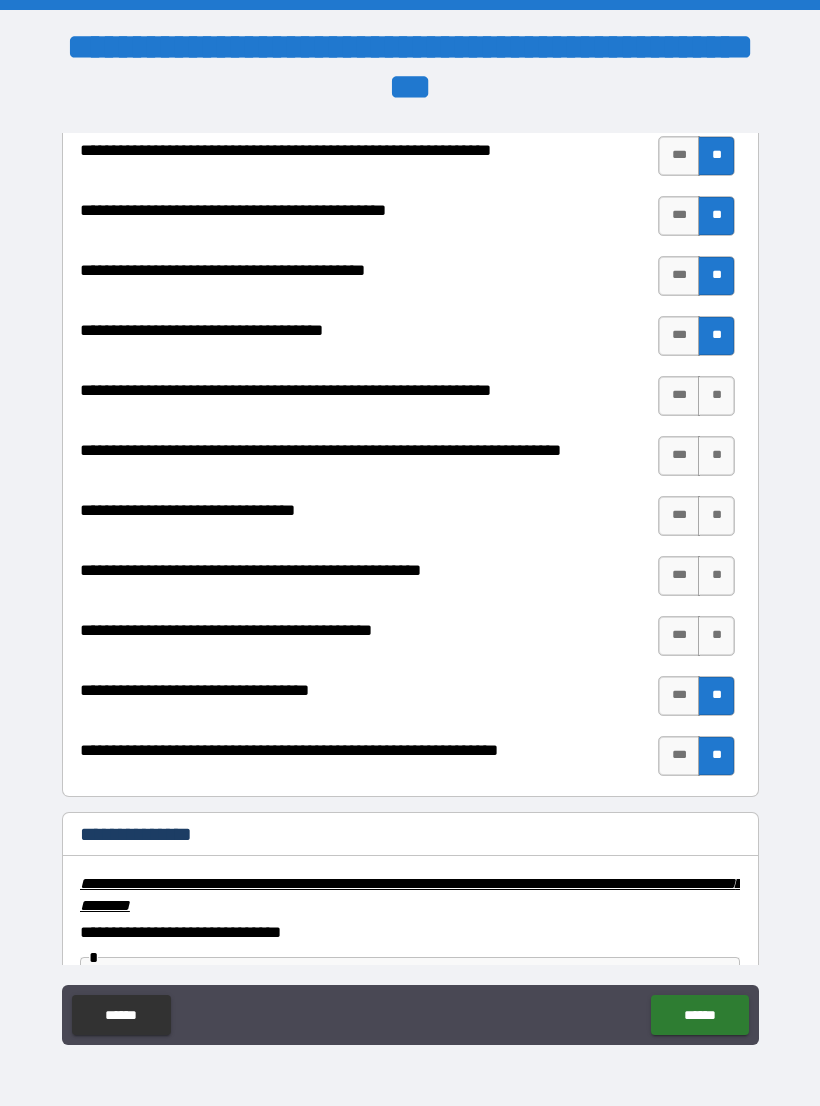 click on "**" at bounding box center (716, 636) 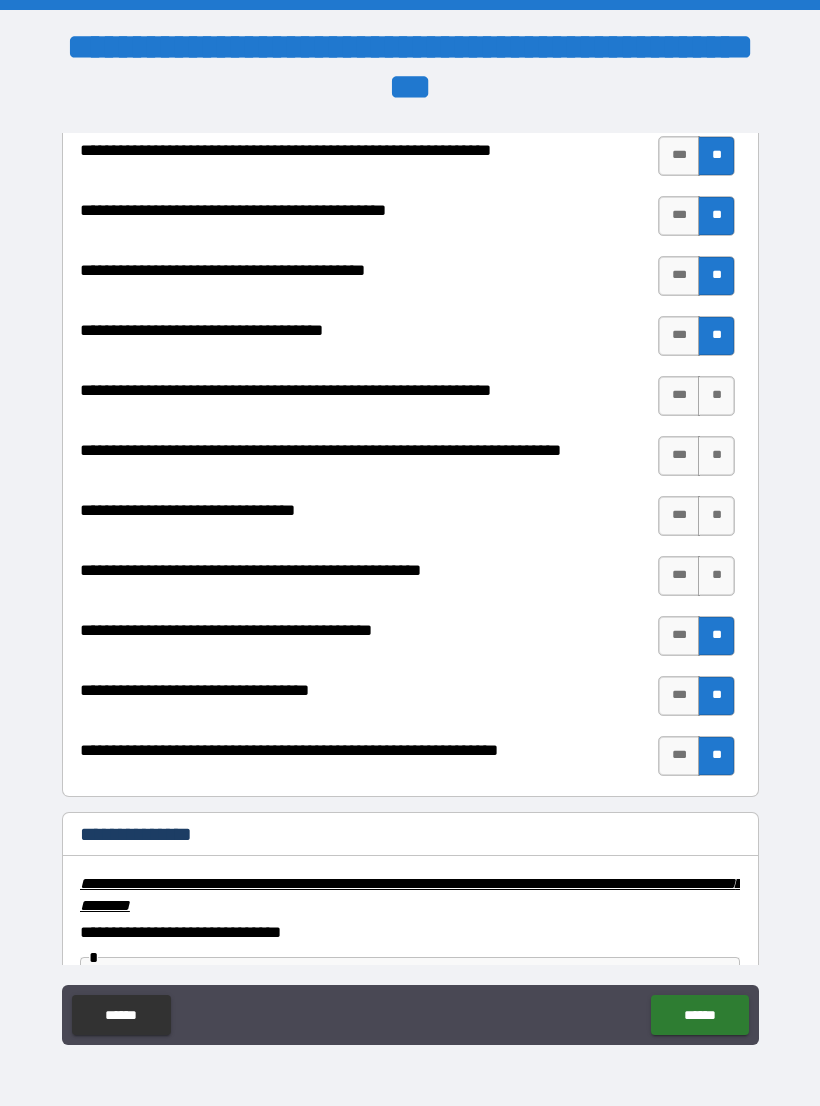 click on "**" at bounding box center [716, 576] 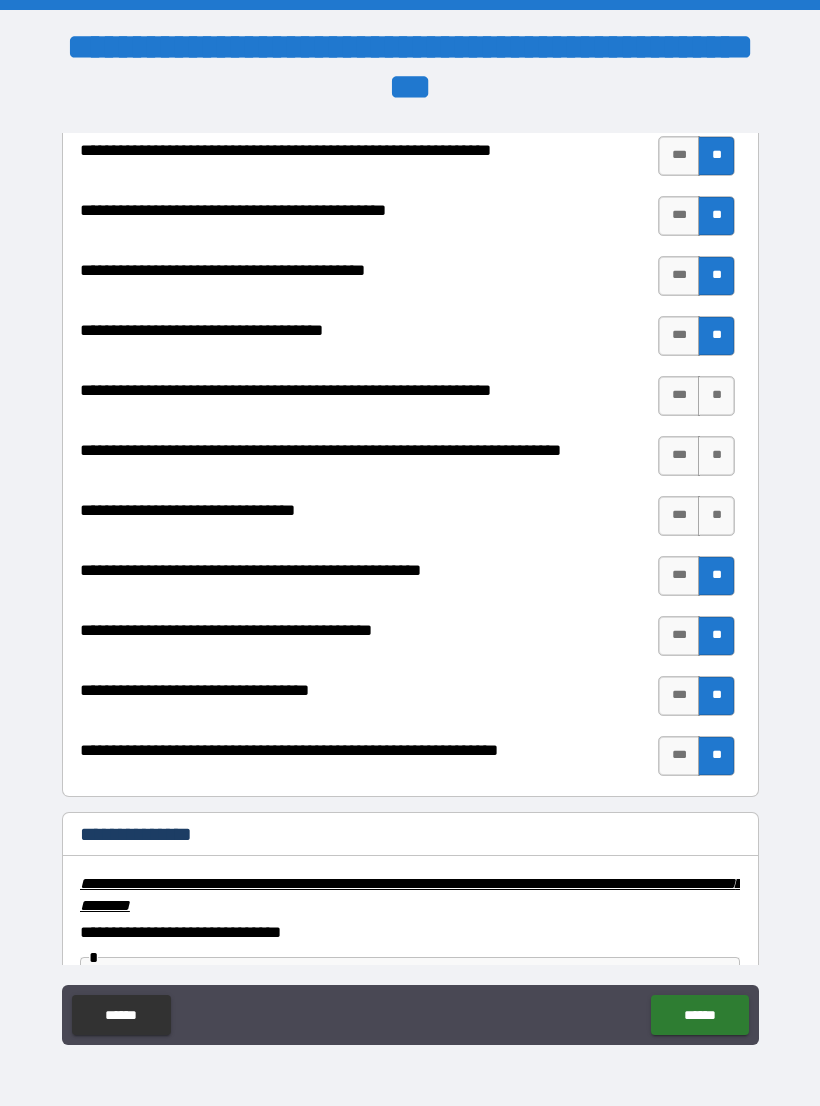 click on "**" at bounding box center (716, 516) 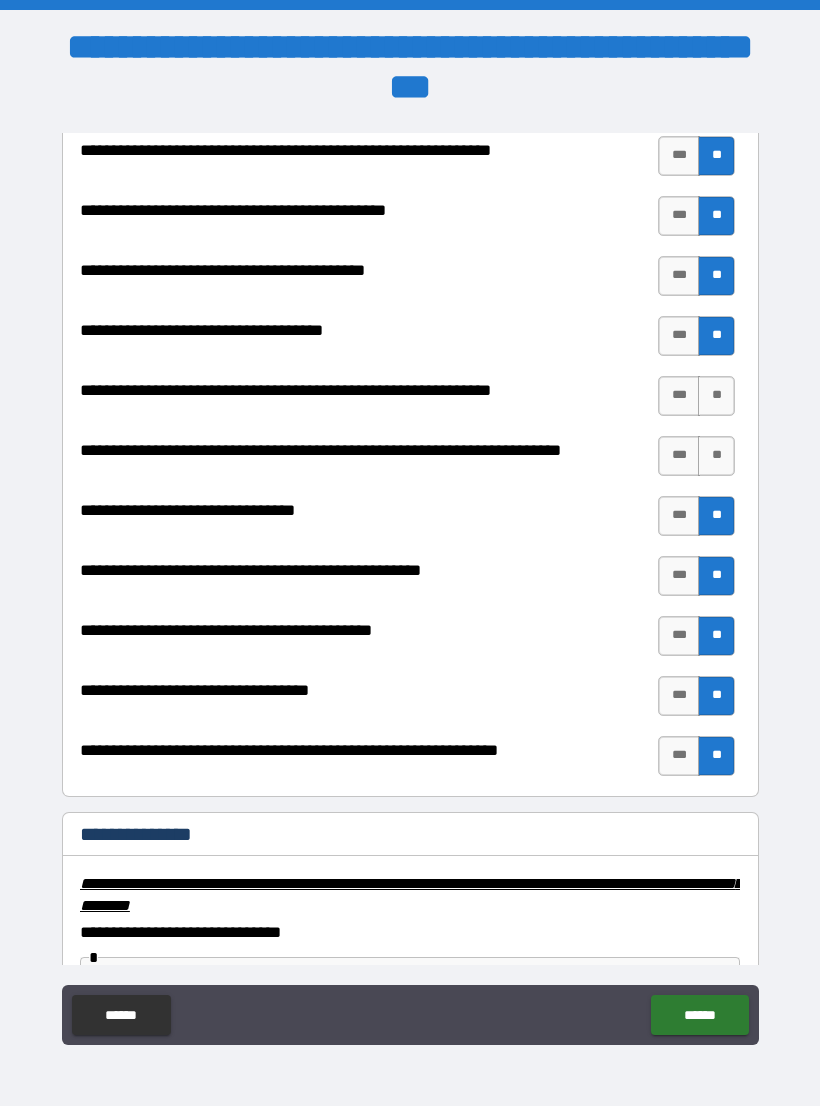 click on "**" at bounding box center [716, 456] 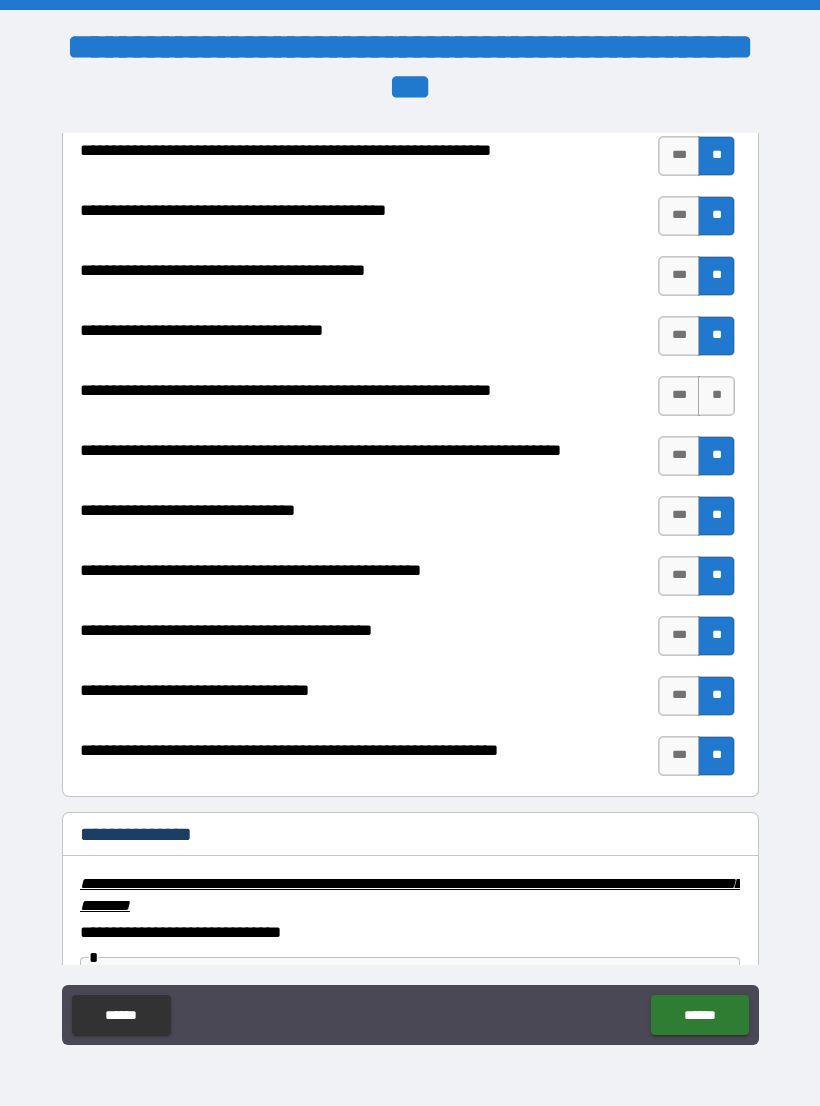 click on "**" at bounding box center [716, 396] 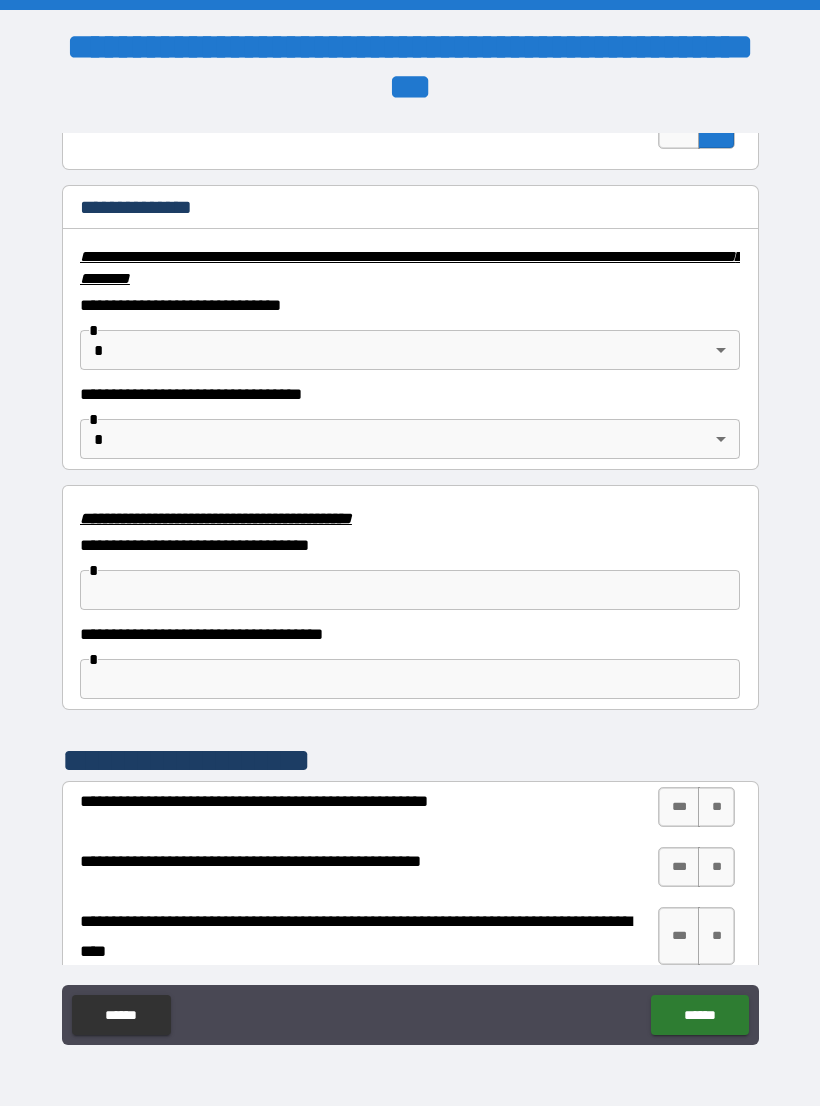 scroll, scrollTop: 3240, scrollLeft: 0, axis: vertical 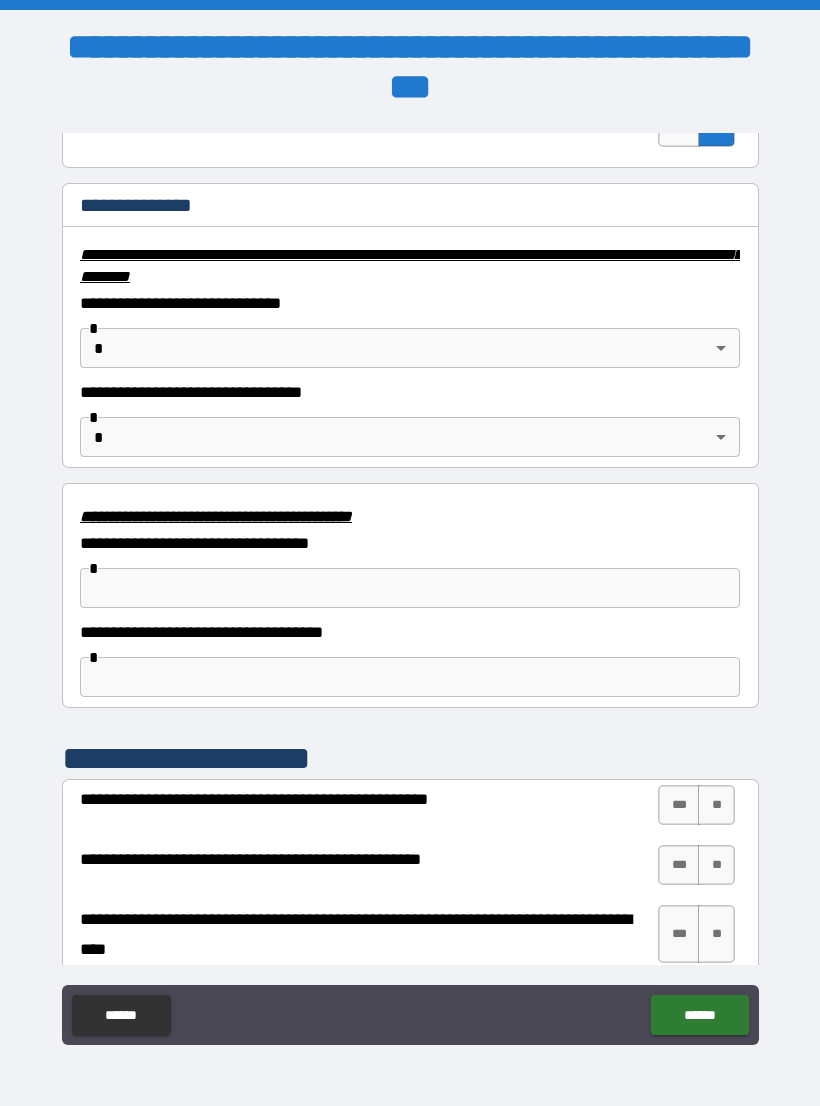 click on "**********" at bounding box center [410, 568] 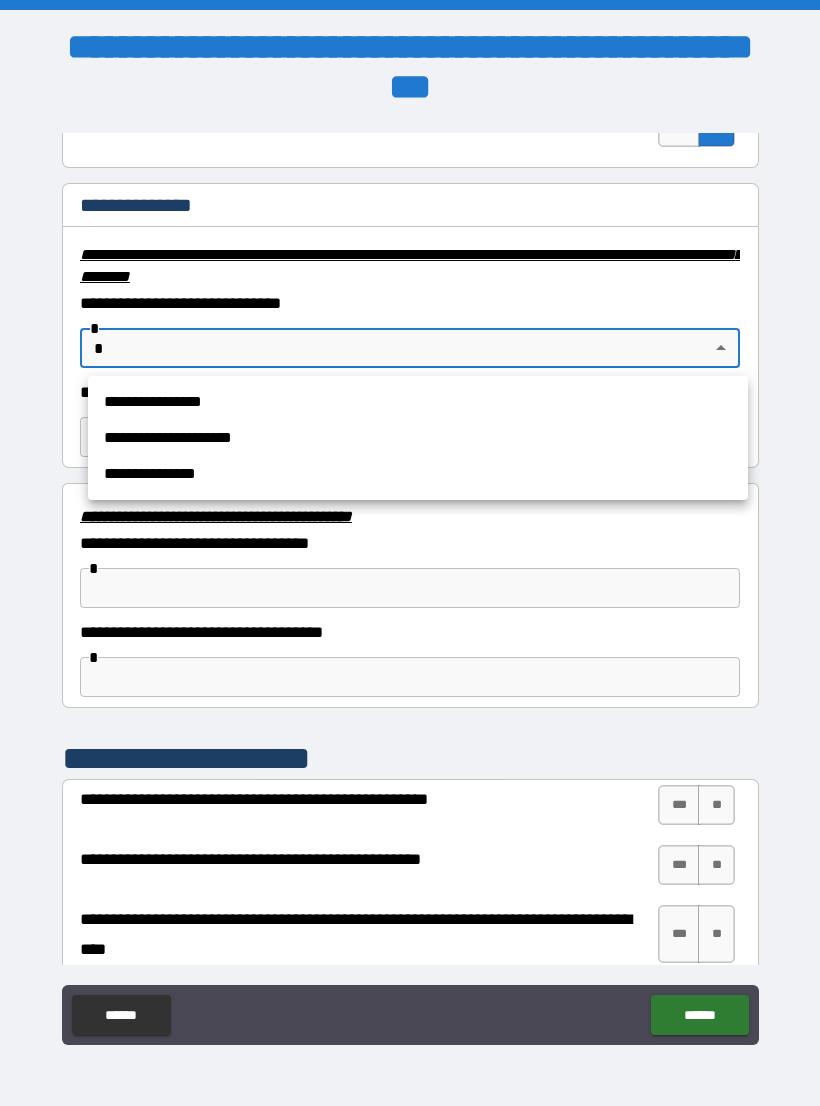click on "**********" at bounding box center (418, 474) 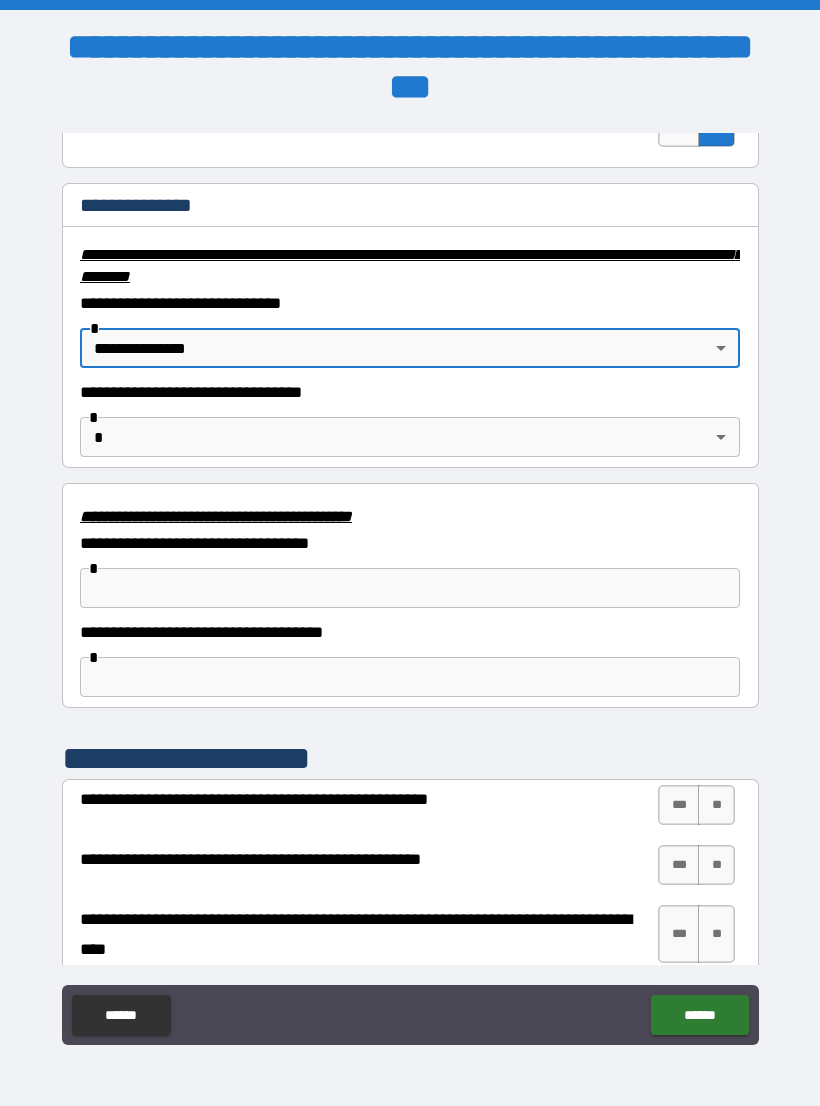 scroll, scrollTop: 3356, scrollLeft: 0, axis: vertical 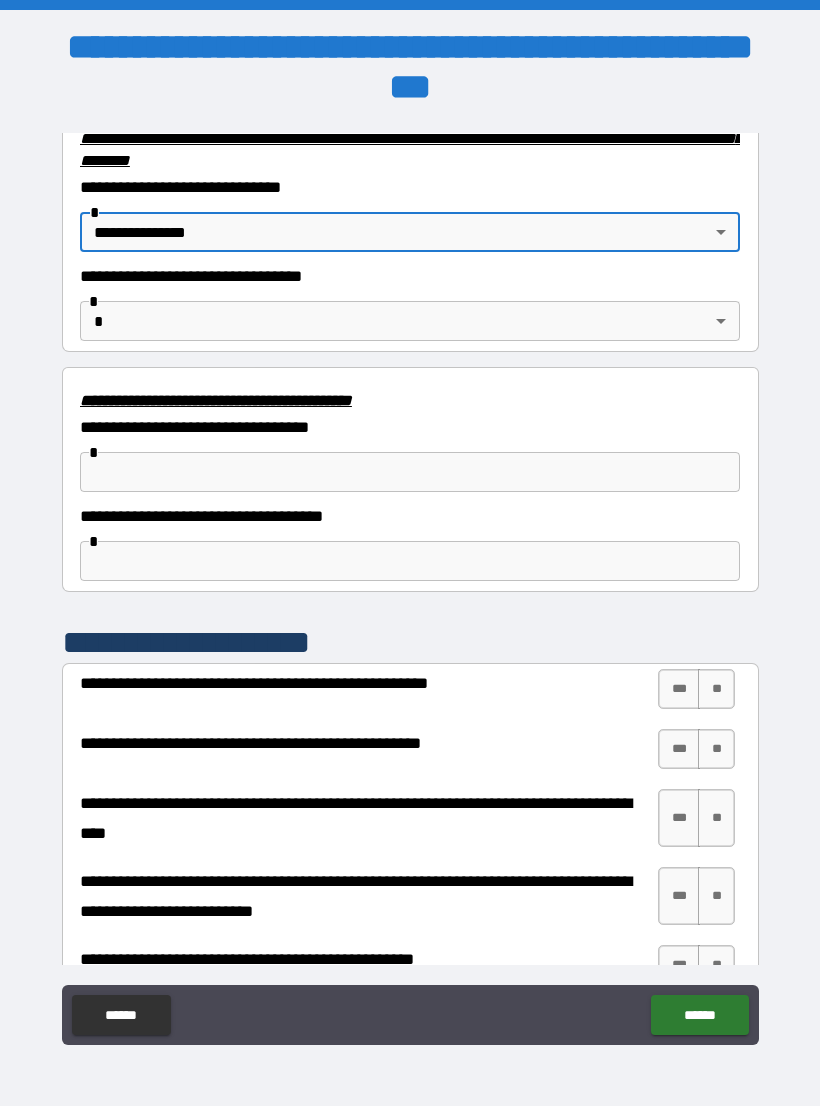 click on "**********" at bounding box center [410, 568] 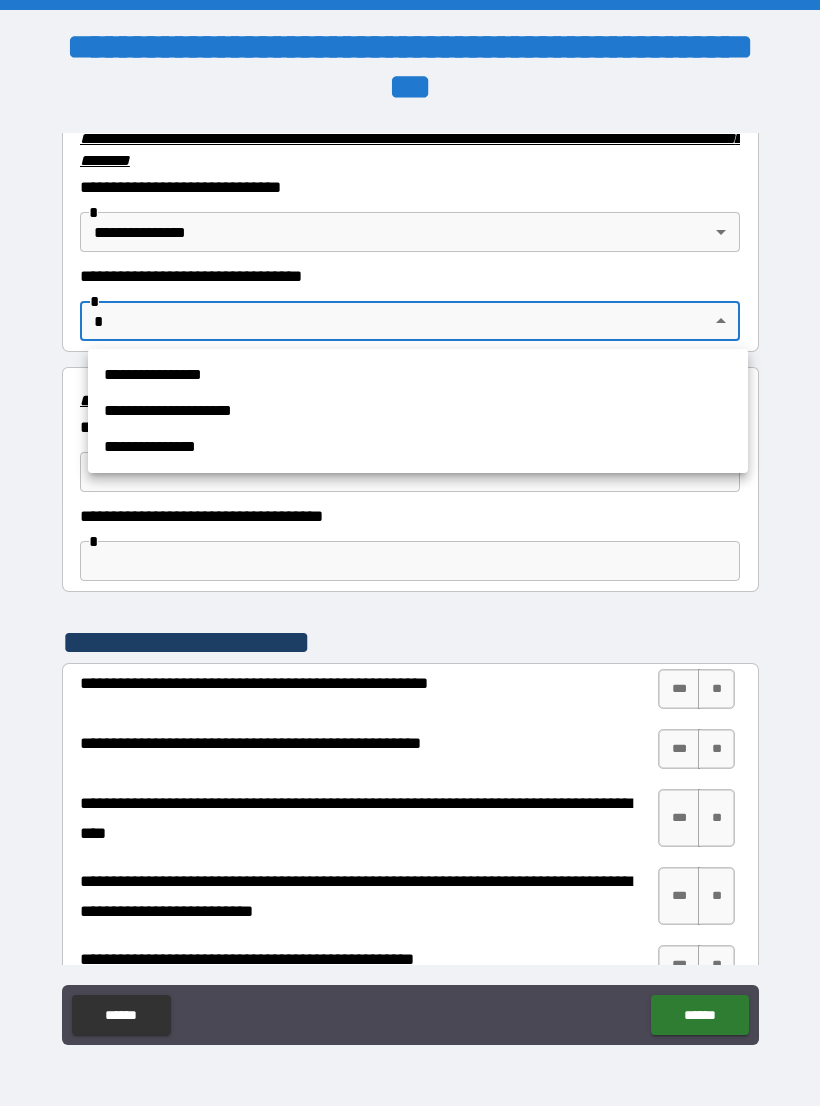 click on "**********" at bounding box center (418, 375) 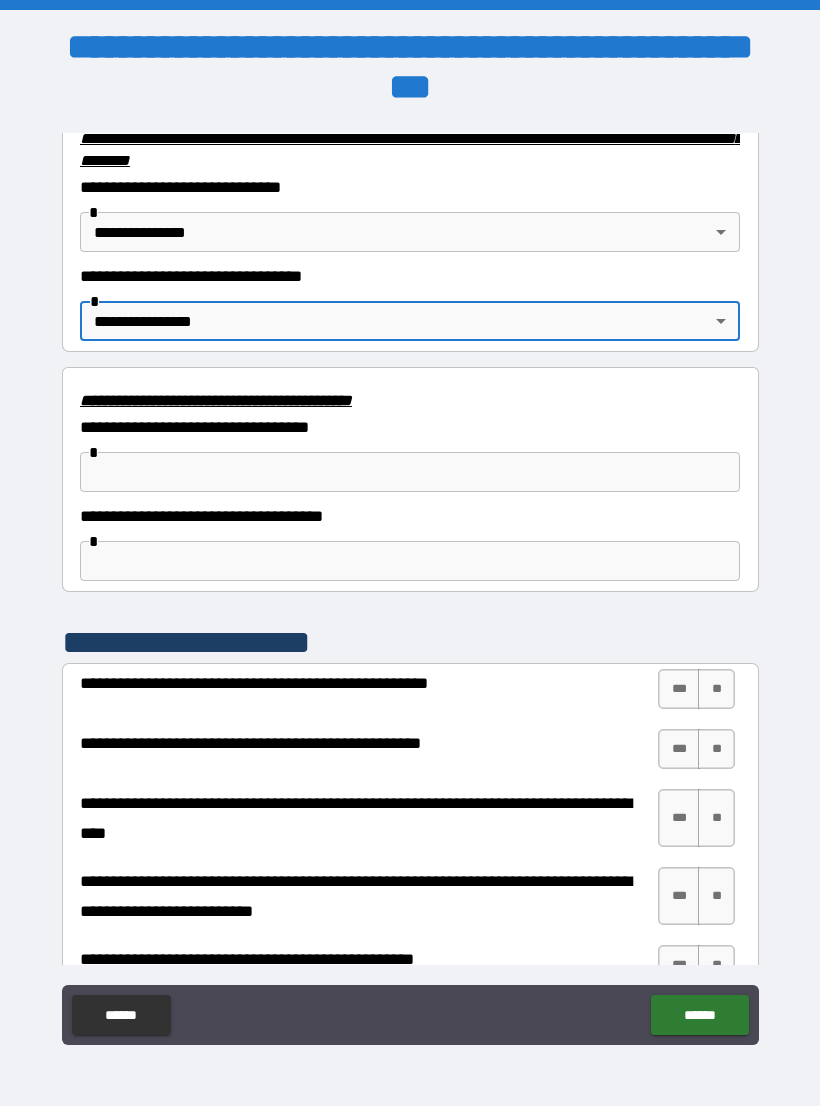 click on "**********" at bounding box center [410, 568] 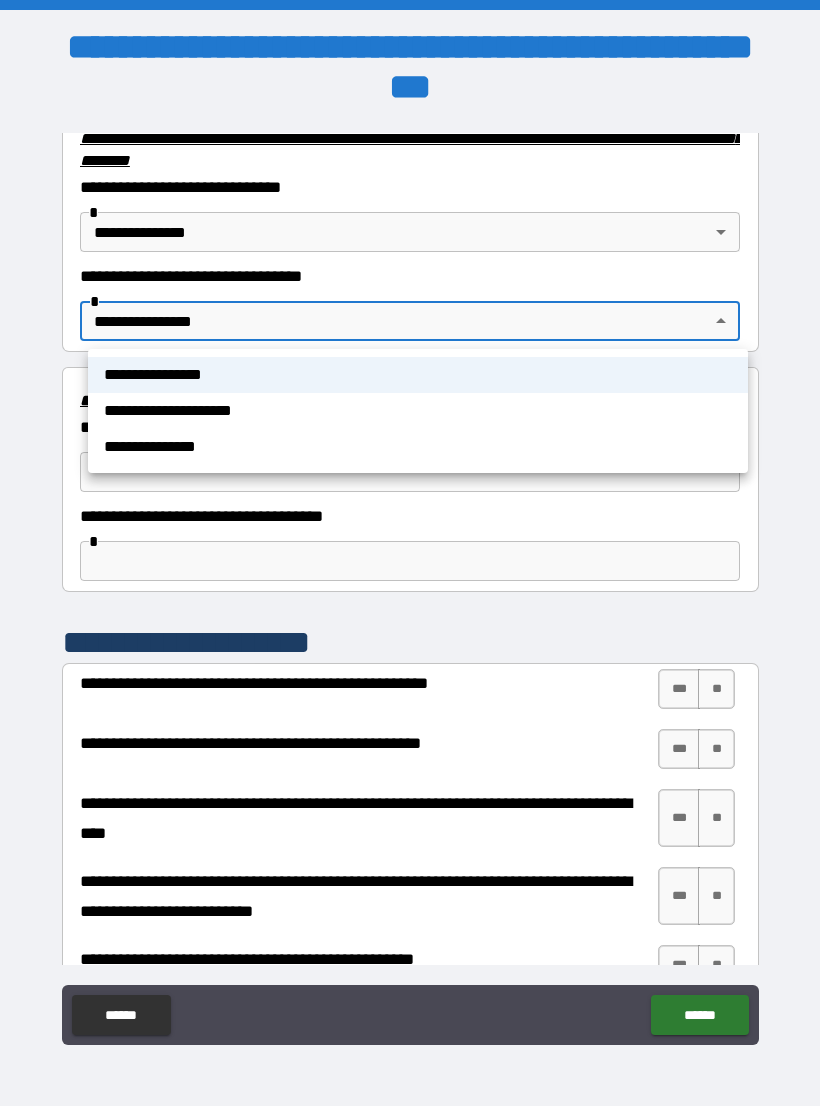 click on "**********" at bounding box center (418, 447) 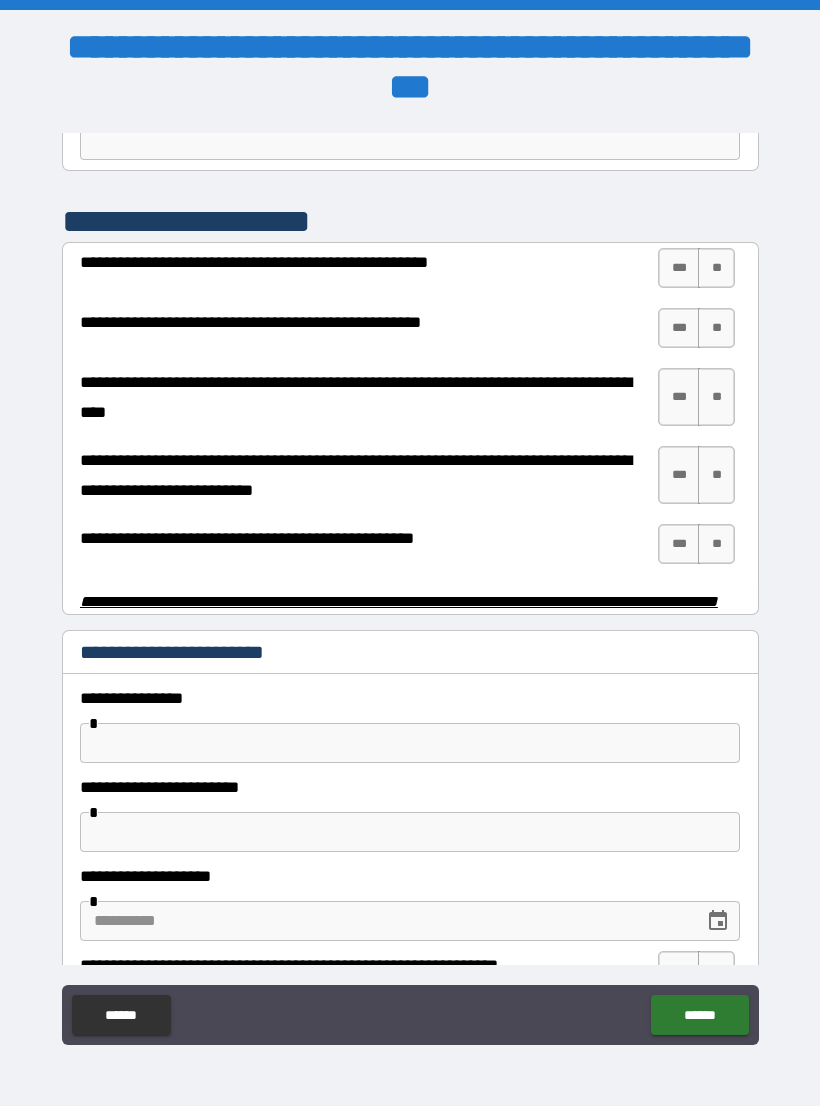 scroll, scrollTop: 3794, scrollLeft: 0, axis: vertical 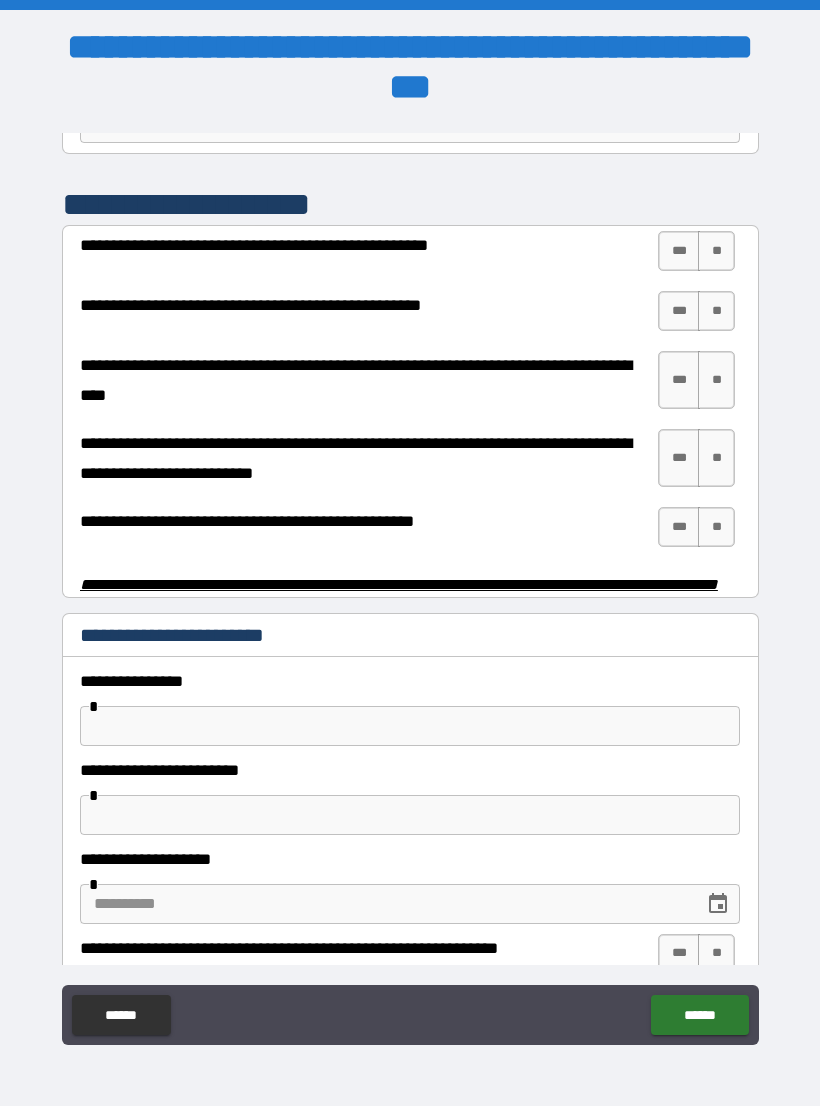 click on "**" at bounding box center (716, 251) 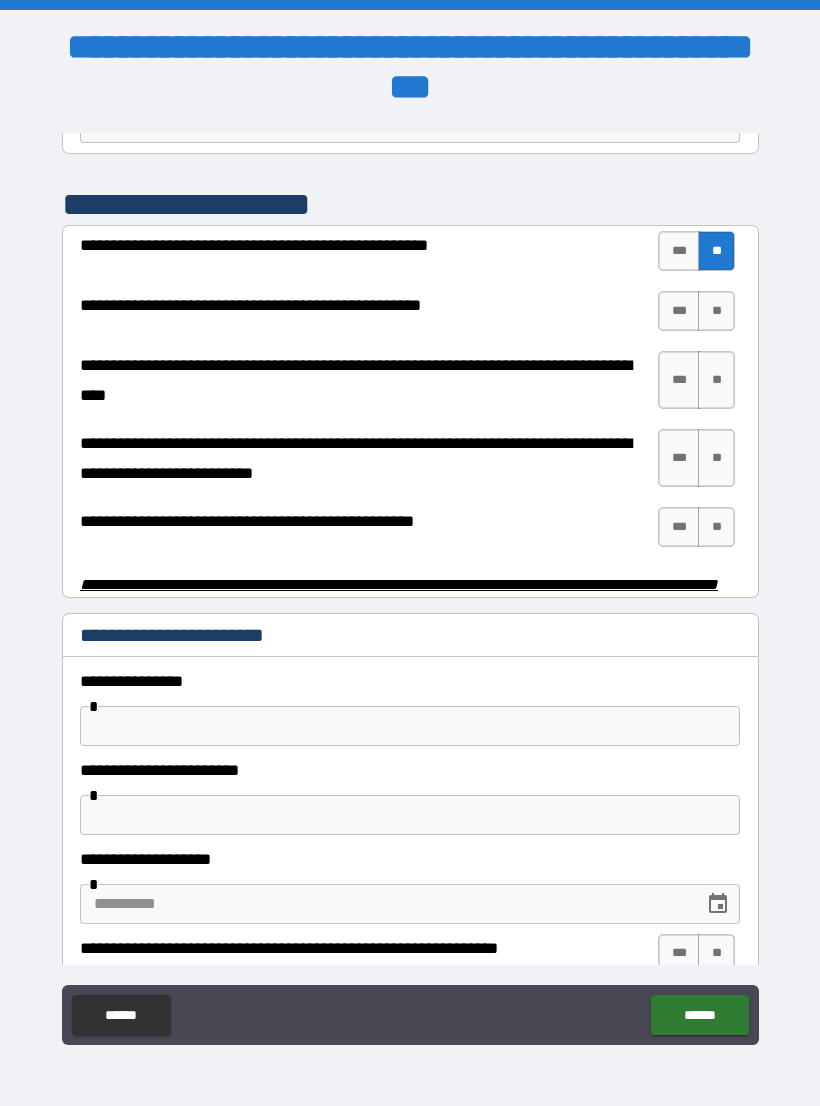 click on "**" at bounding box center [716, 311] 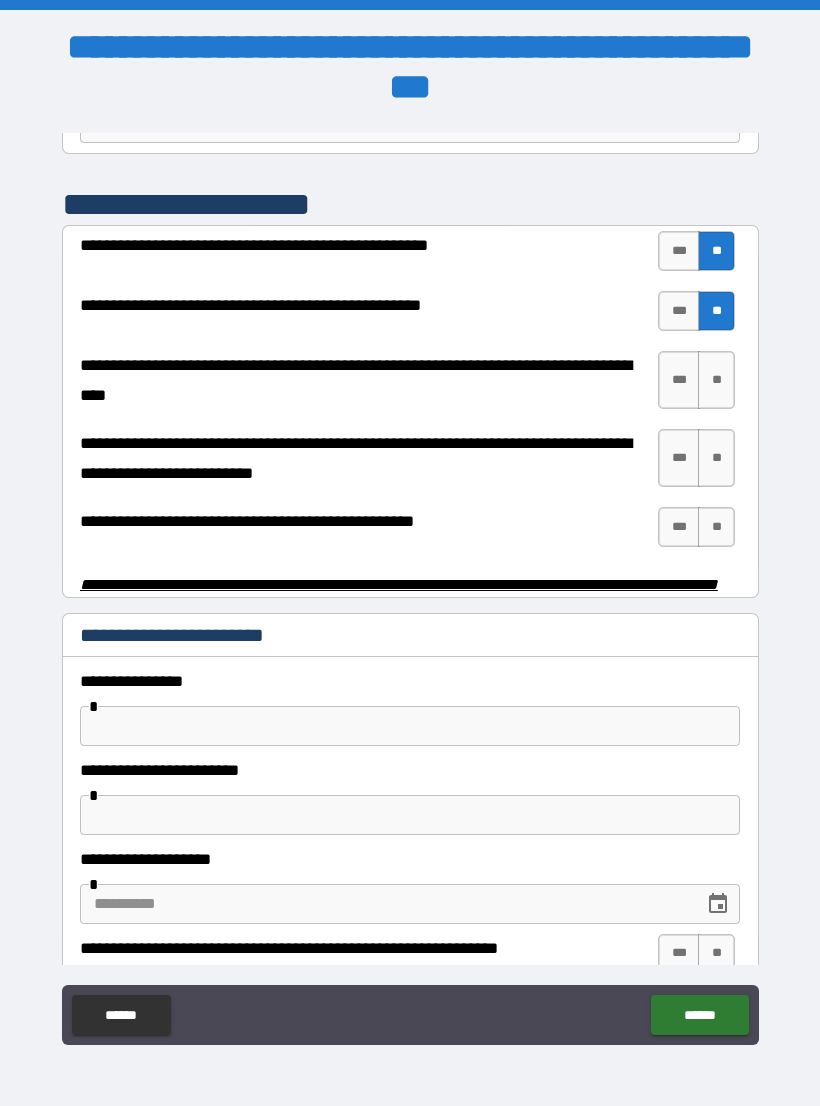 click on "**" at bounding box center (716, 380) 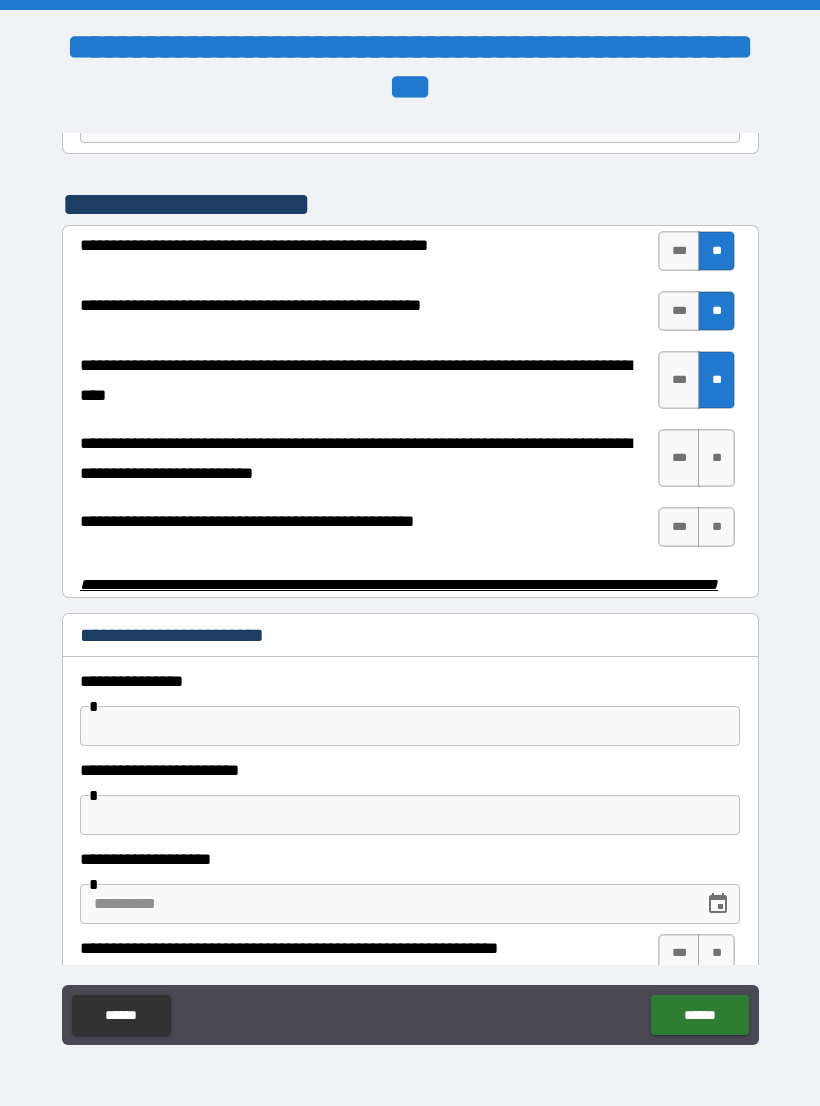 click on "**" at bounding box center [716, 458] 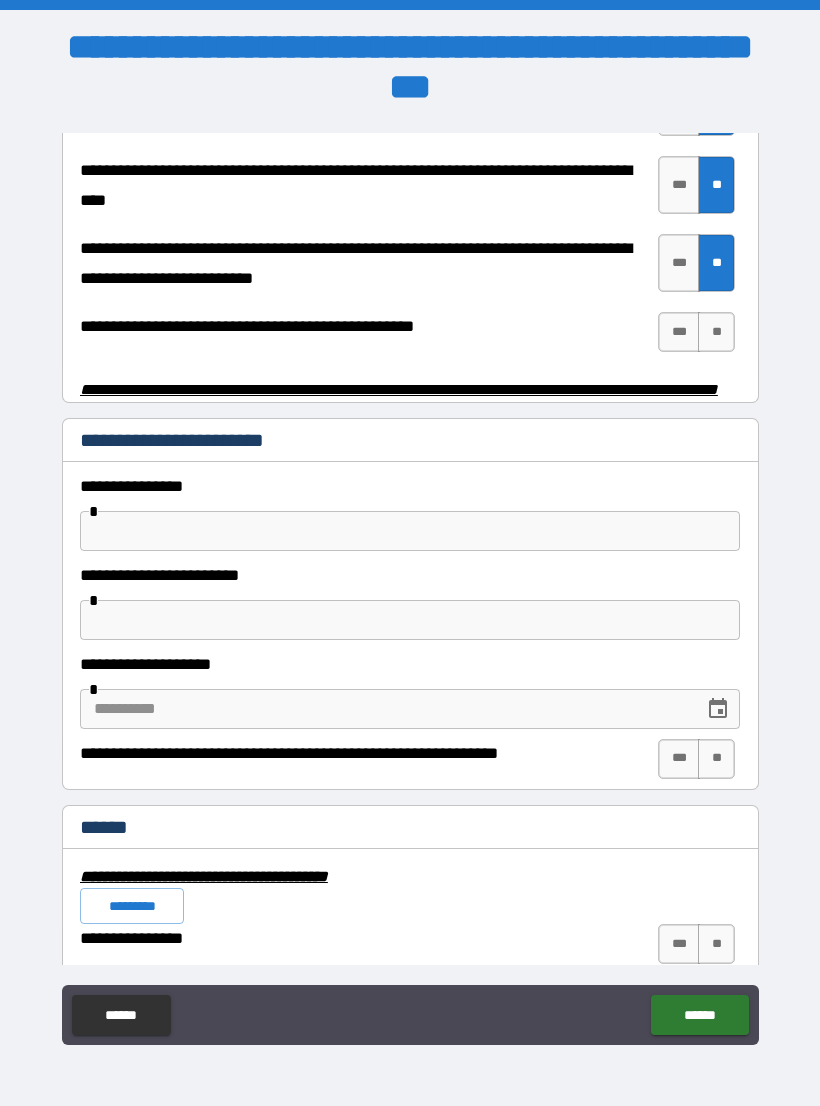 scroll, scrollTop: 3998, scrollLeft: 0, axis: vertical 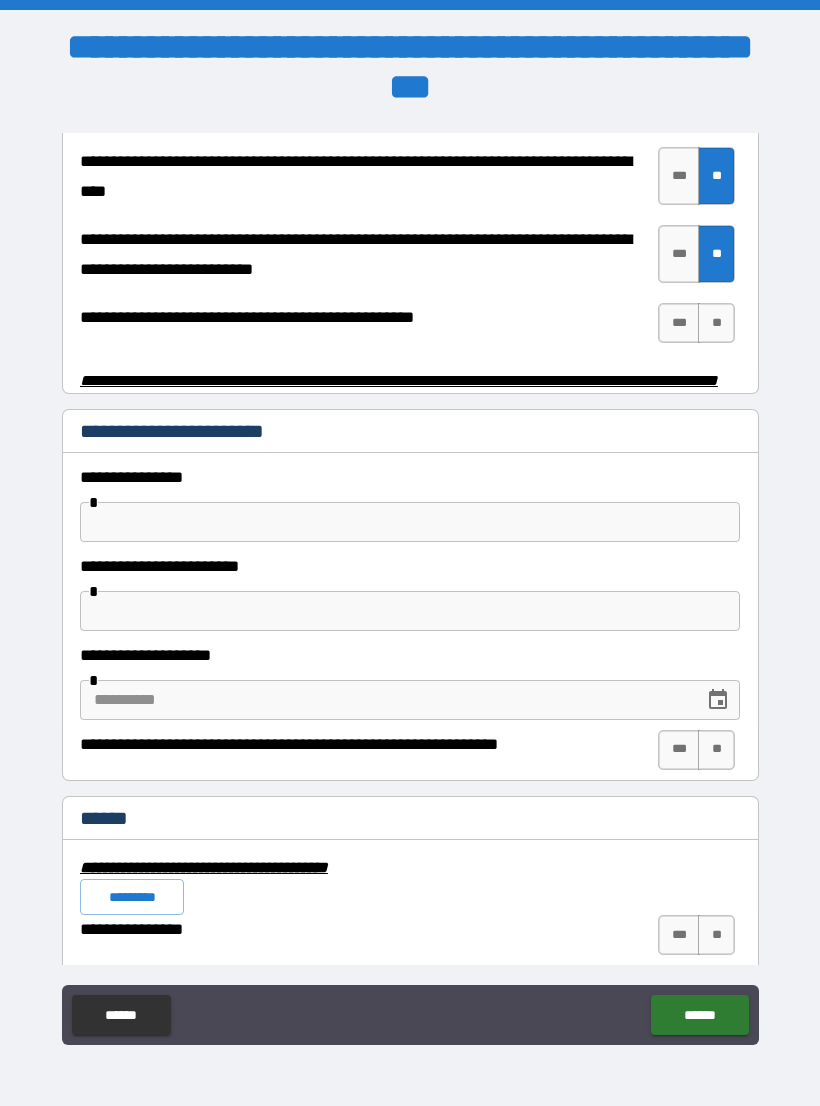 click on "**" at bounding box center (716, 323) 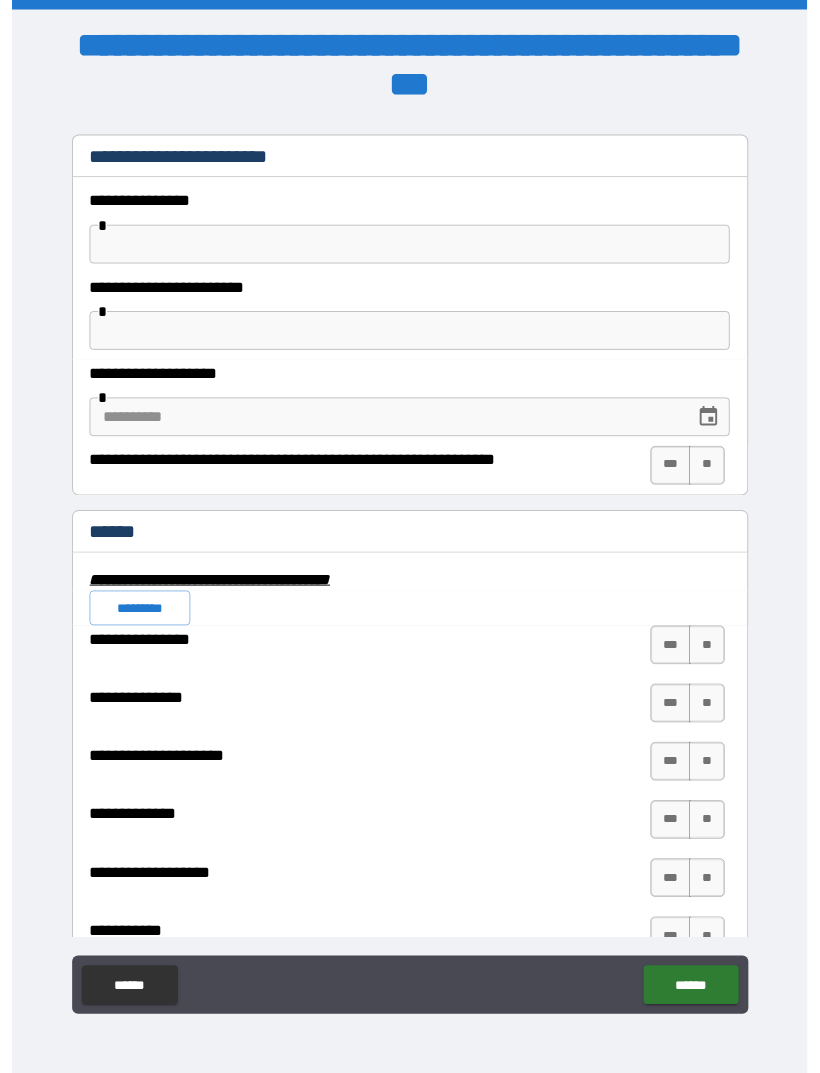 scroll, scrollTop: 4306, scrollLeft: 0, axis: vertical 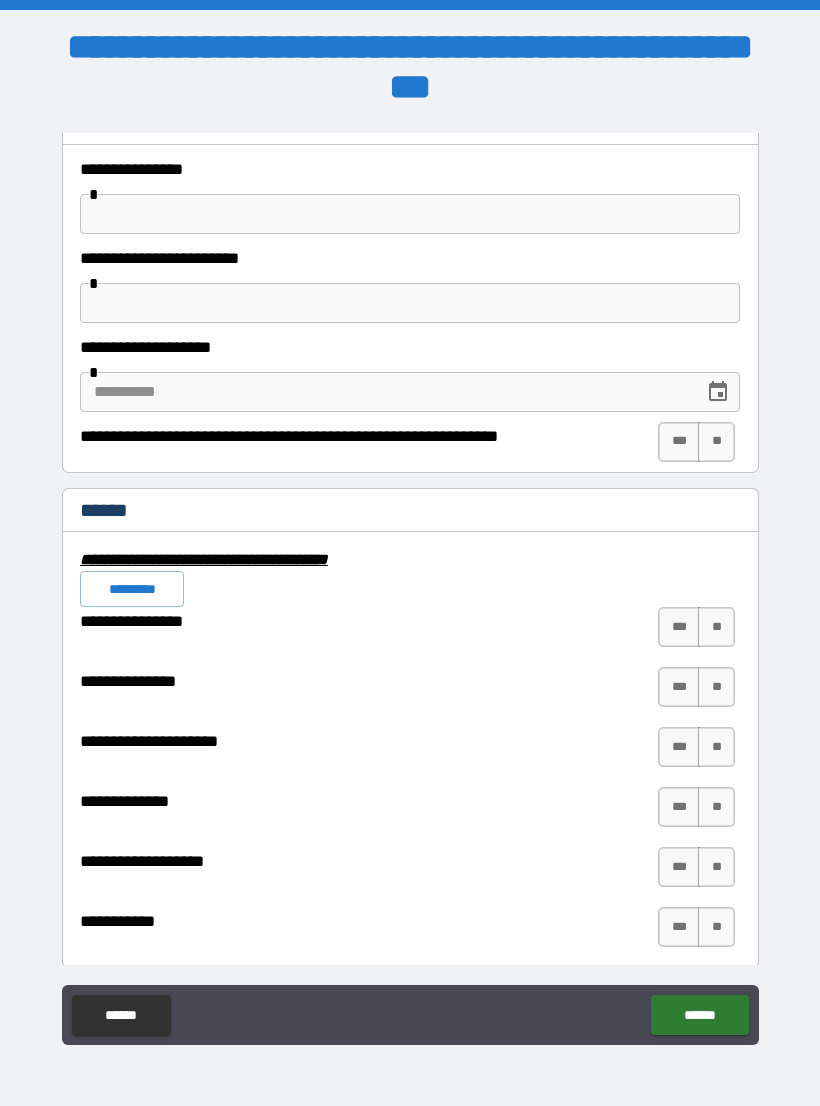 click at bounding box center [410, 214] 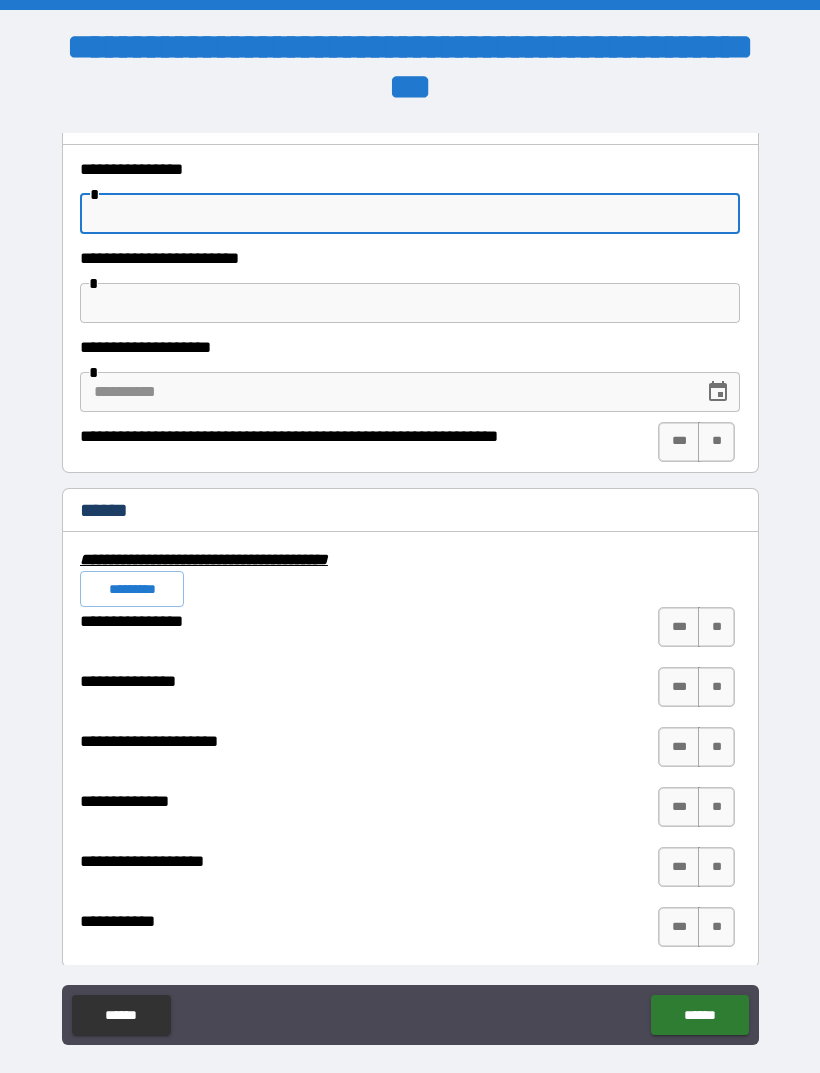 click at bounding box center (410, 303) 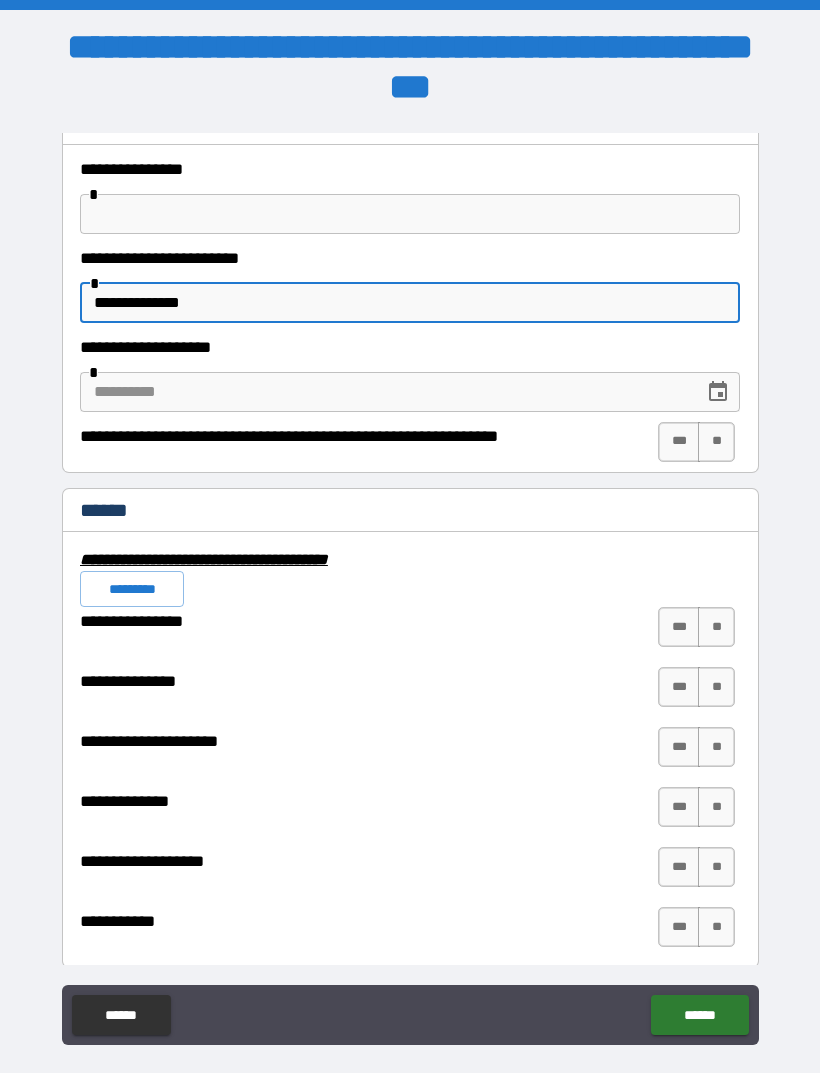 type on "**********" 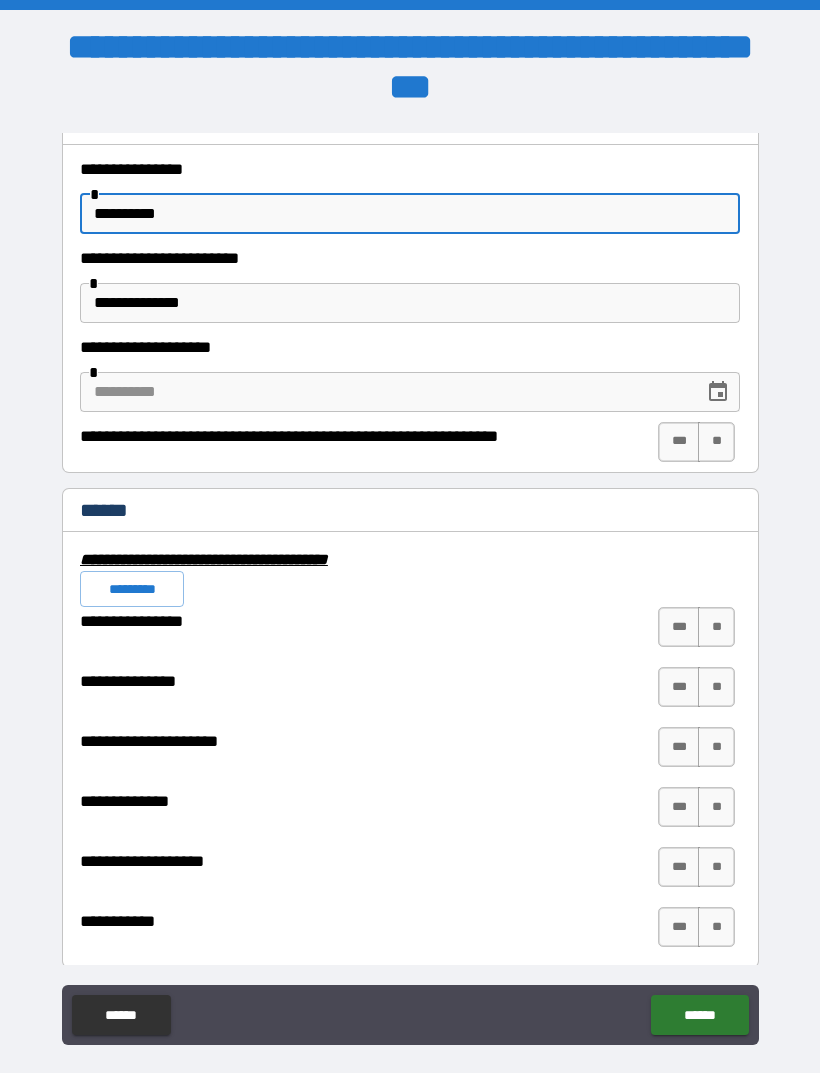 type on "**********" 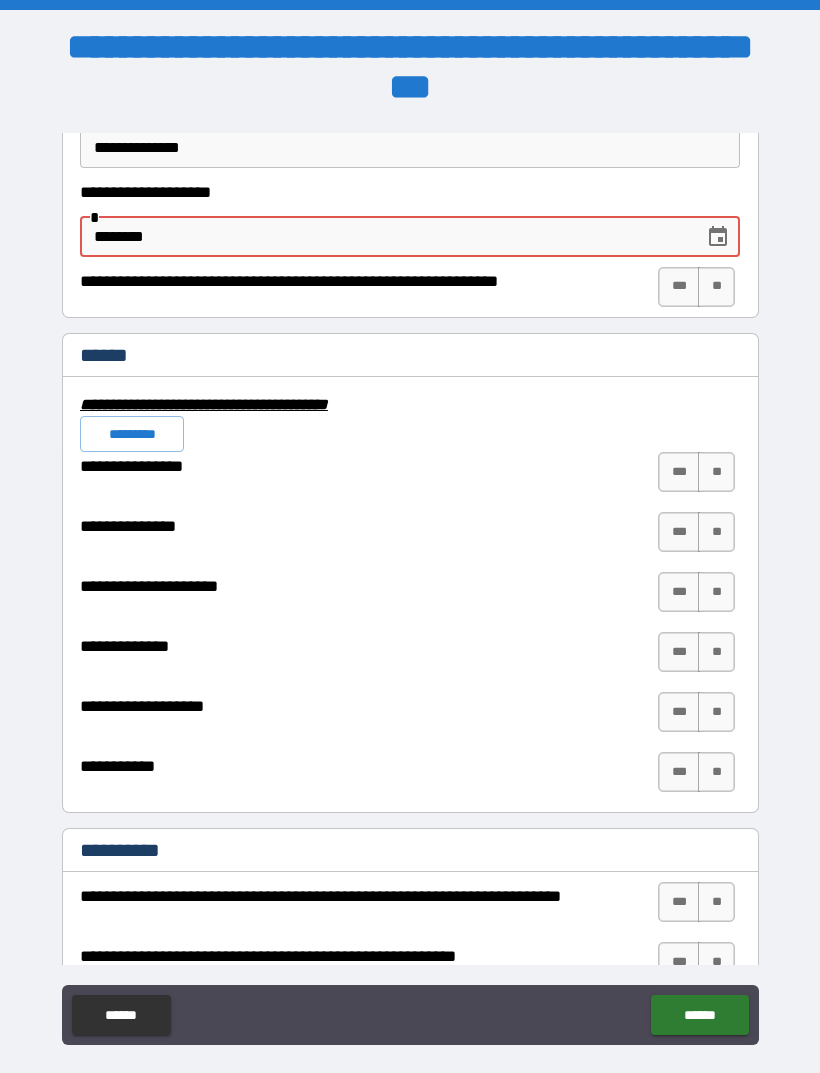 scroll, scrollTop: 4608, scrollLeft: 0, axis: vertical 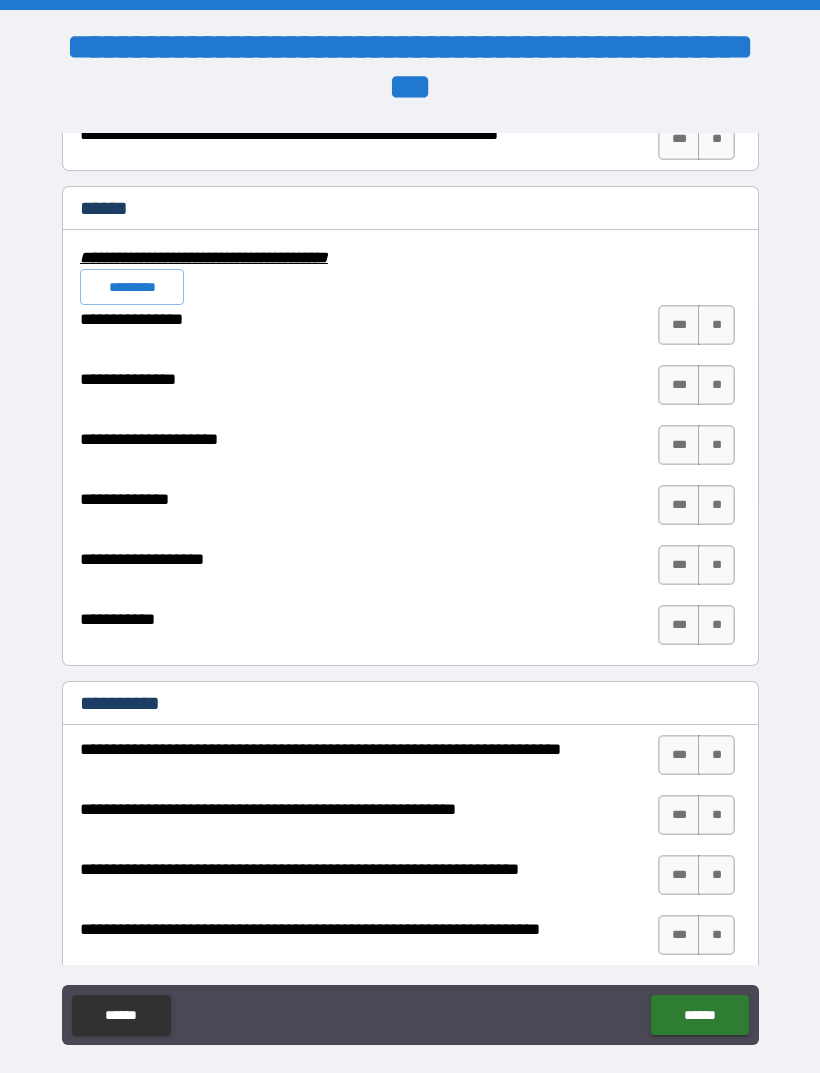 type on "********" 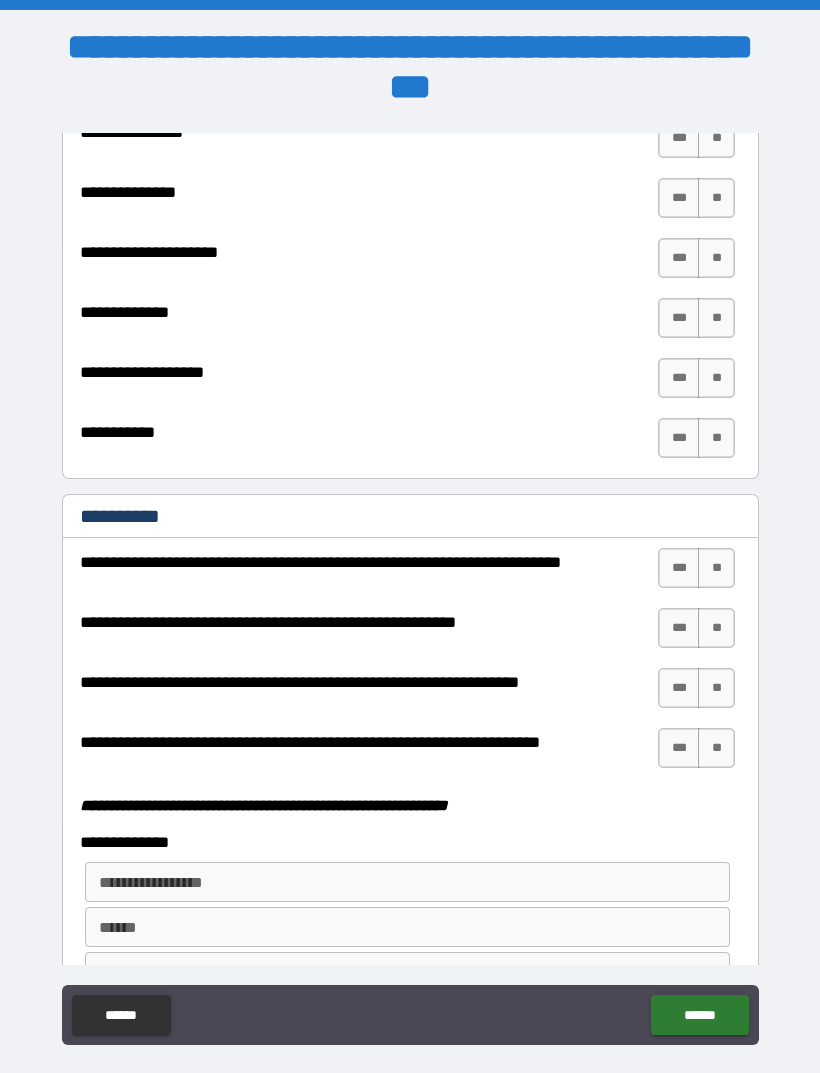 scroll, scrollTop: 4790, scrollLeft: 0, axis: vertical 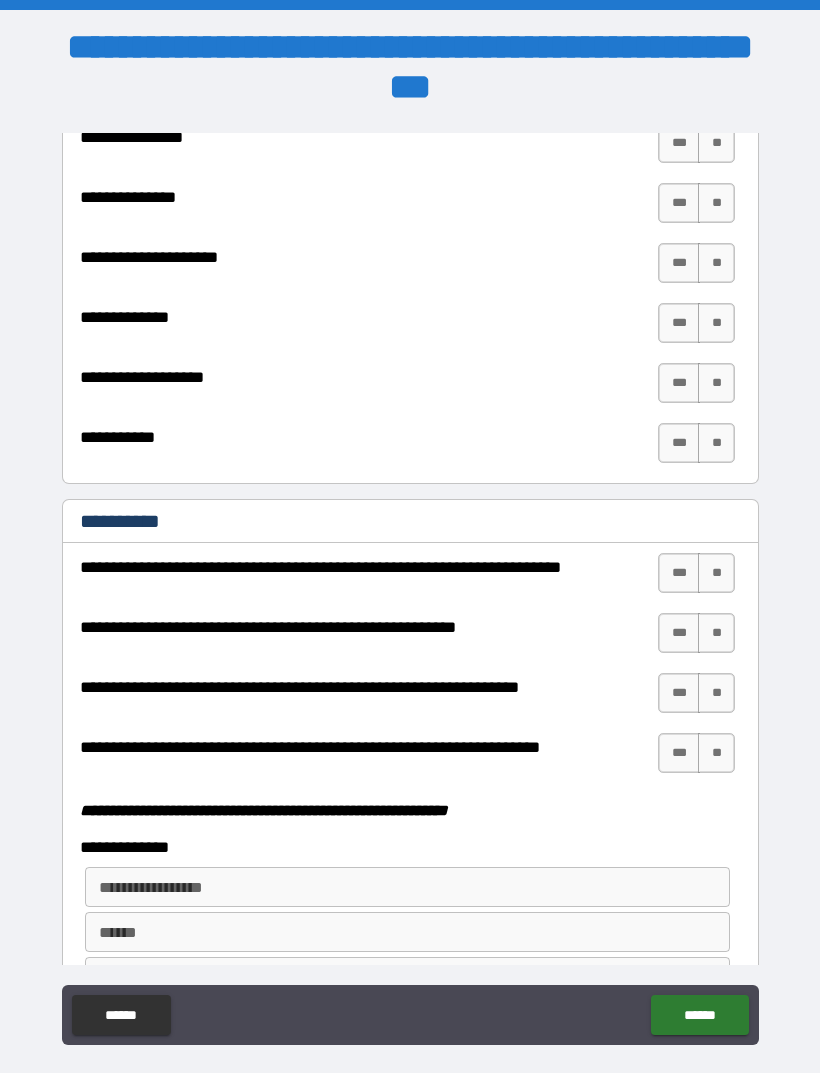 click on "**" at bounding box center [716, 143] 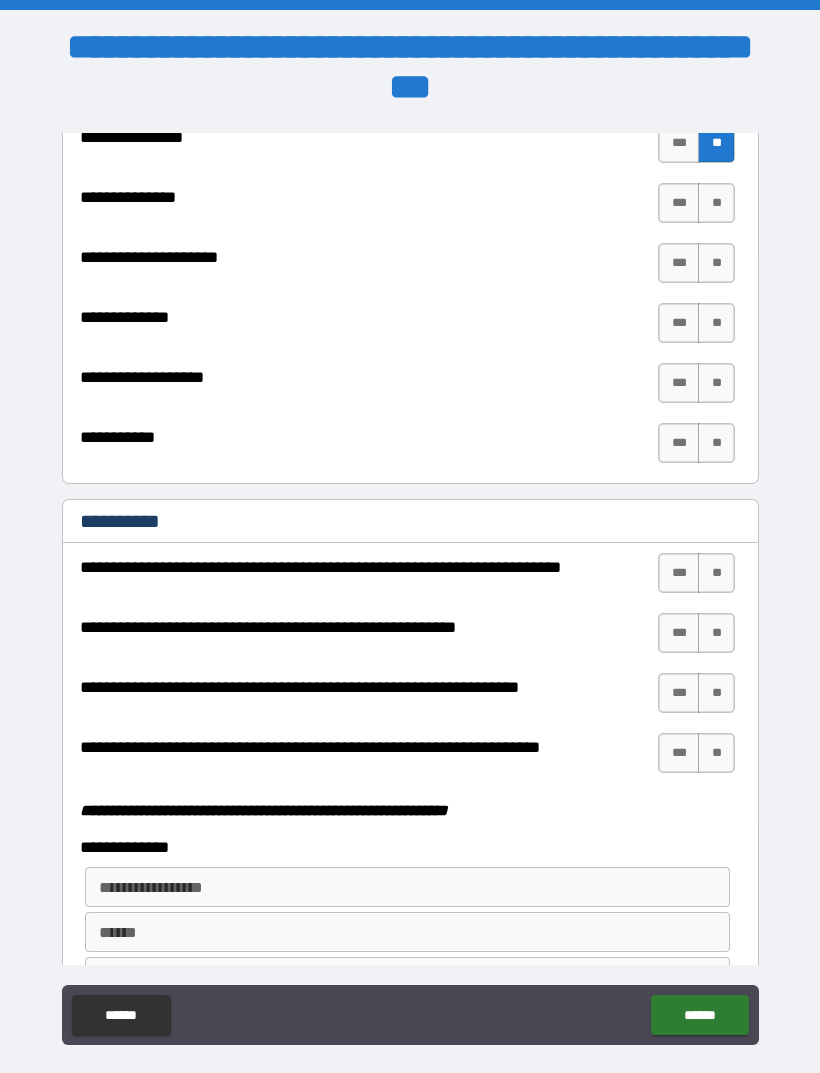 click on "**" at bounding box center (716, 203) 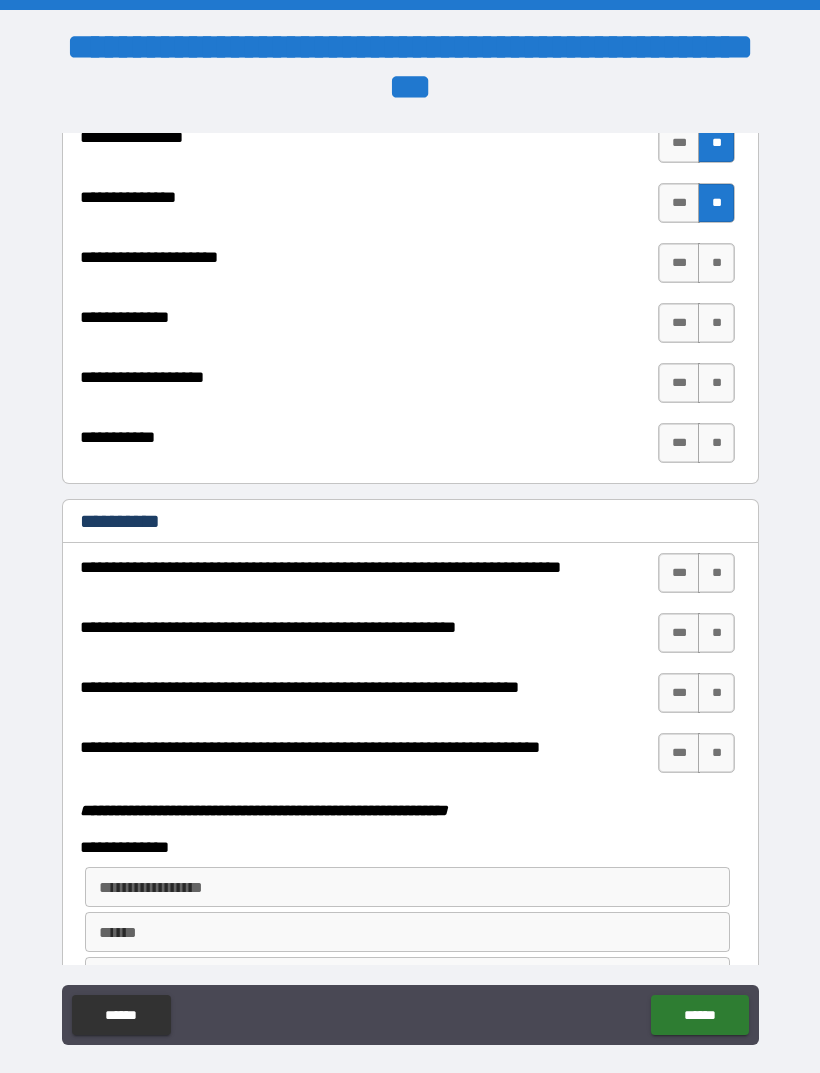 click on "**" at bounding box center [716, 263] 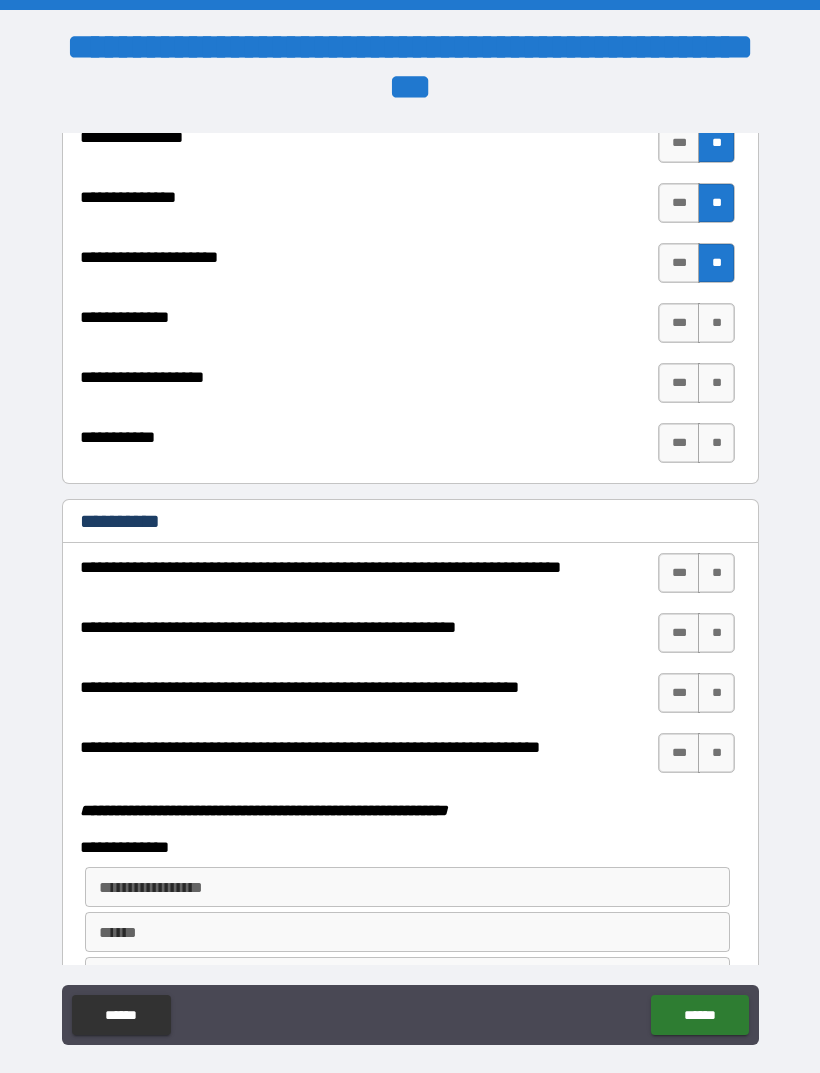 click on "**" at bounding box center [716, 323] 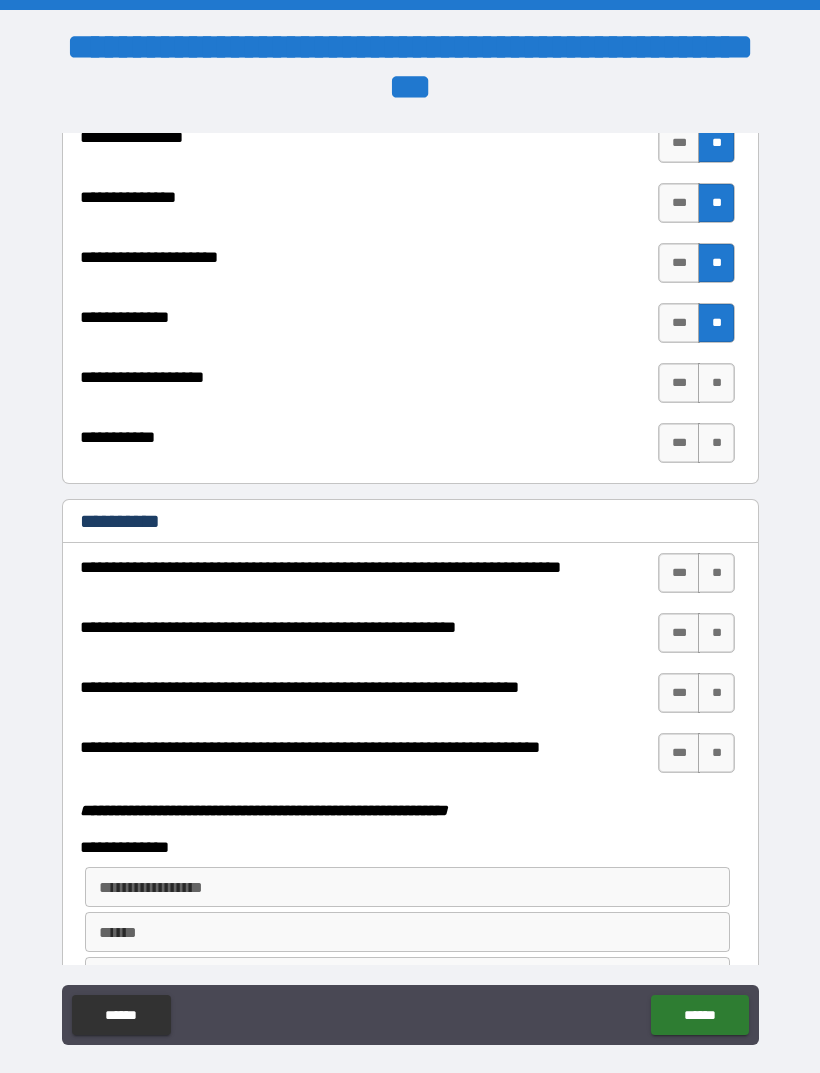 click on "**" at bounding box center [716, 383] 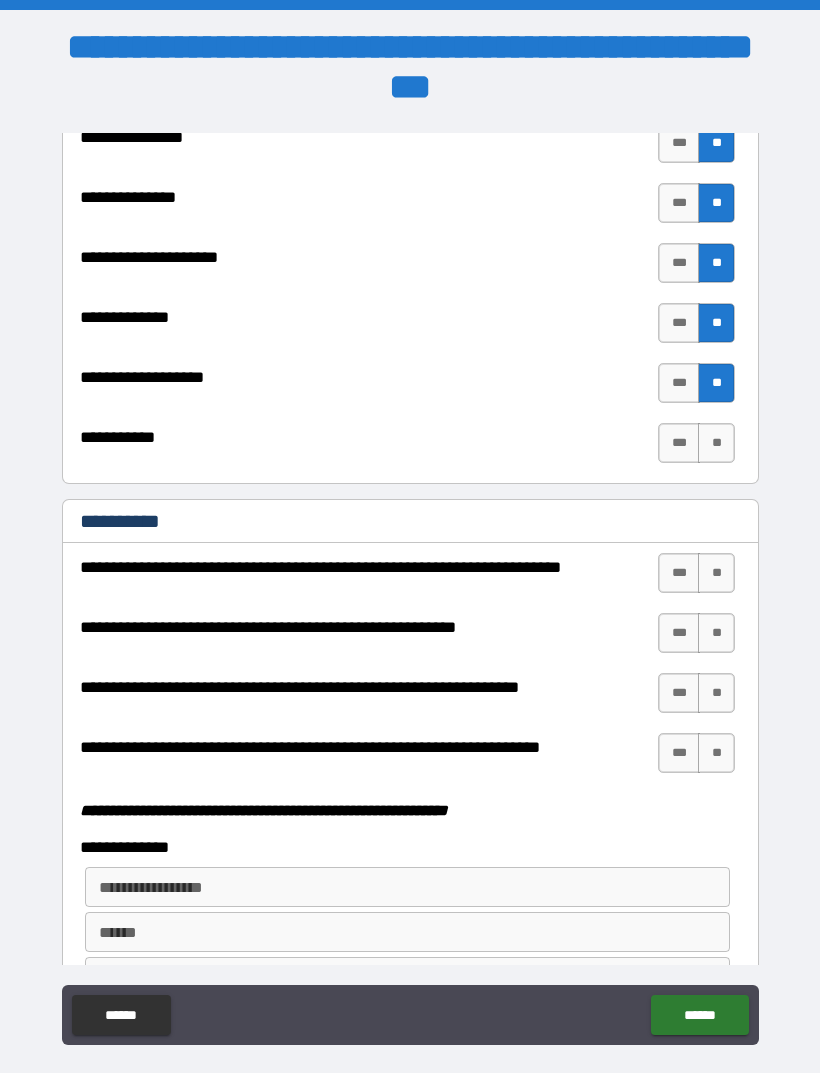 click on "**" at bounding box center [716, 443] 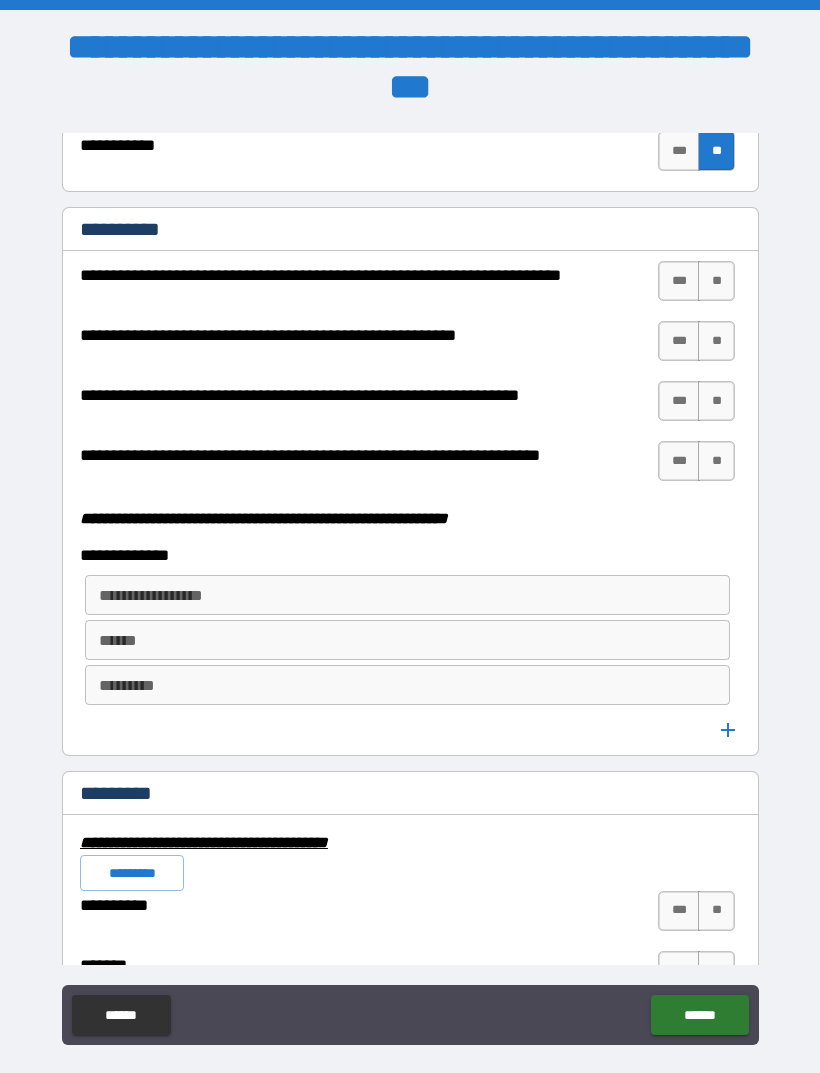 scroll, scrollTop: 5119, scrollLeft: 0, axis: vertical 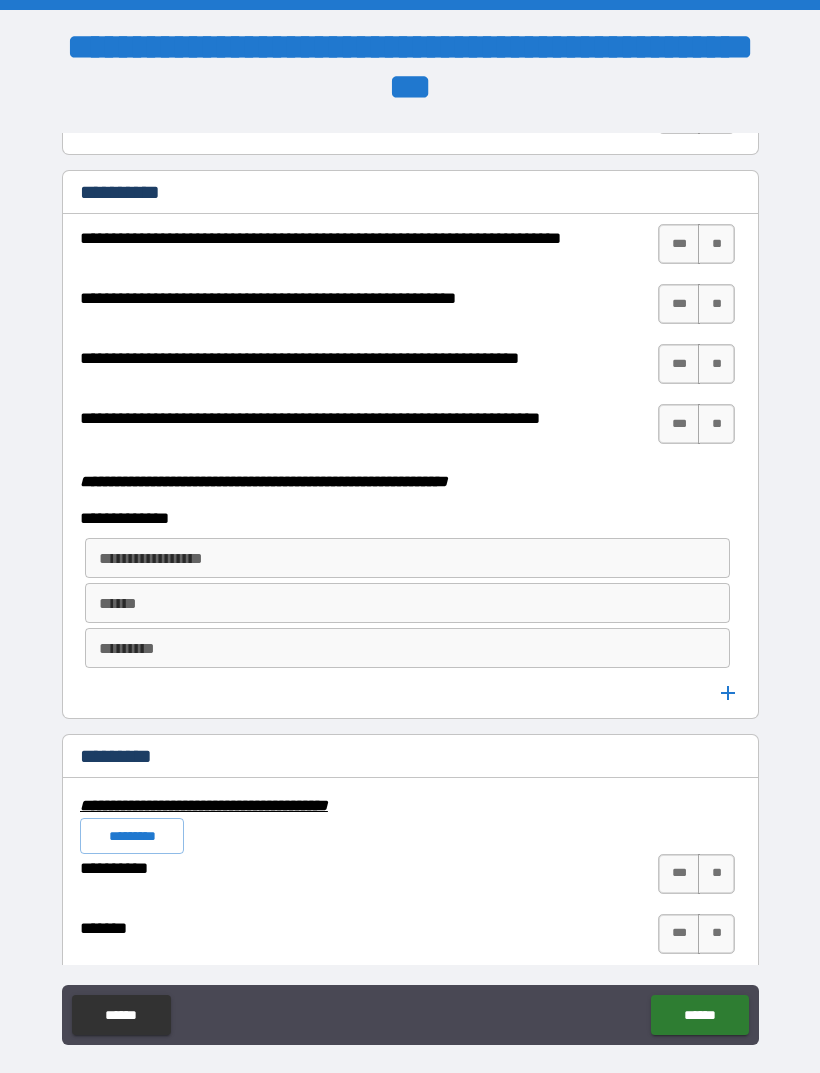 click on "**" at bounding box center [716, 244] 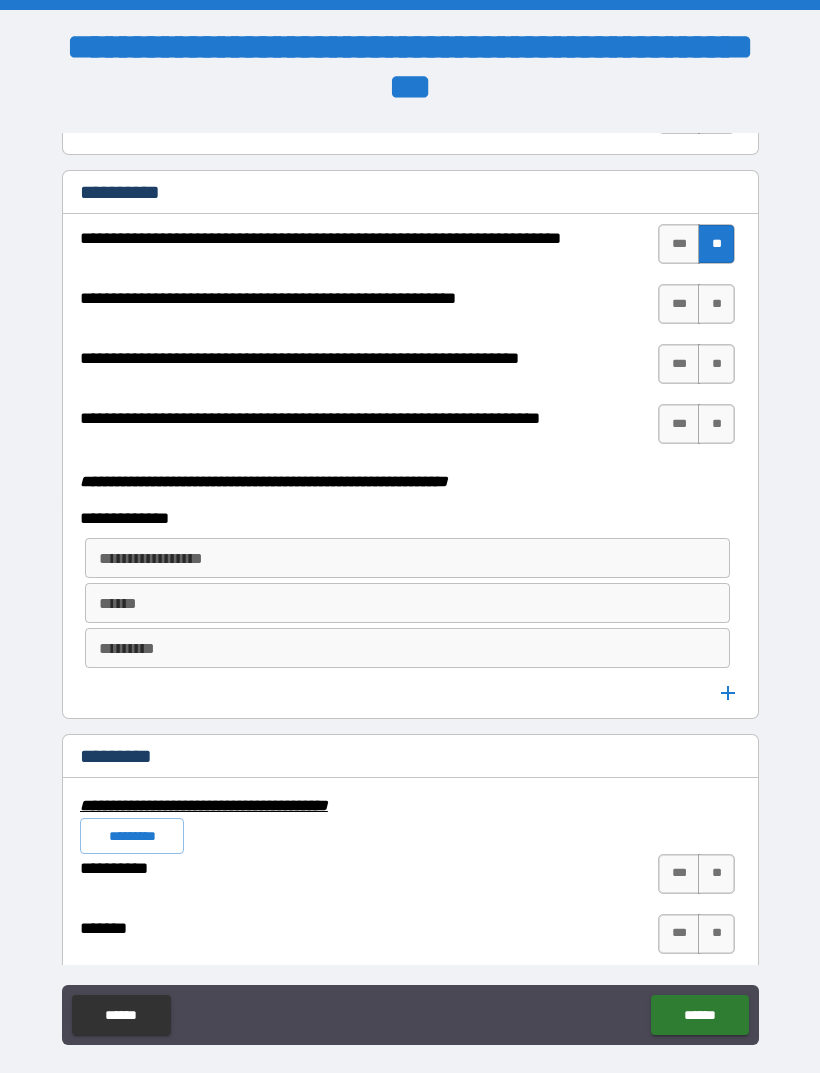 click on "**" at bounding box center [716, 304] 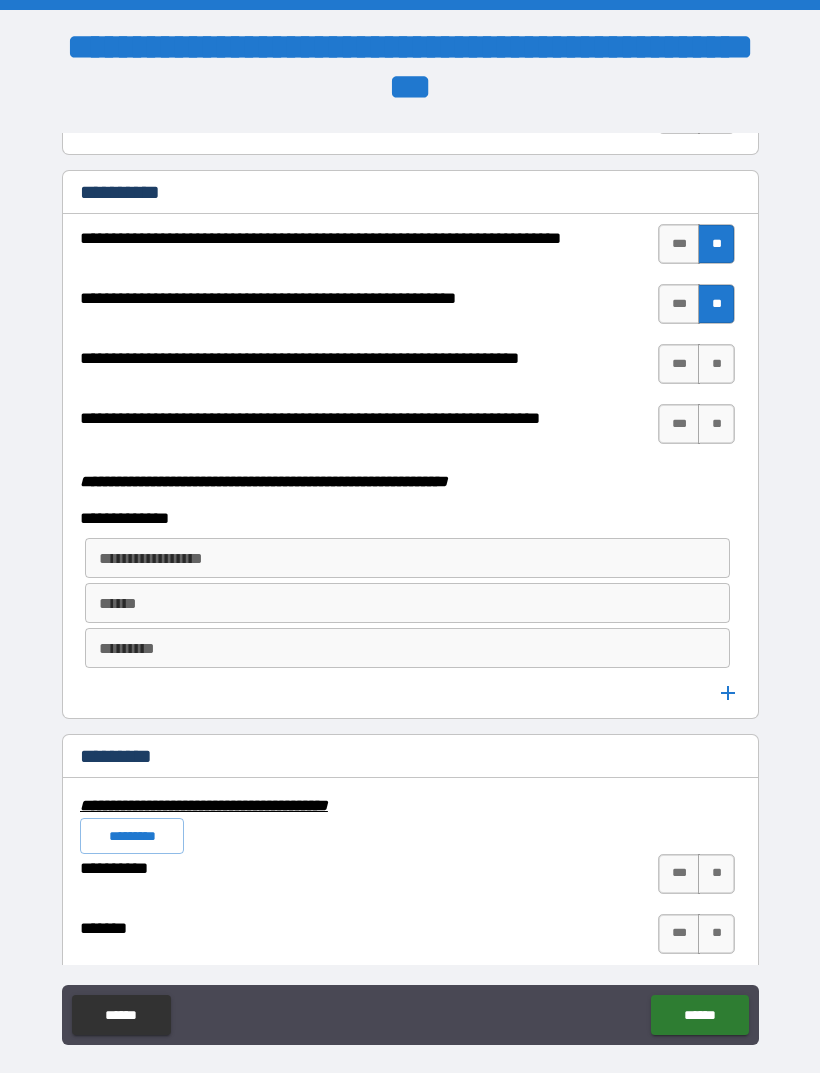 click on "**" at bounding box center [716, 364] 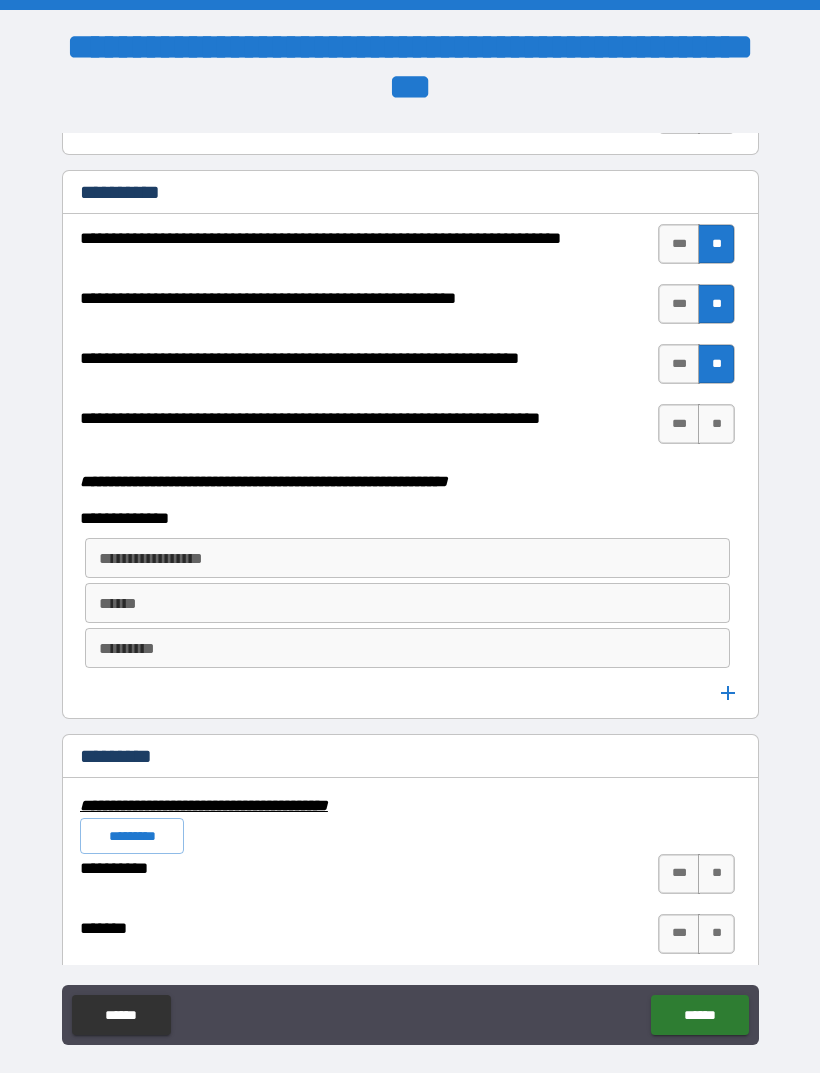 click on "**" at bounding box center (716, 424) 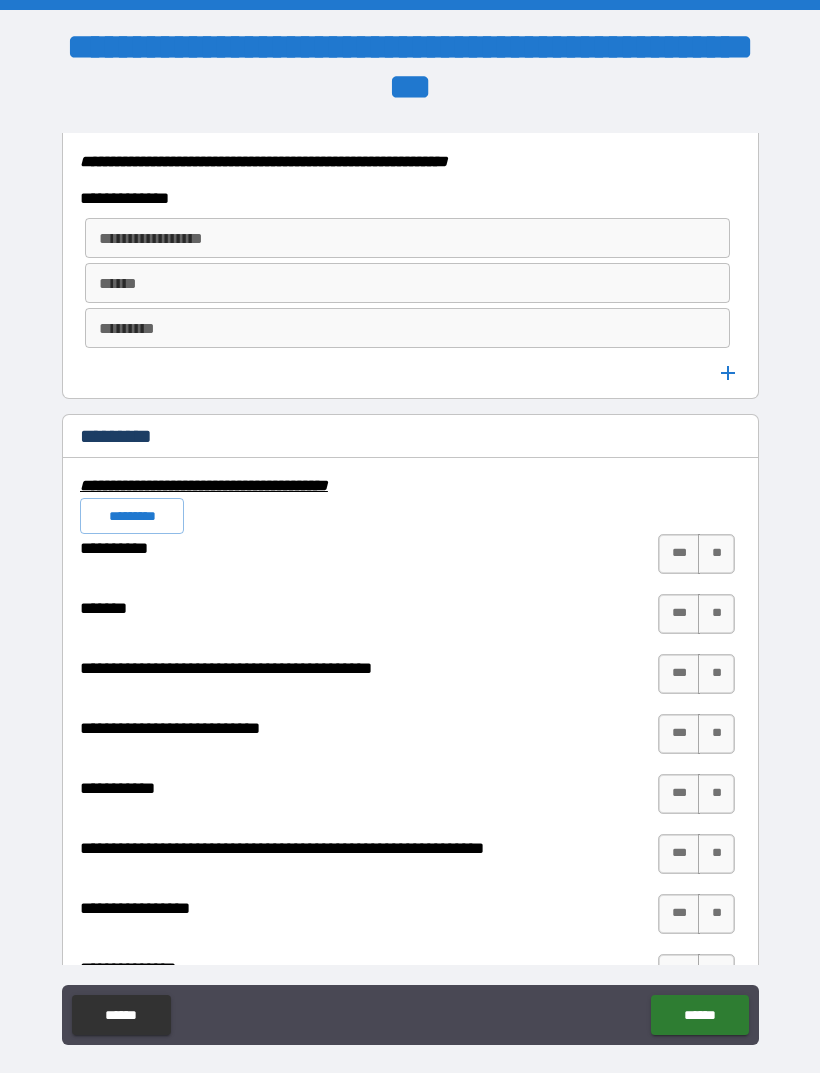 scroll, scrollTop: 5434, scrollLeft: 0, axis: vertical 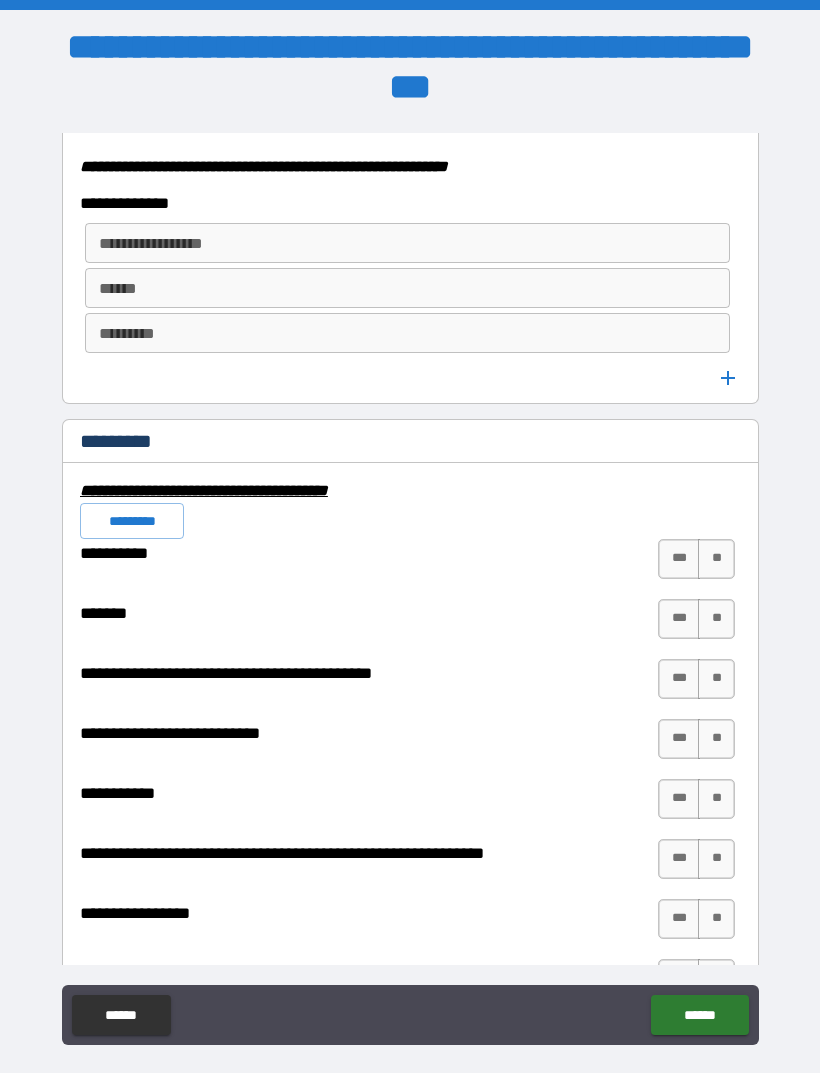 click on "**********" at bounding box center (406, 243) 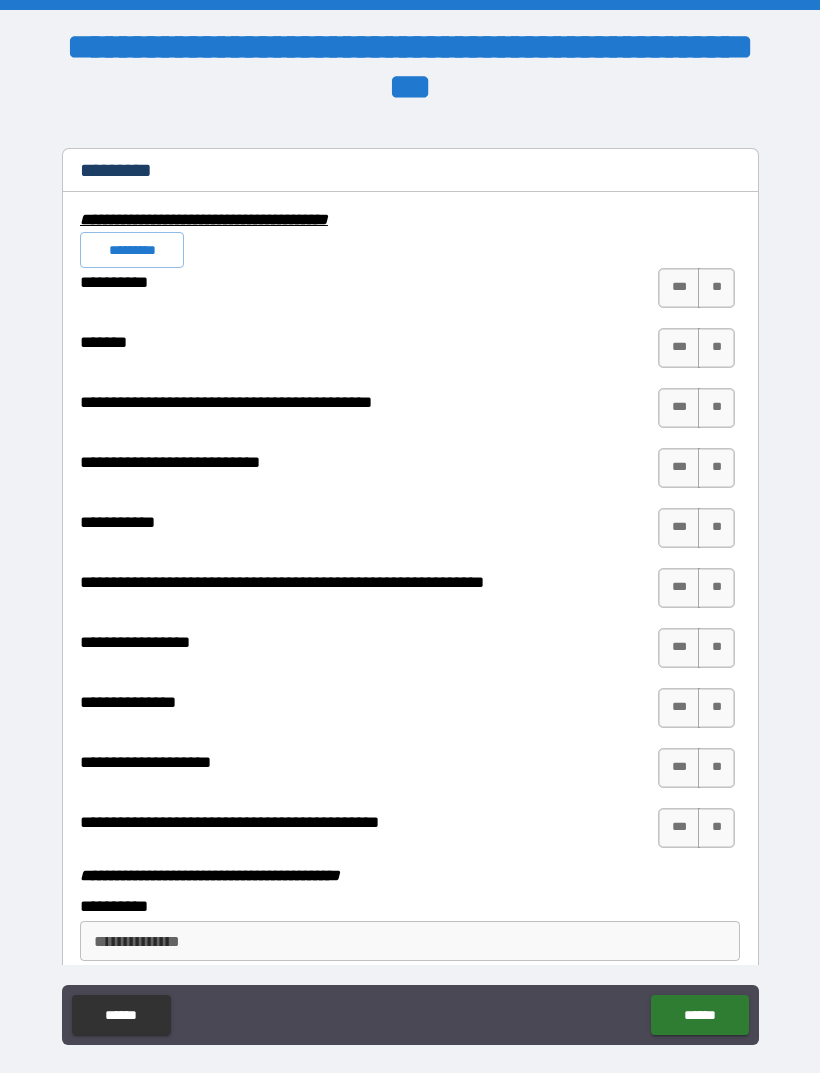 scroll, scrollTop: 5731, scrollLeft: 0, axis: vertical 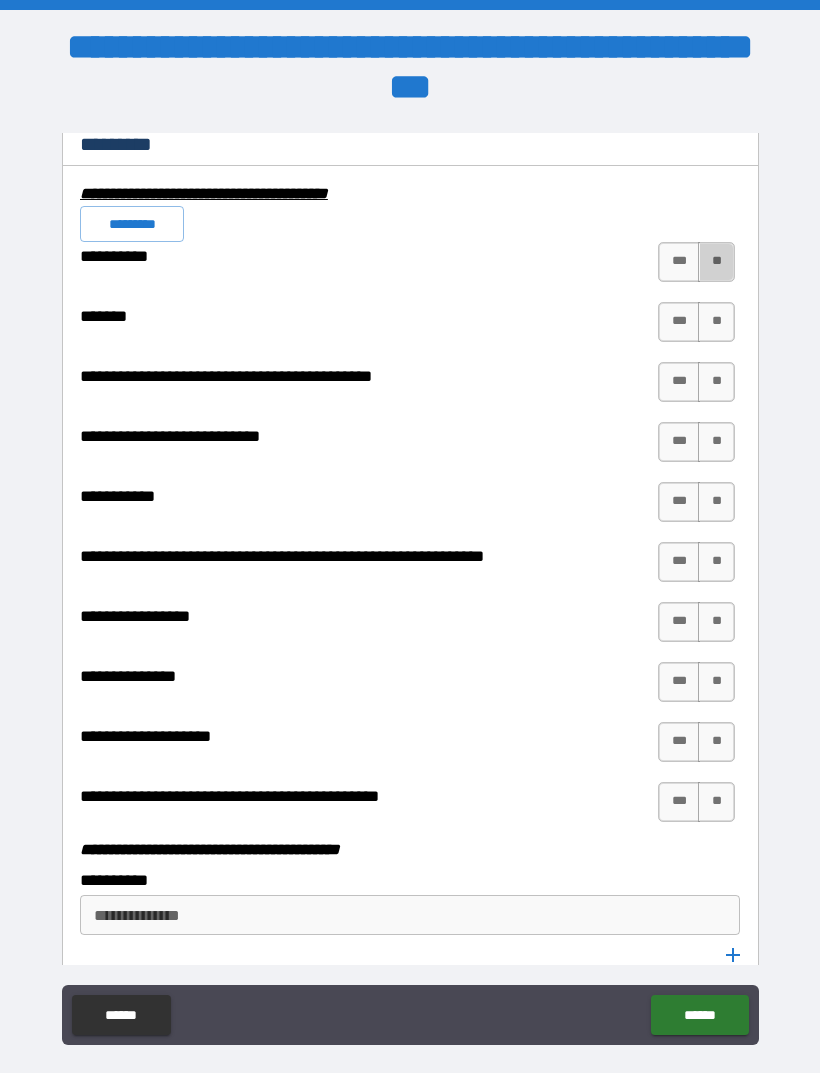 type on "**********" 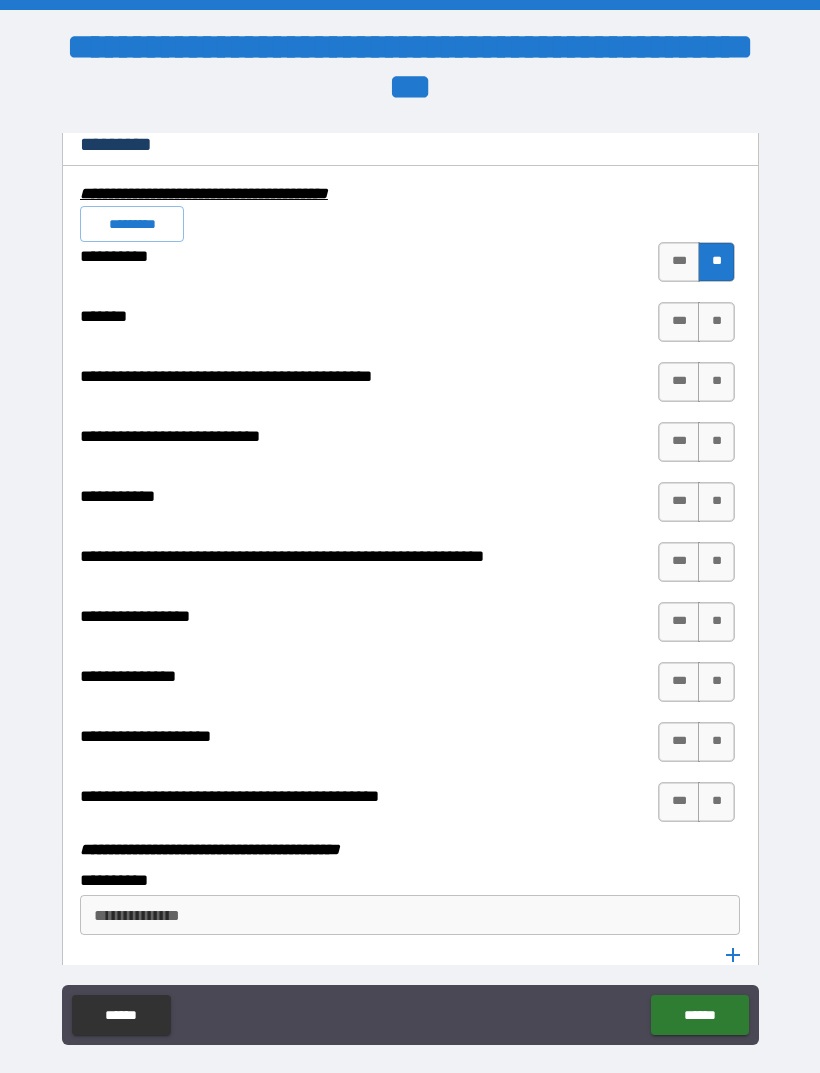 click on "**" at bounding box center (716, 322) 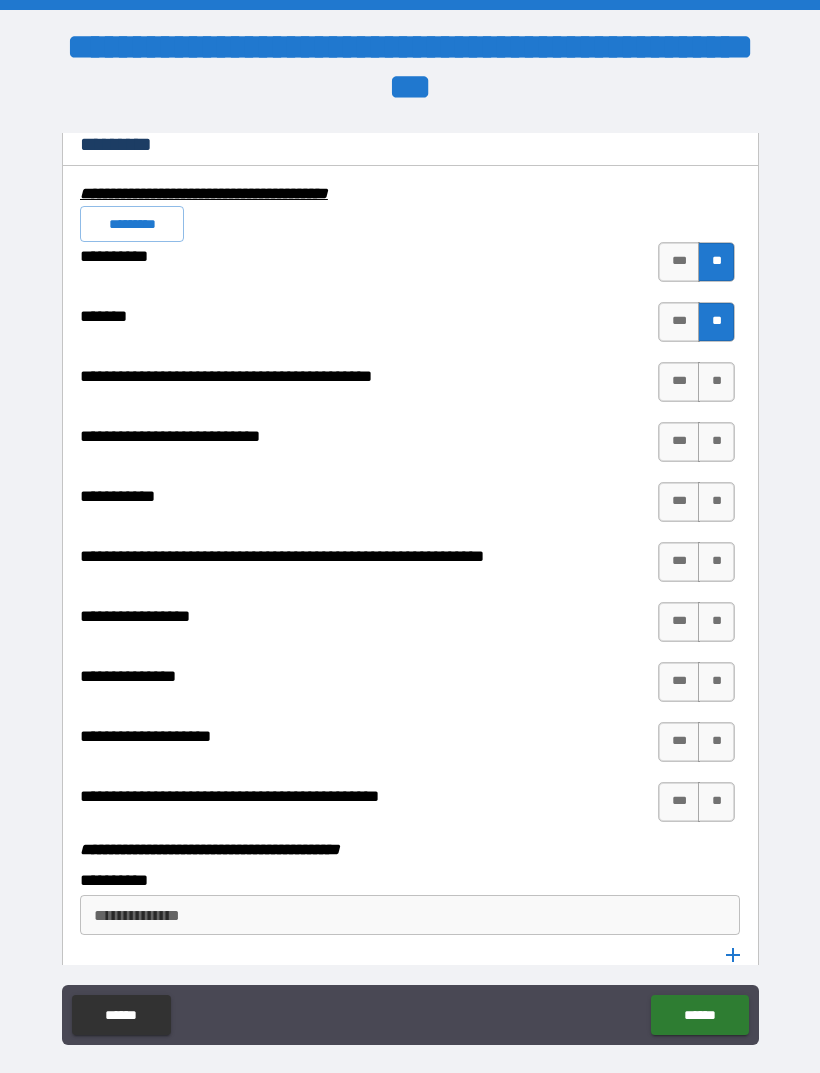 click on "**" at bounding box center [716, 382] 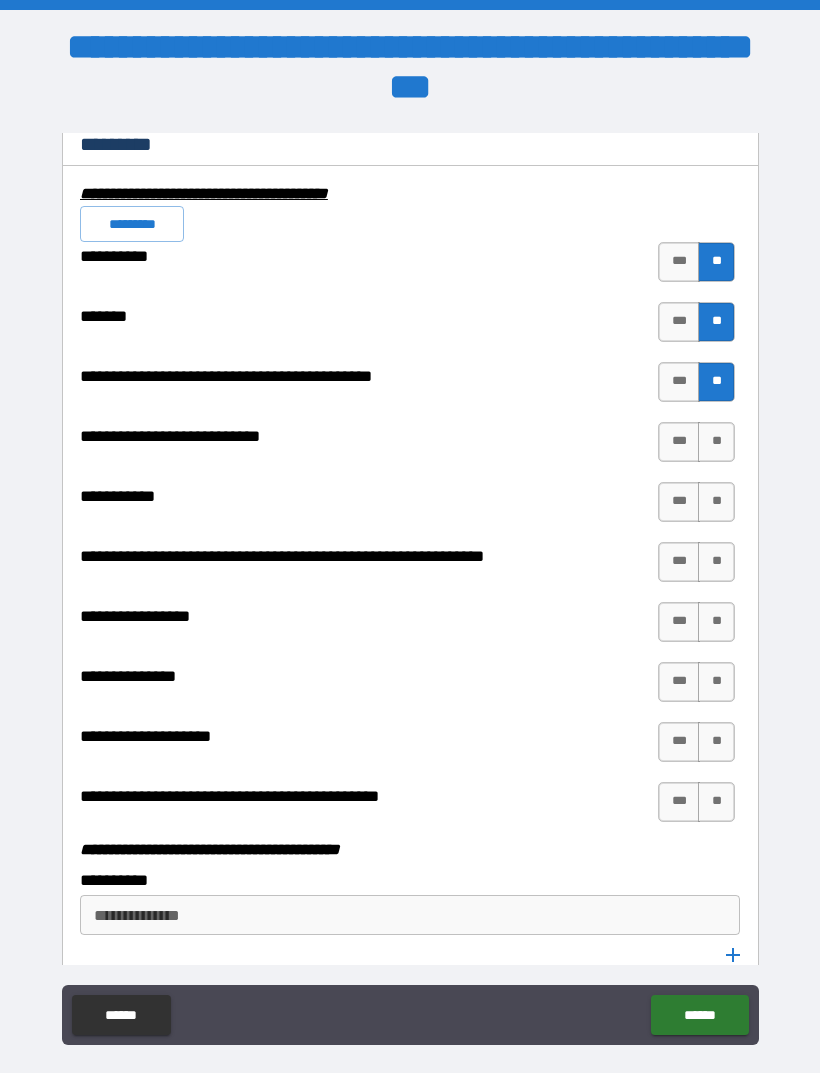 click on "**" at bounding box center (716, 442) 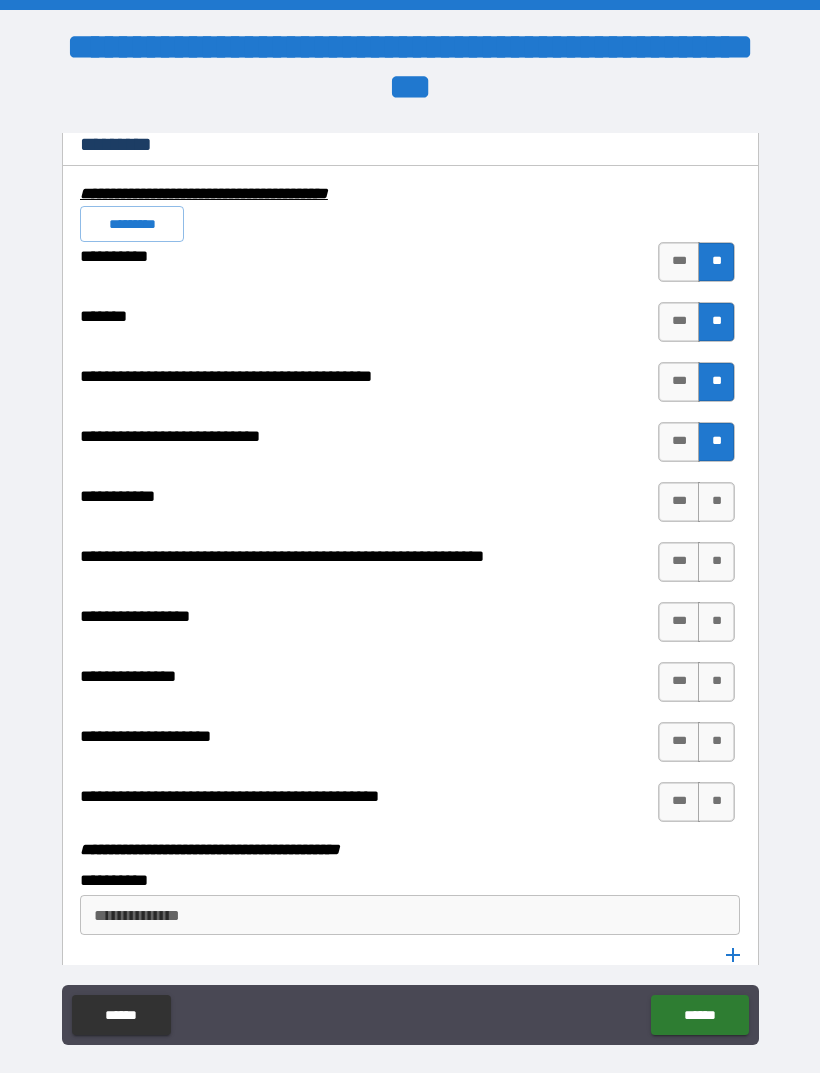 click on "**" at bounding box center (716, 502) 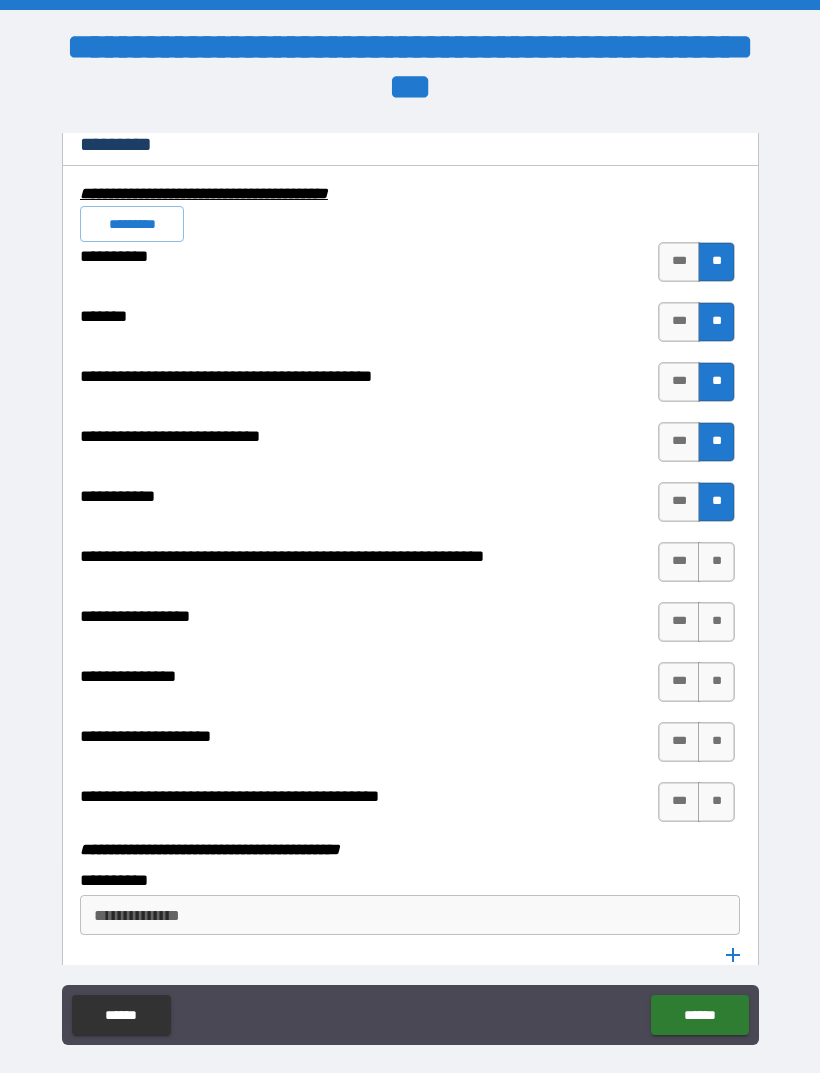 click on "**" at bounding box center (716, 562) 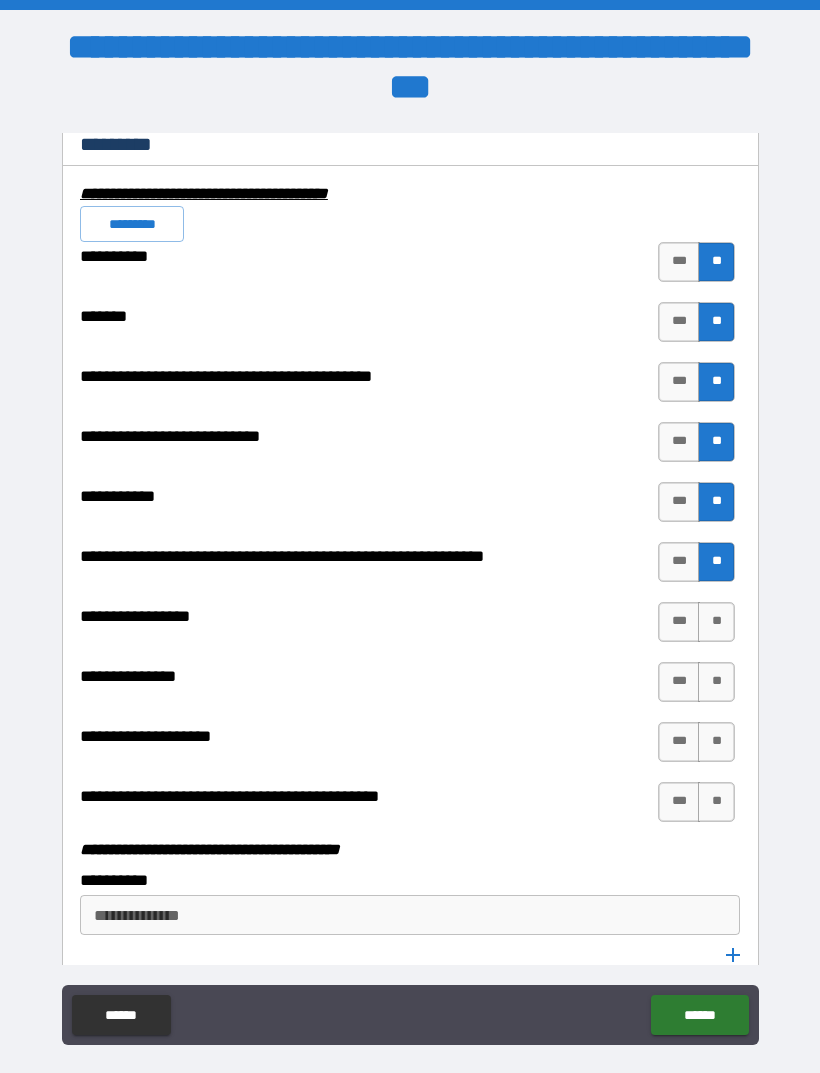 click on "**" at bounding box center [716, 562] 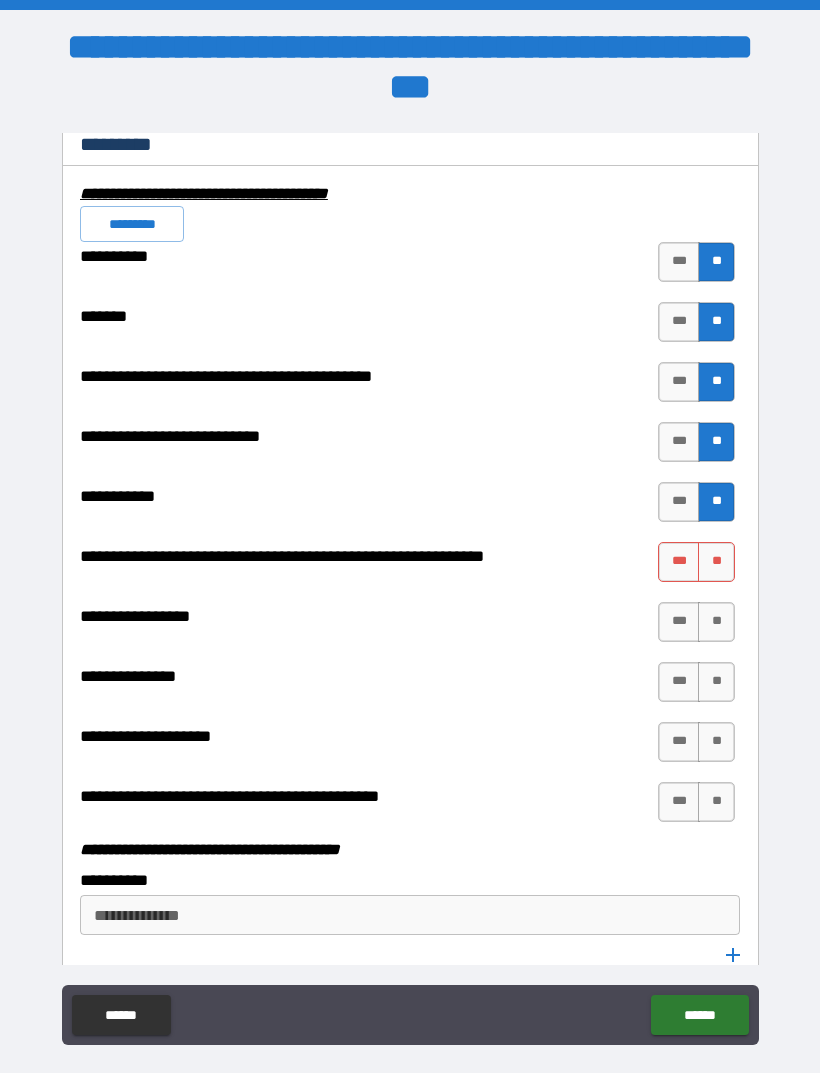 click on "**" at bounding box center (716, 682) 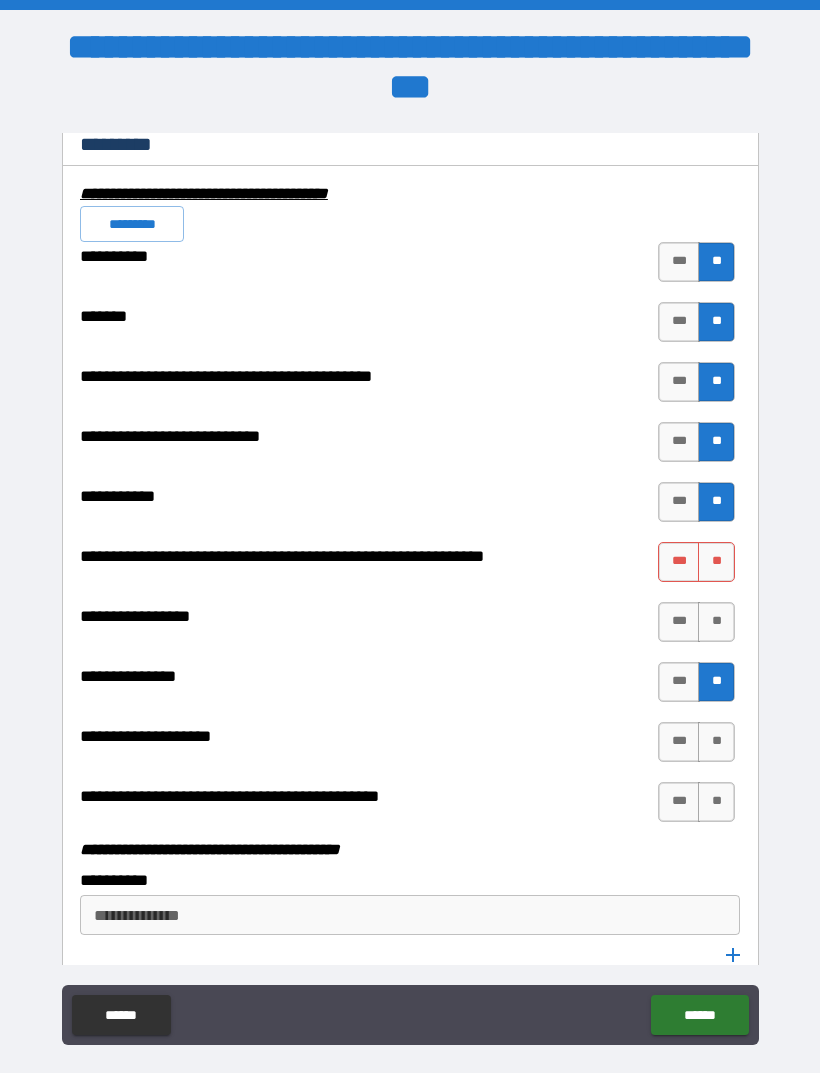 click on "**" at bounding box center [716, 682] 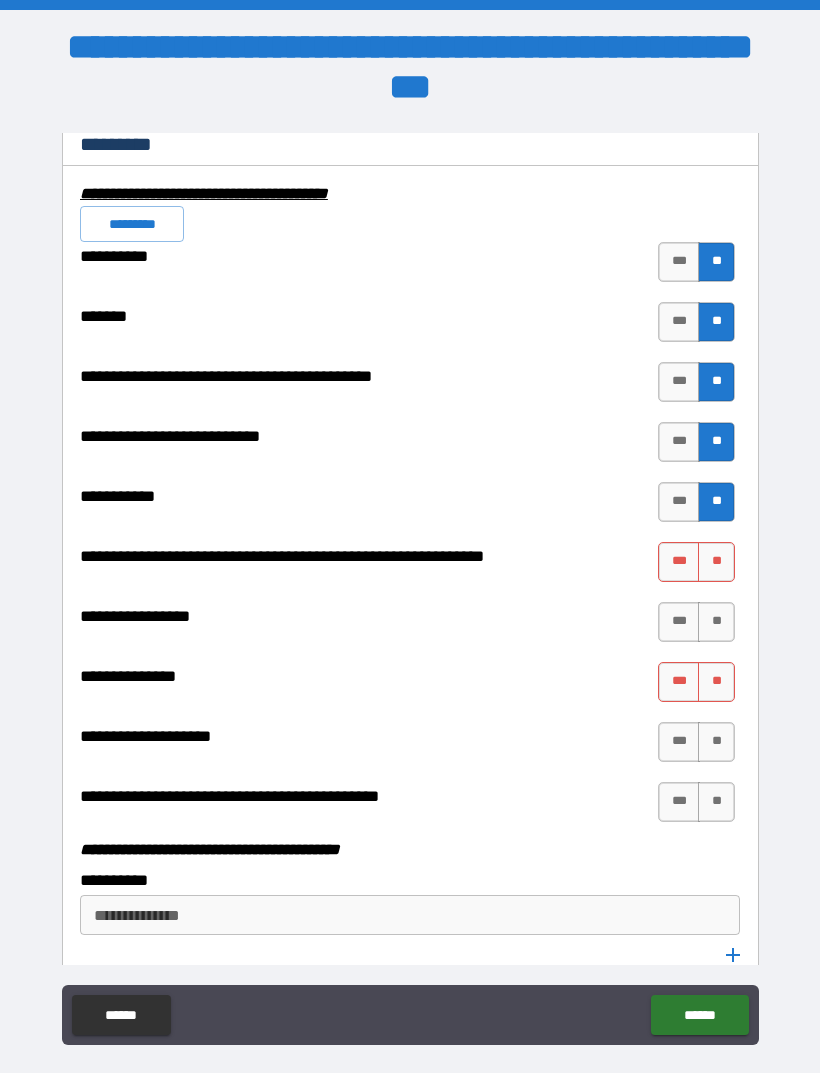click on "**" at bounding box center (716, 802) 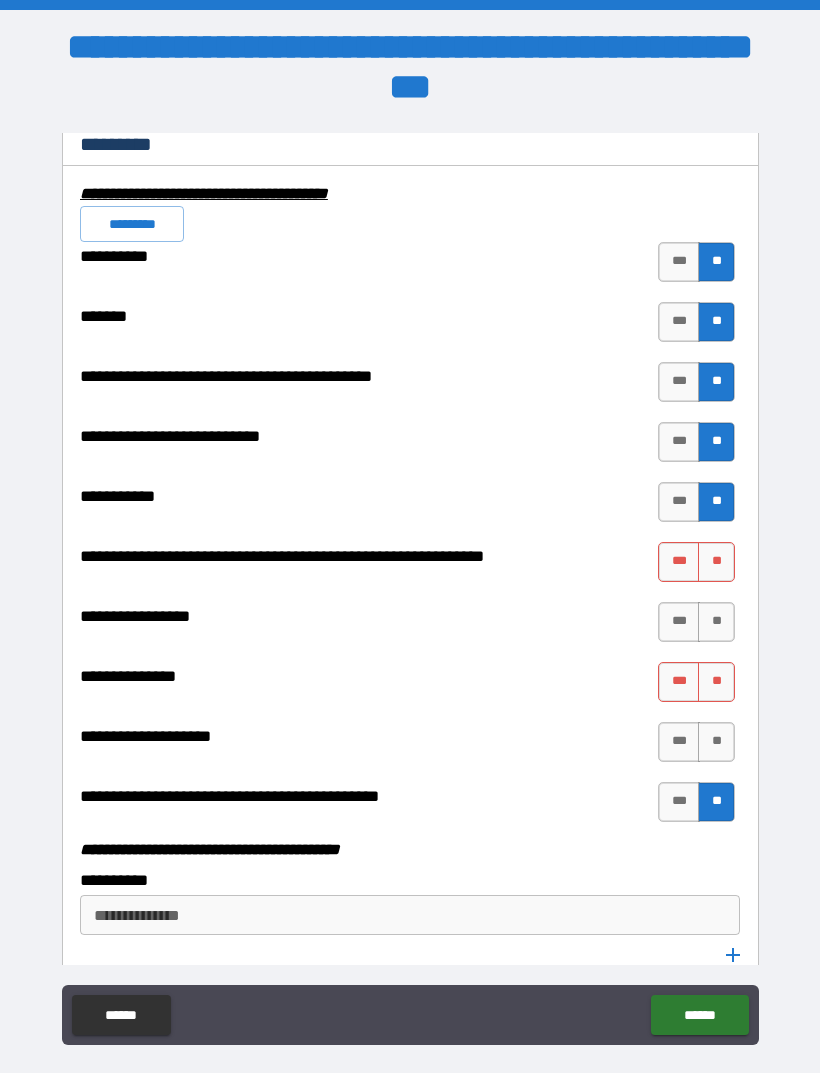 click on "**" at bounding box center (716, 622) 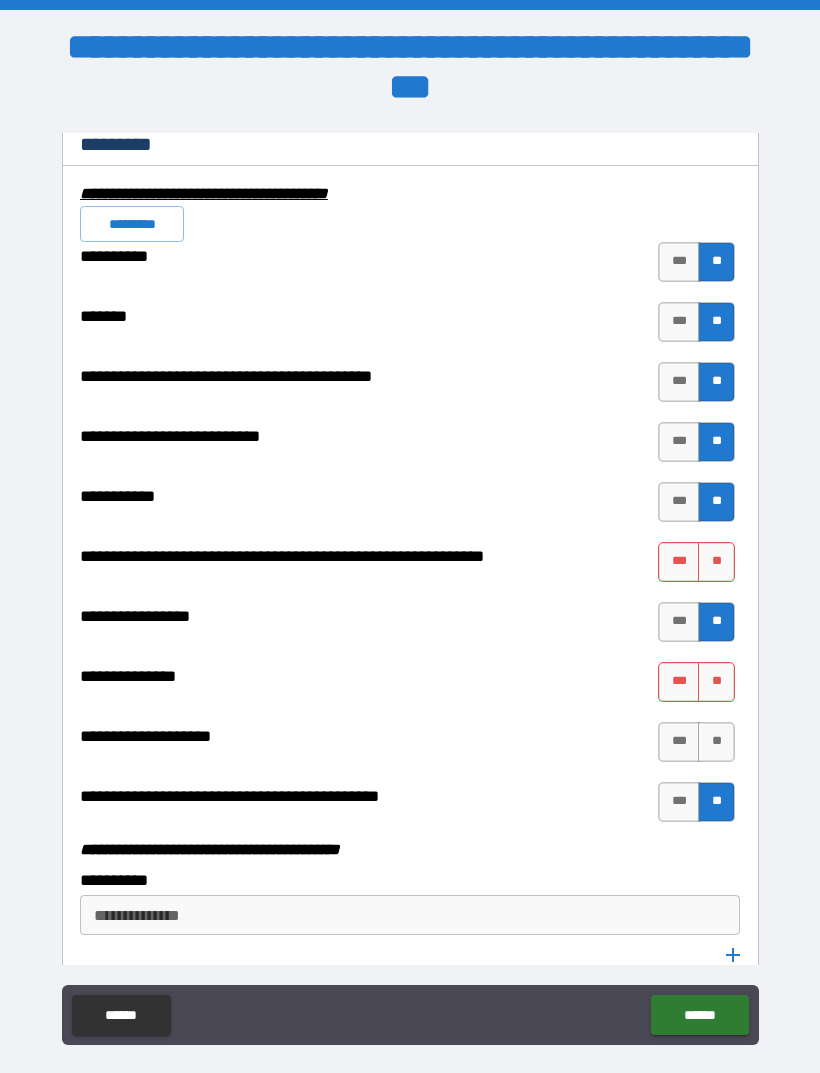 click on "**********" at bounding box center [410, 512] 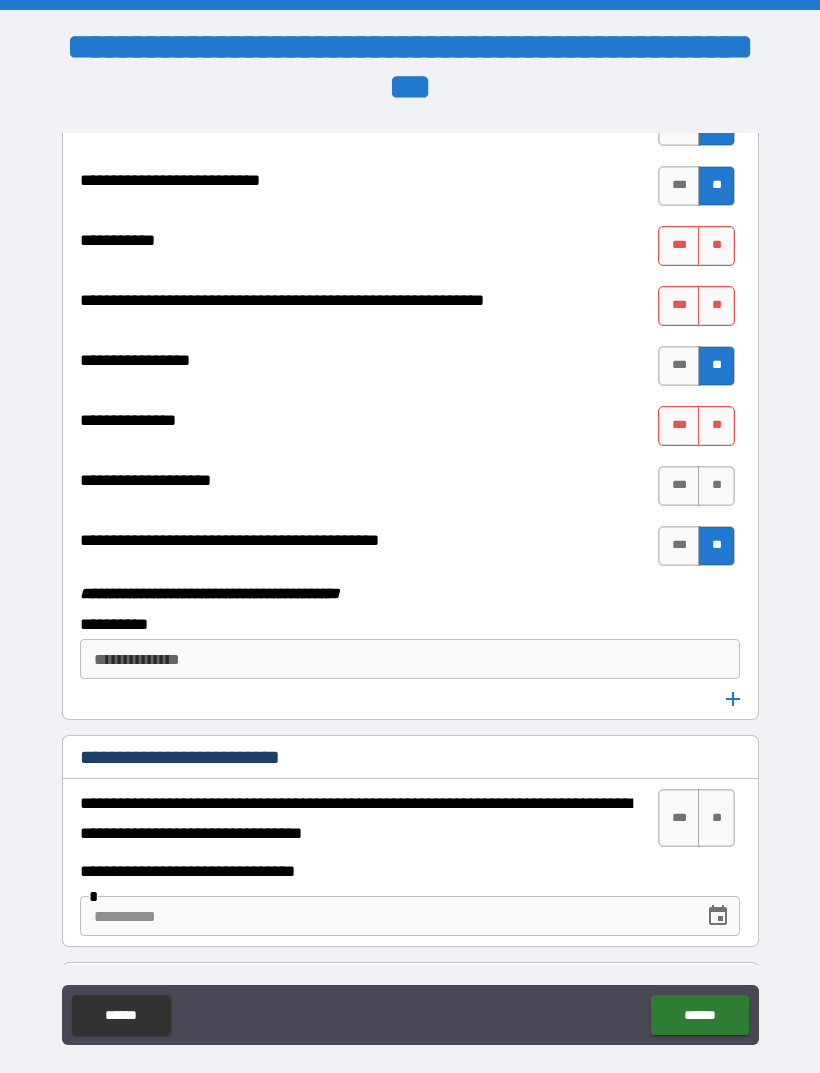 scroll, scrollTop: 5988, scrollLeft: 0, axis: vertical 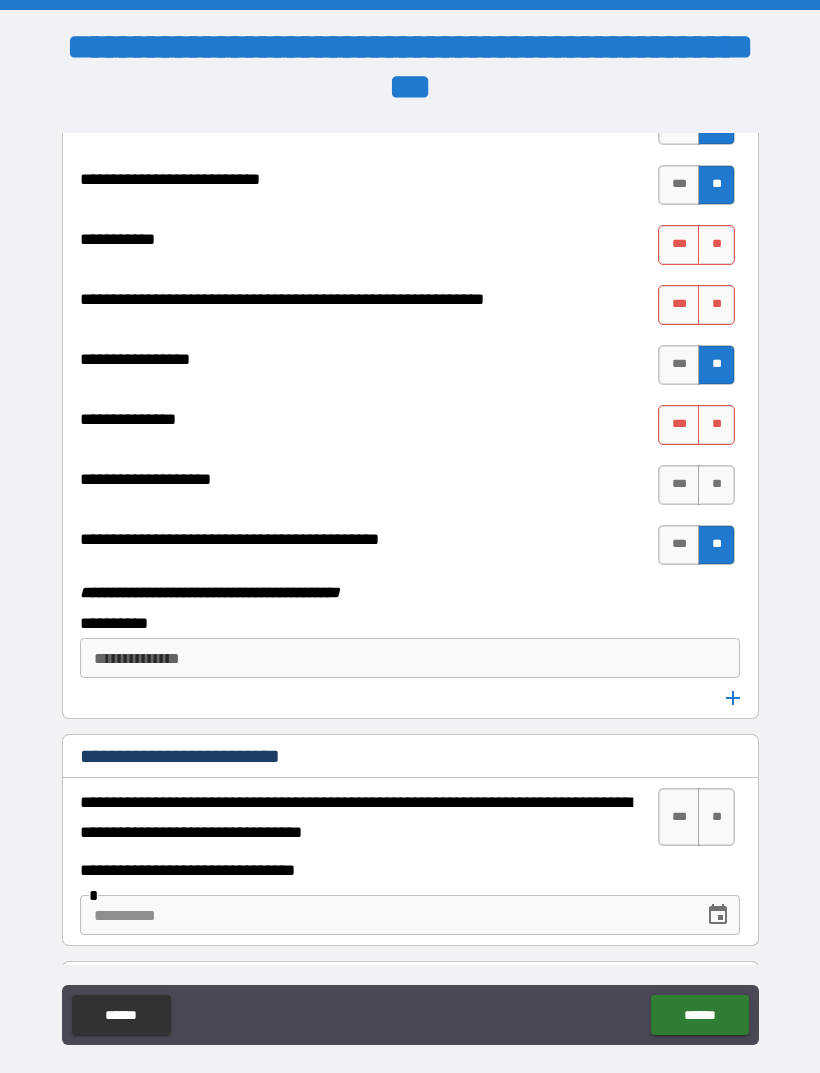 click on "**" at bounding box center [716, 245] 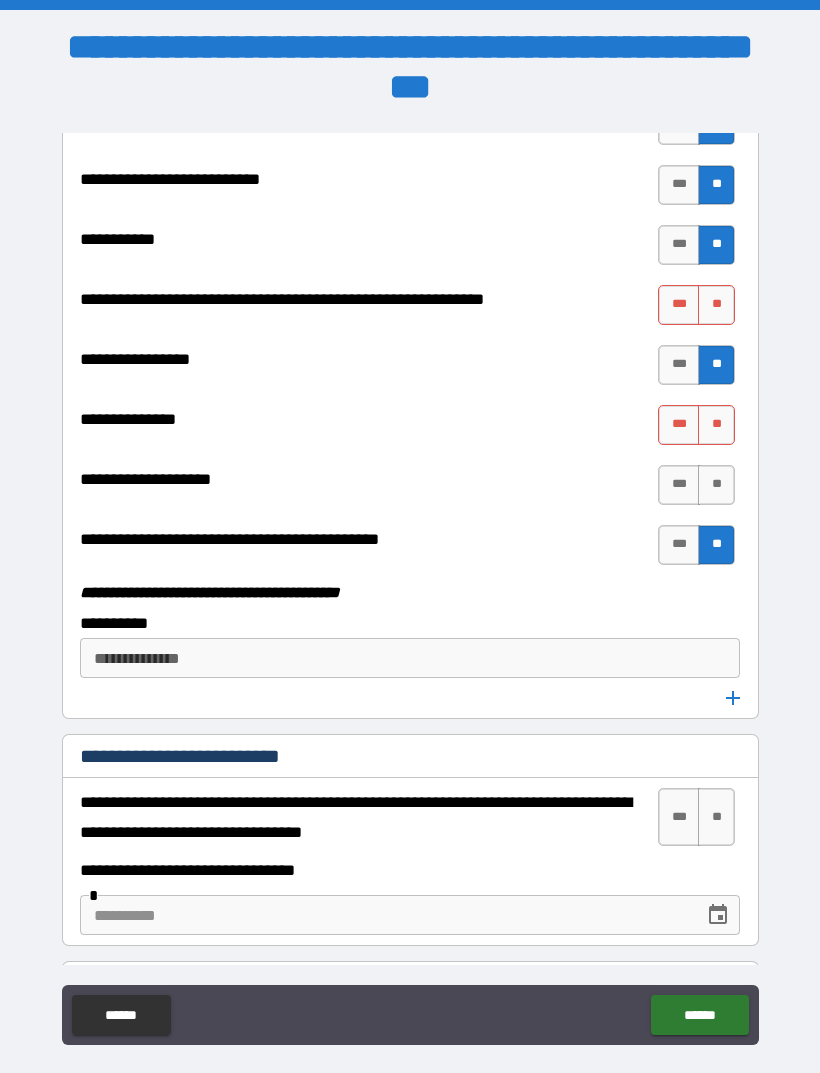 click on "**" at bounding box center [716, 305] 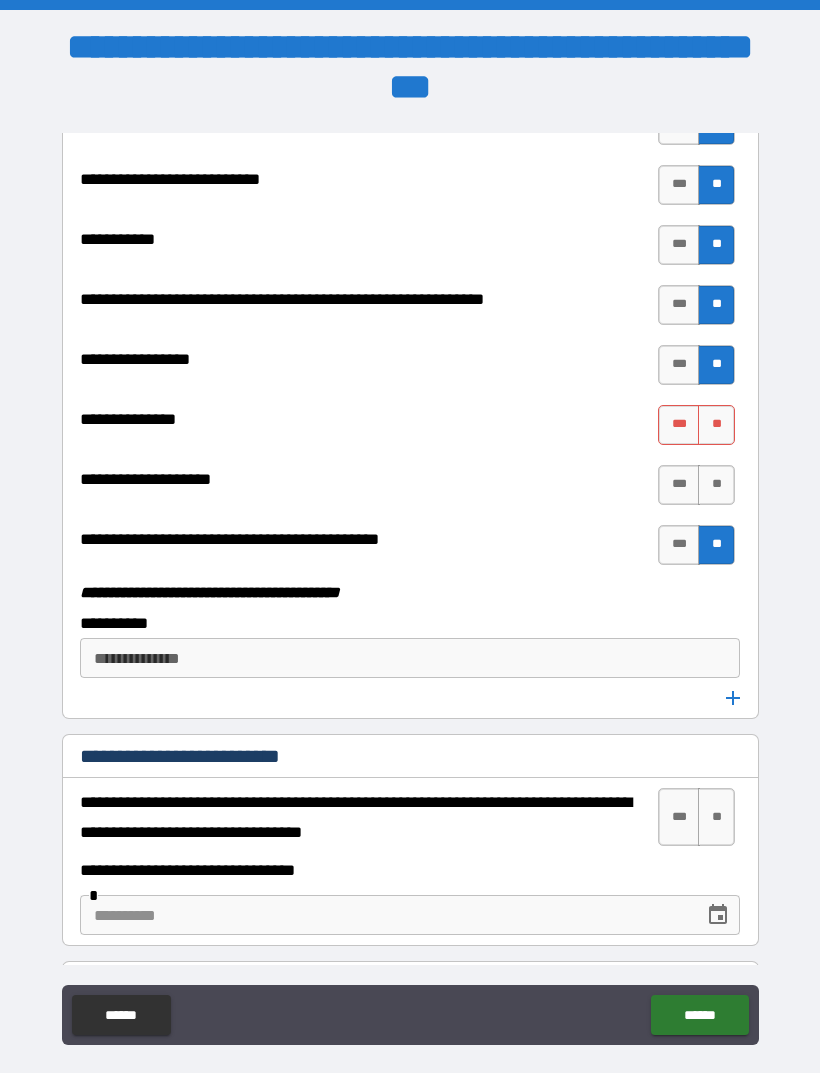 click on "**" at bounding box center (716, 425) 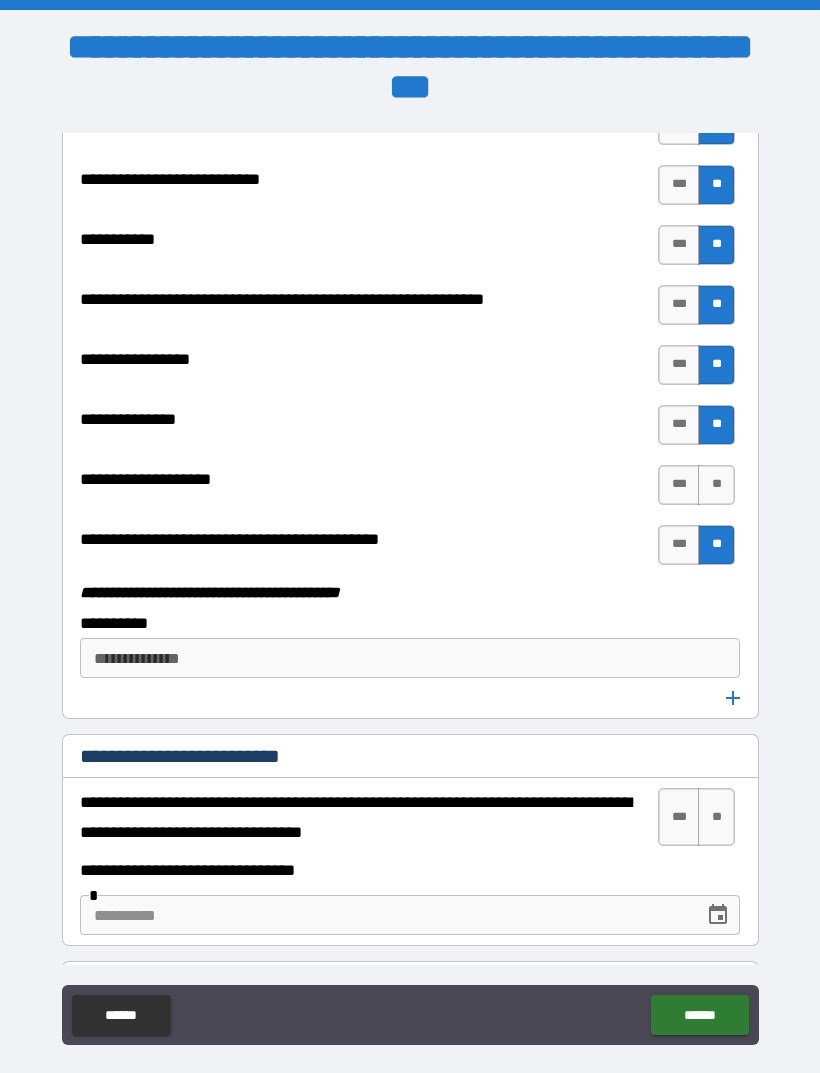 click on "**" at bounding box center [716, 485] 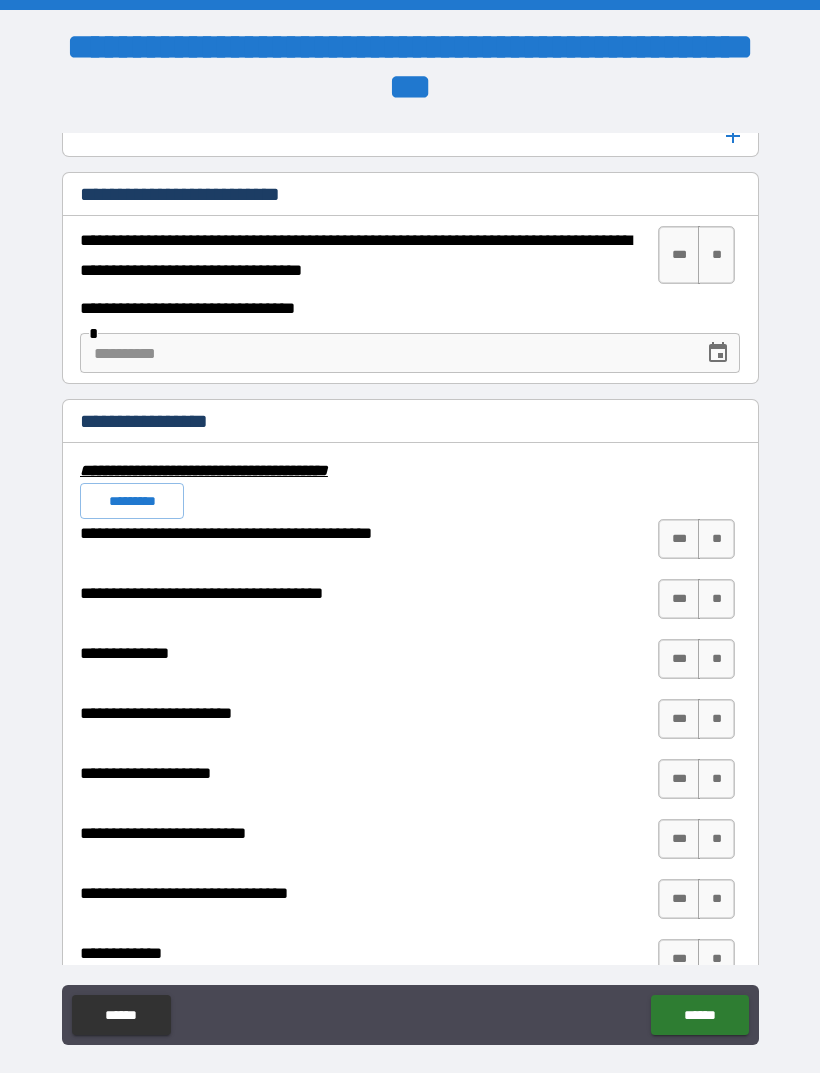 scroll, scrollTop: 6556, scrollLeft: 0, axis: vertical 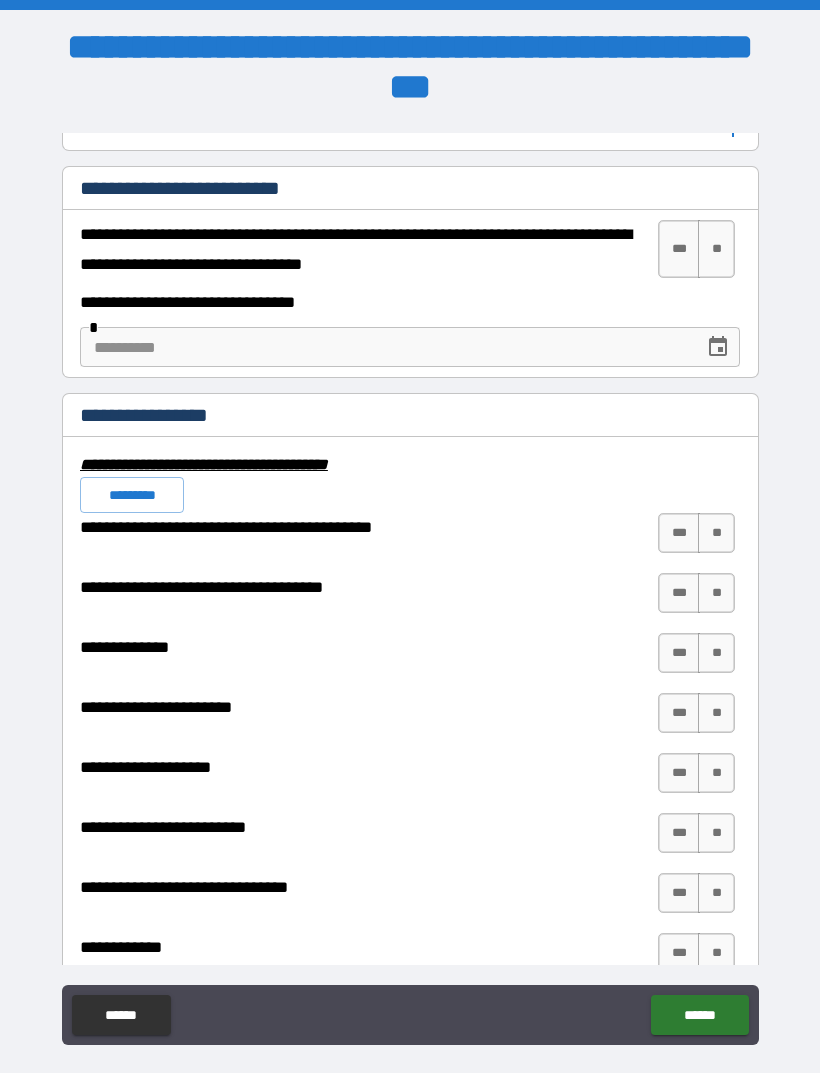 click on "**" at bounding box center (716, 249) 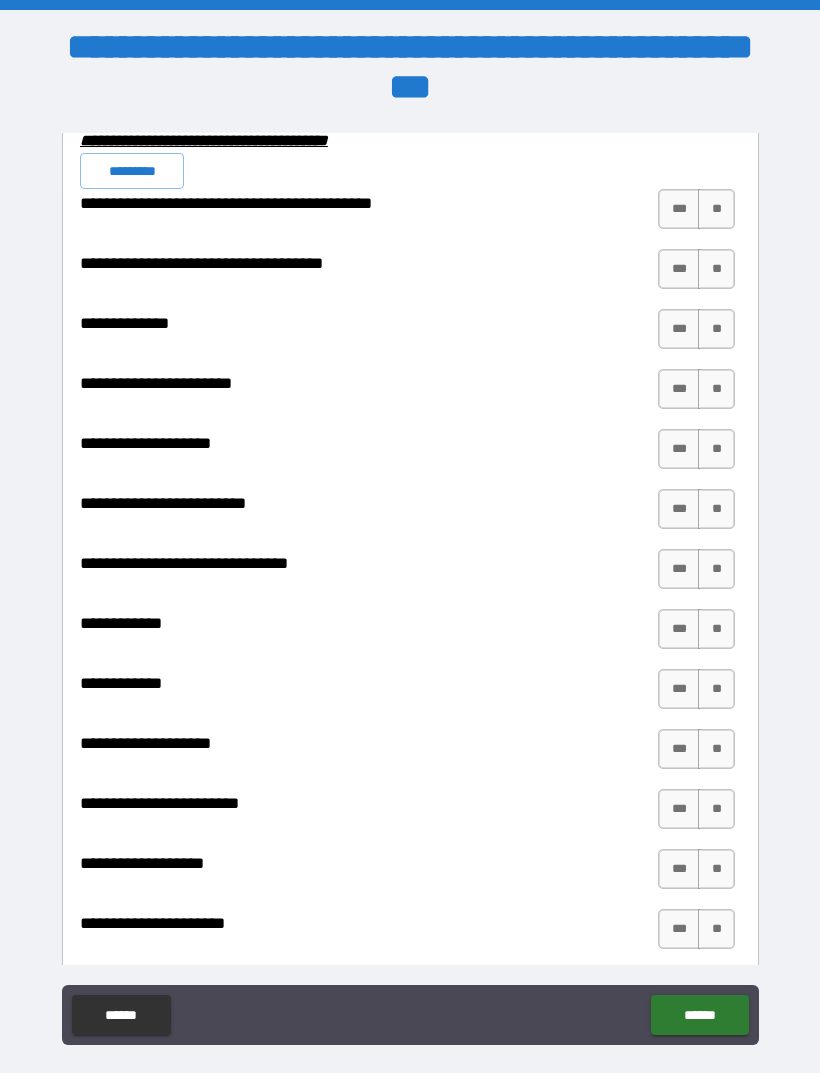 scroll, scrollTop: 6885, scrollLeft: 0, axis: vertical 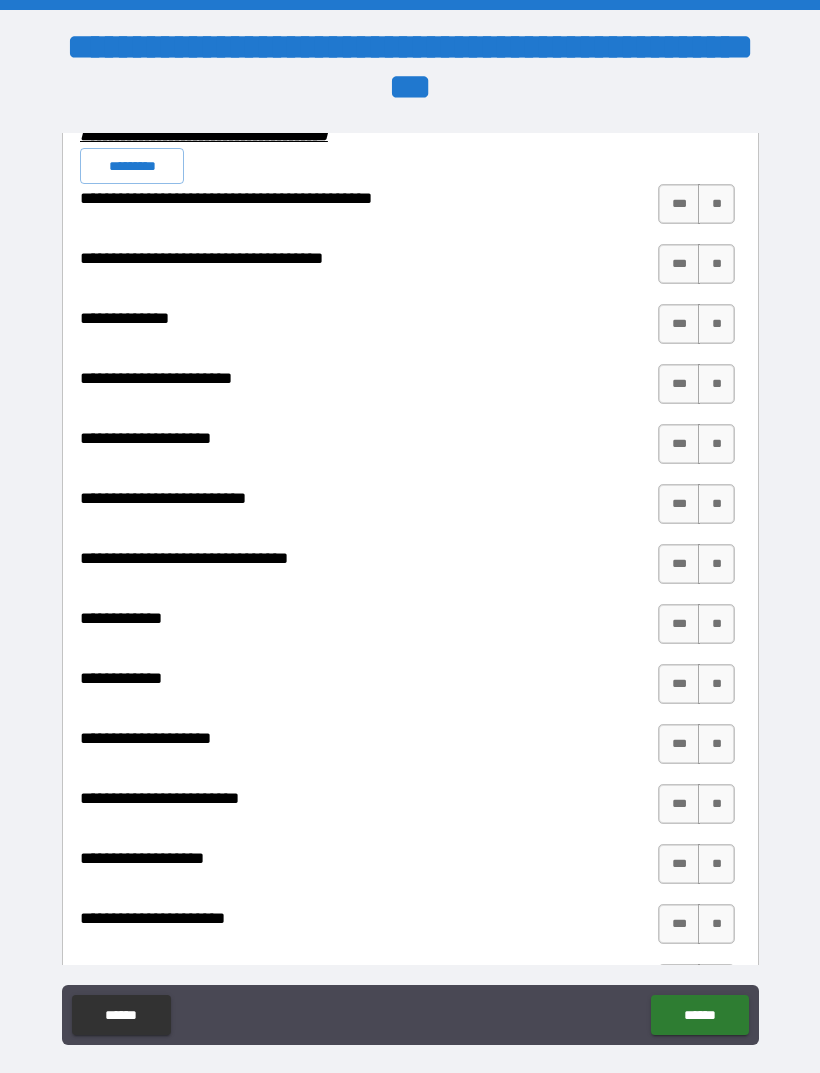 click on "**" at bounding box center [716, 204] 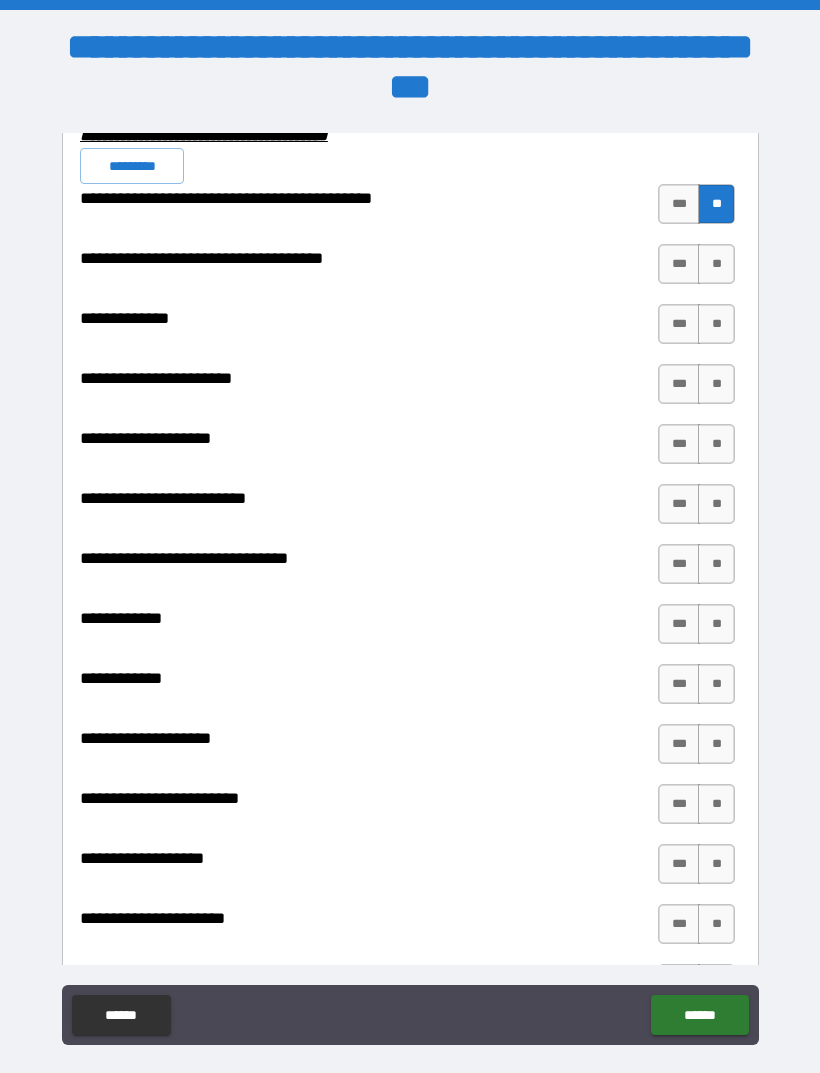 click on "**" at bounding box center [716, 264] 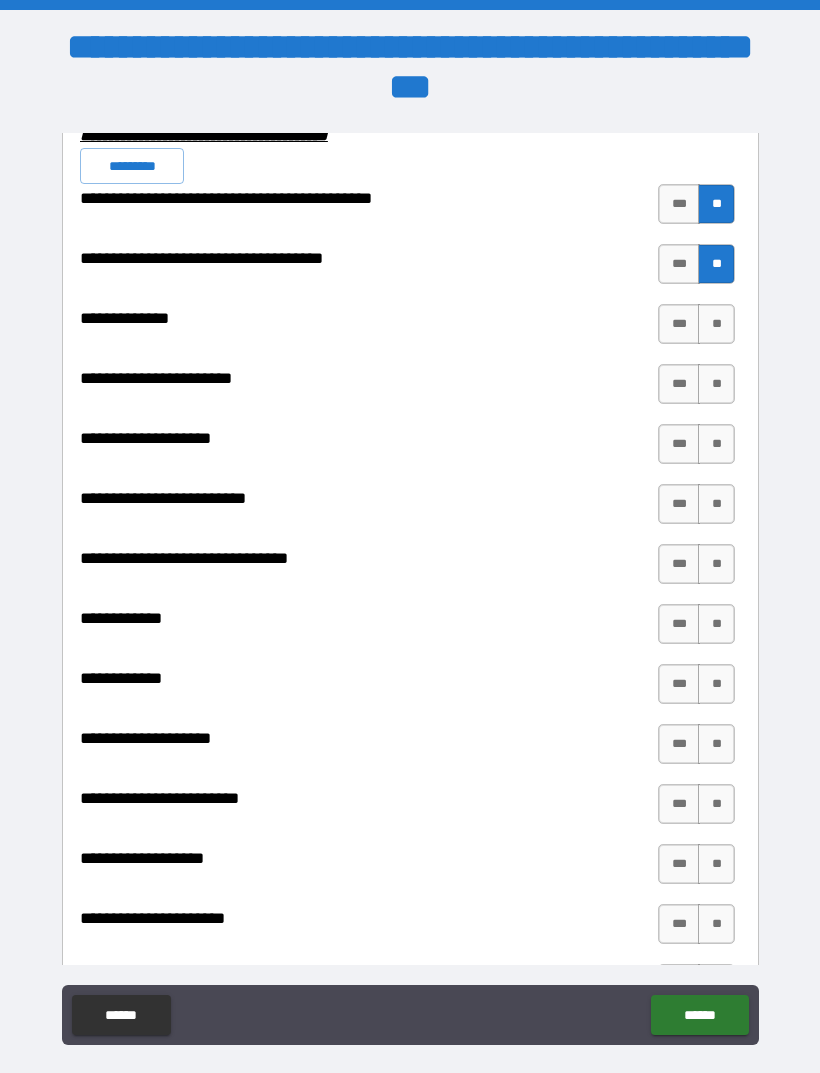 click on "**" at bounding box center [716, 324] 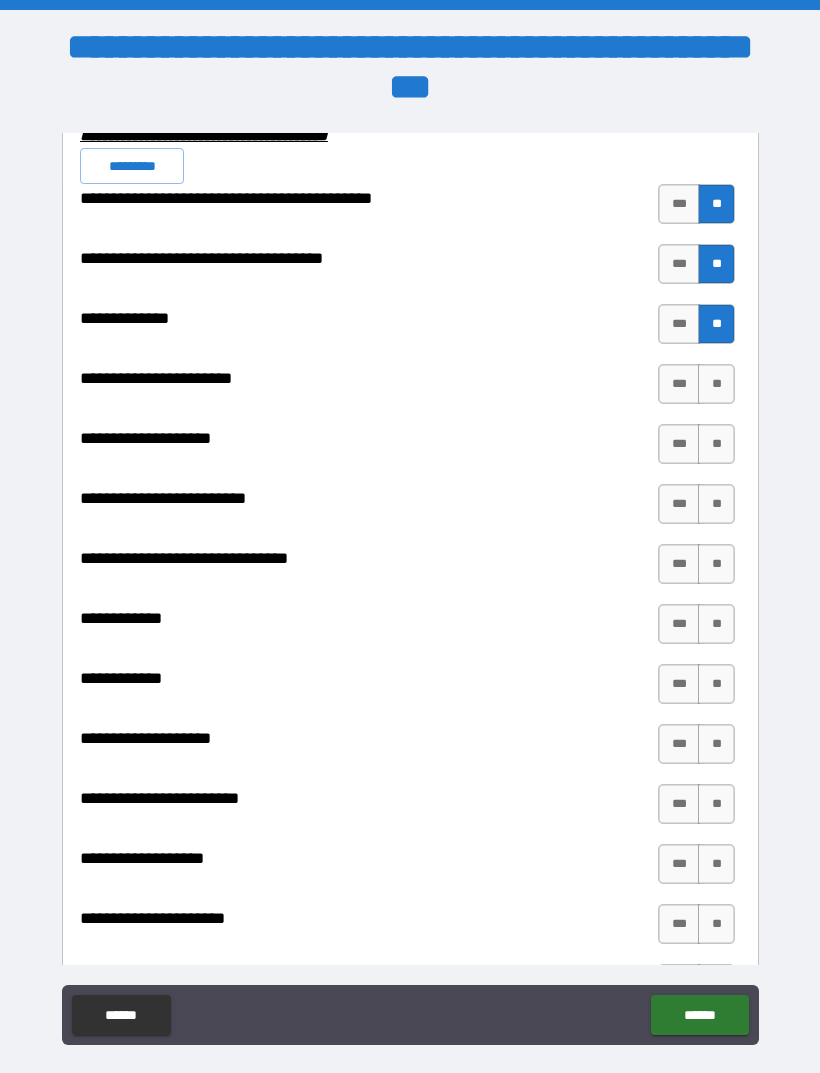 click on "**" at bounding box center (716, 384) 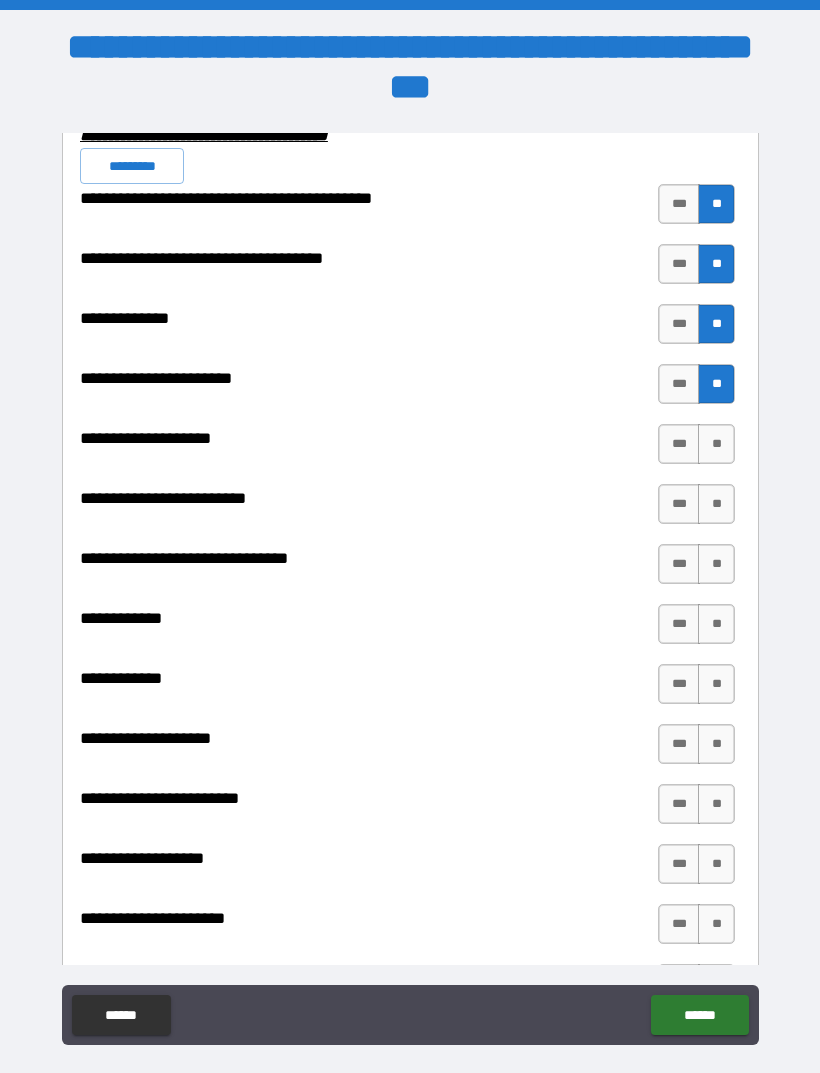 click on "**" at bounding box center [716, 444] 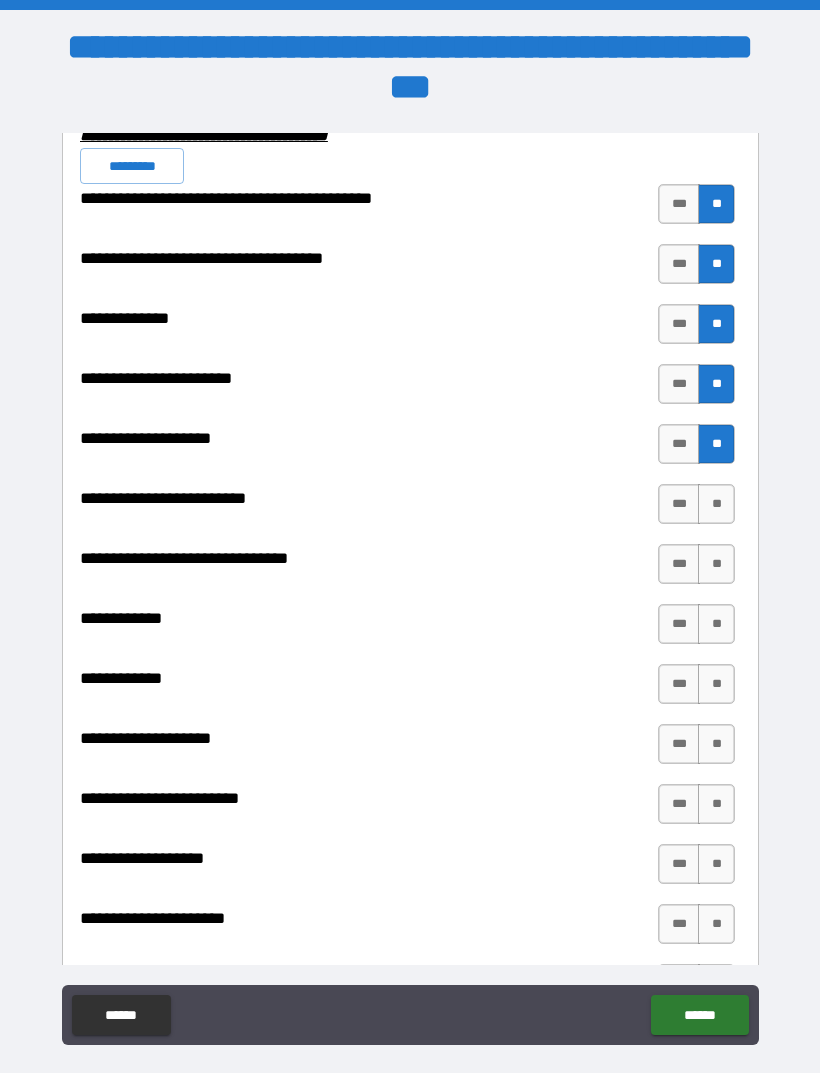 click on "**" at bounding box center (716, 504) 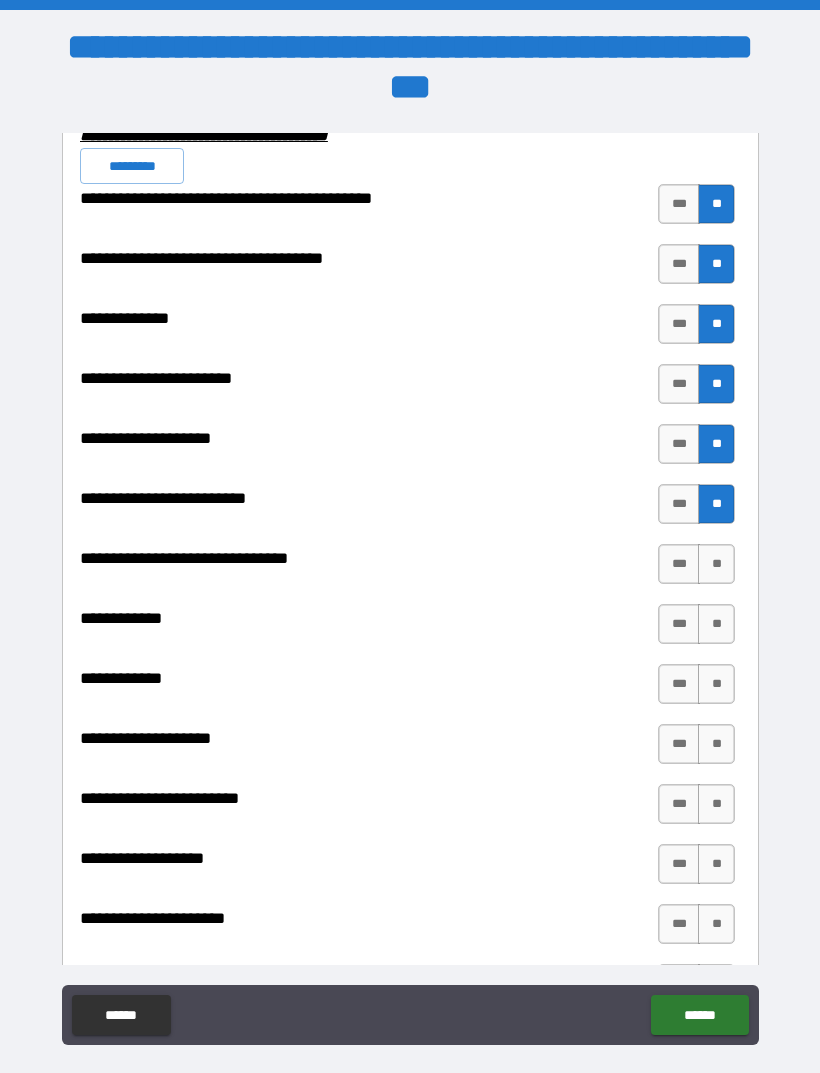 click on "**" at bounding box center [716, 564] 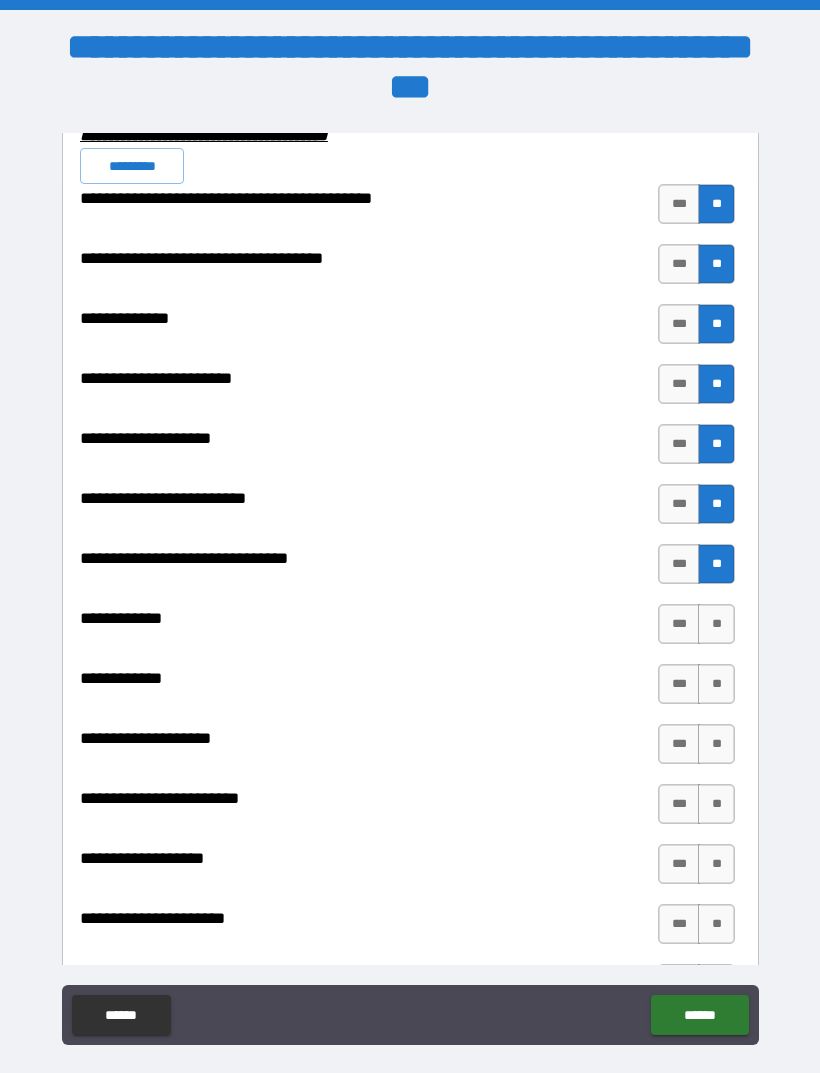 click on "**" at bounding box center [716, 624] 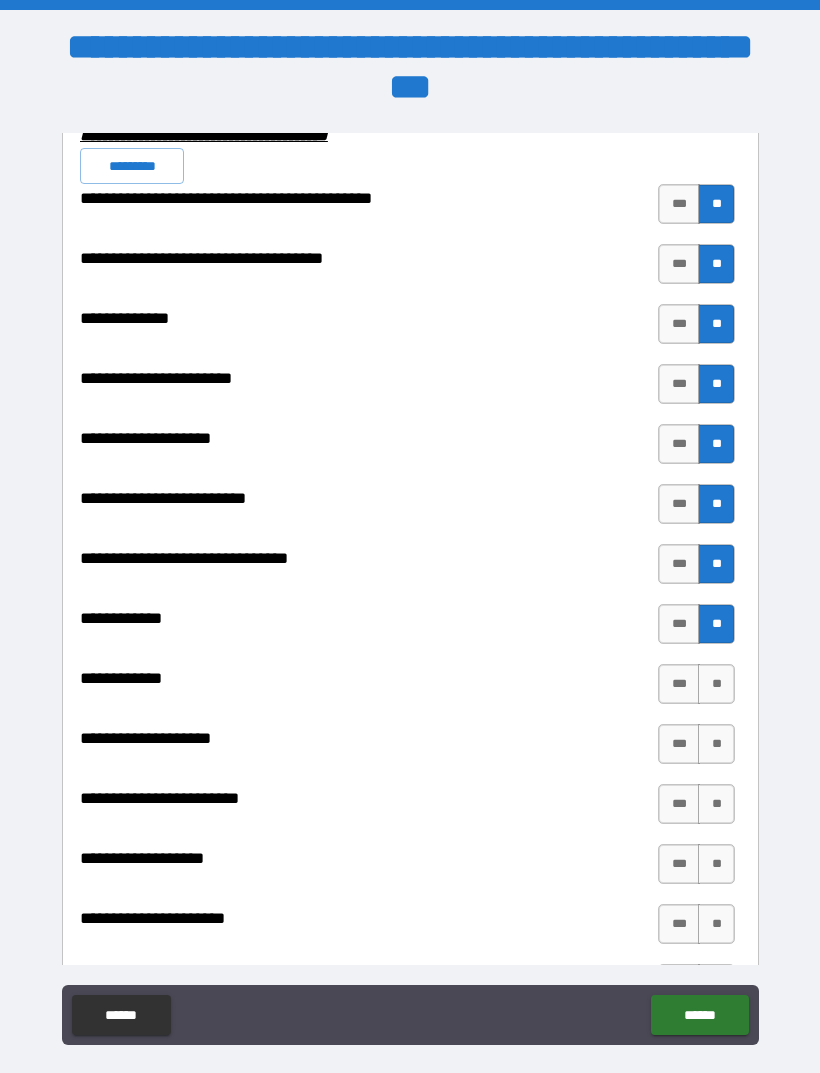 click on "**" at bounding box center [716, 684] 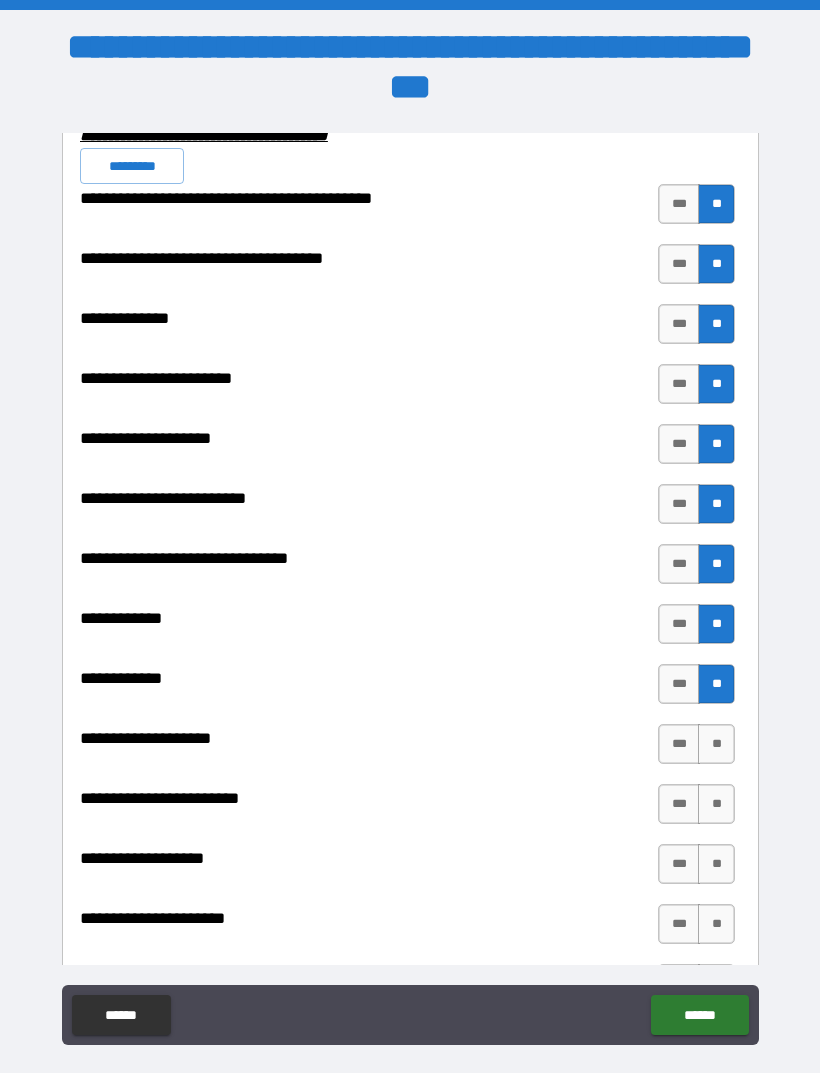 click on "**" at bounding box center [716, 744] 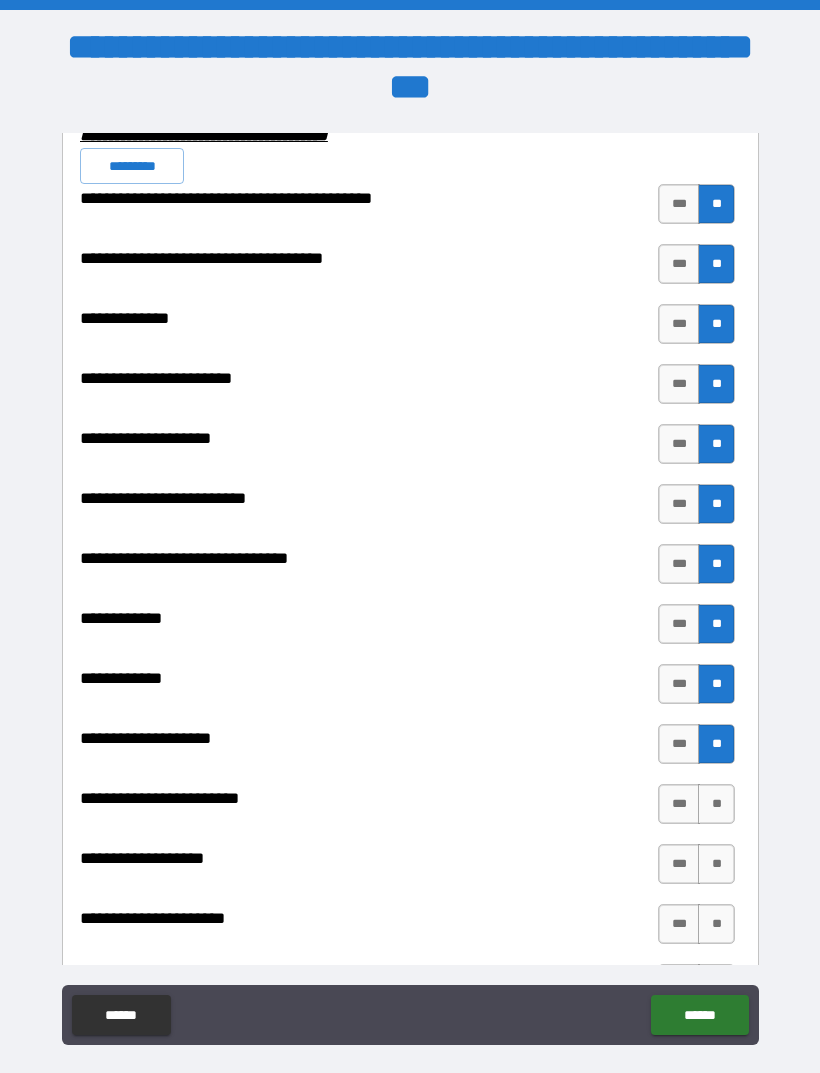 click on "**" at bounding box center (716, 804) 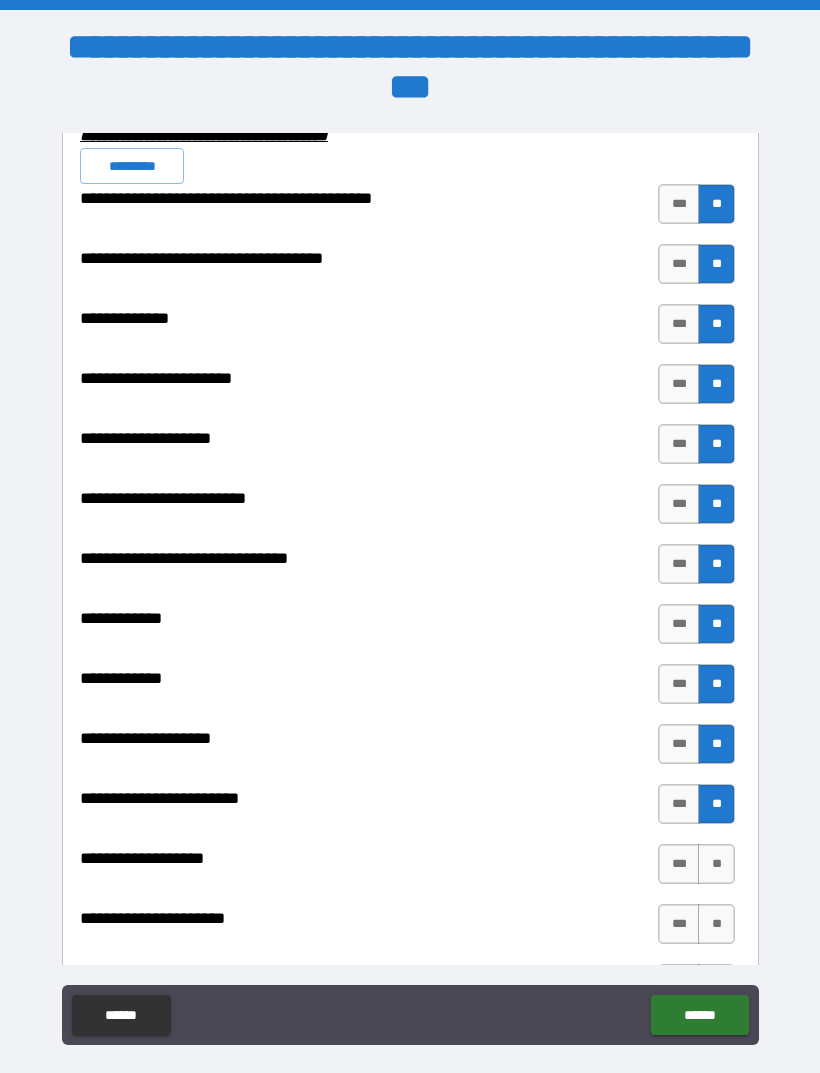 click on "**" at bounding box center [716, 864] 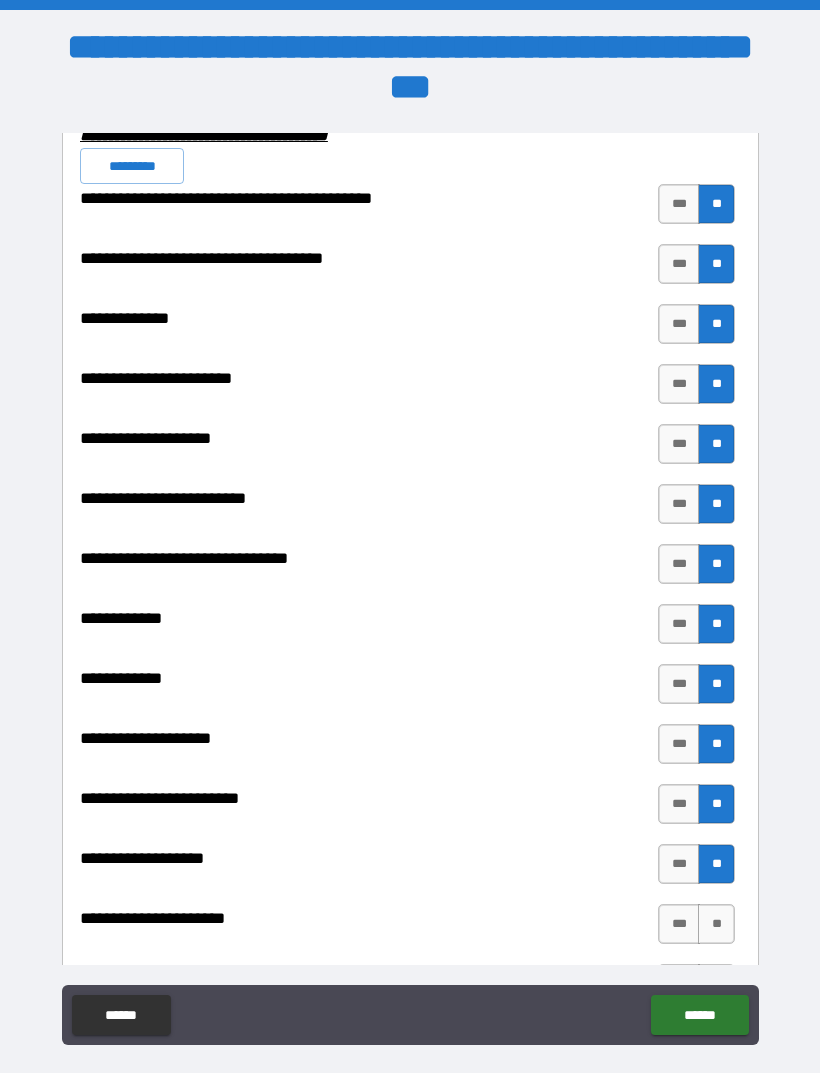 click on "**" at bounding box center (716, 924) 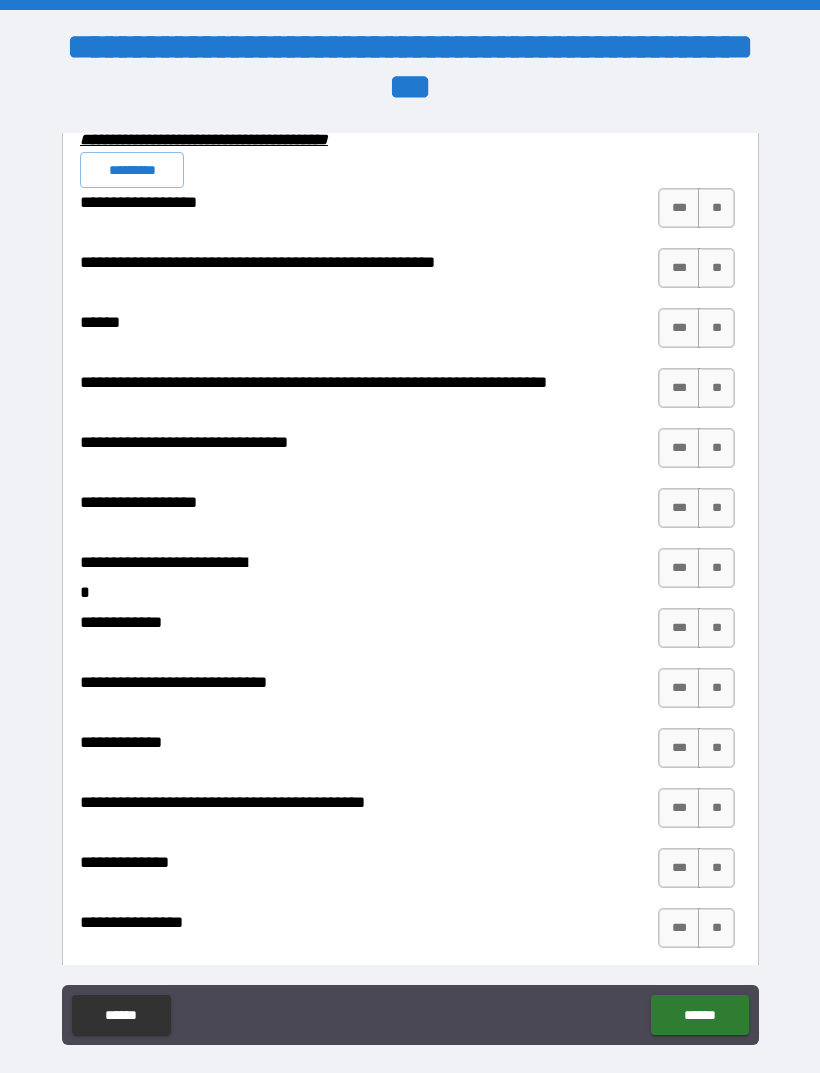 scroll, scrollTop: 7861, scrollLeft: 0, axis: vertical 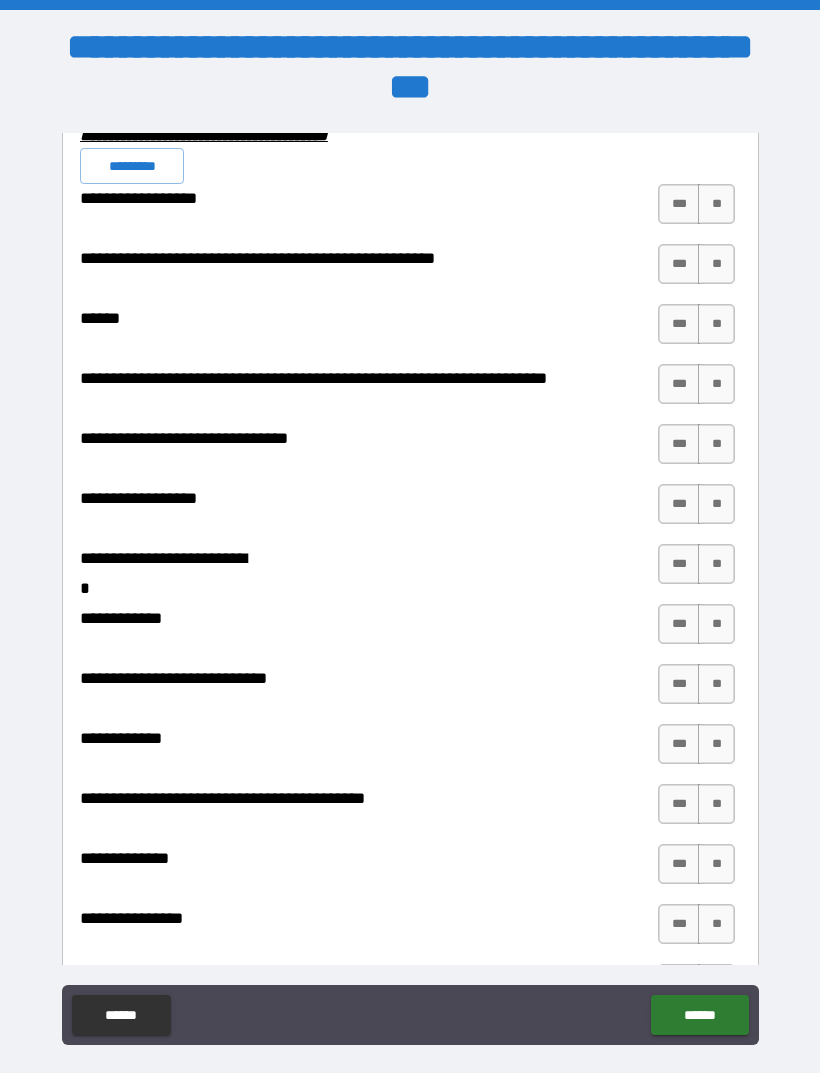 click on "*********" at bounding box center [132, 166] 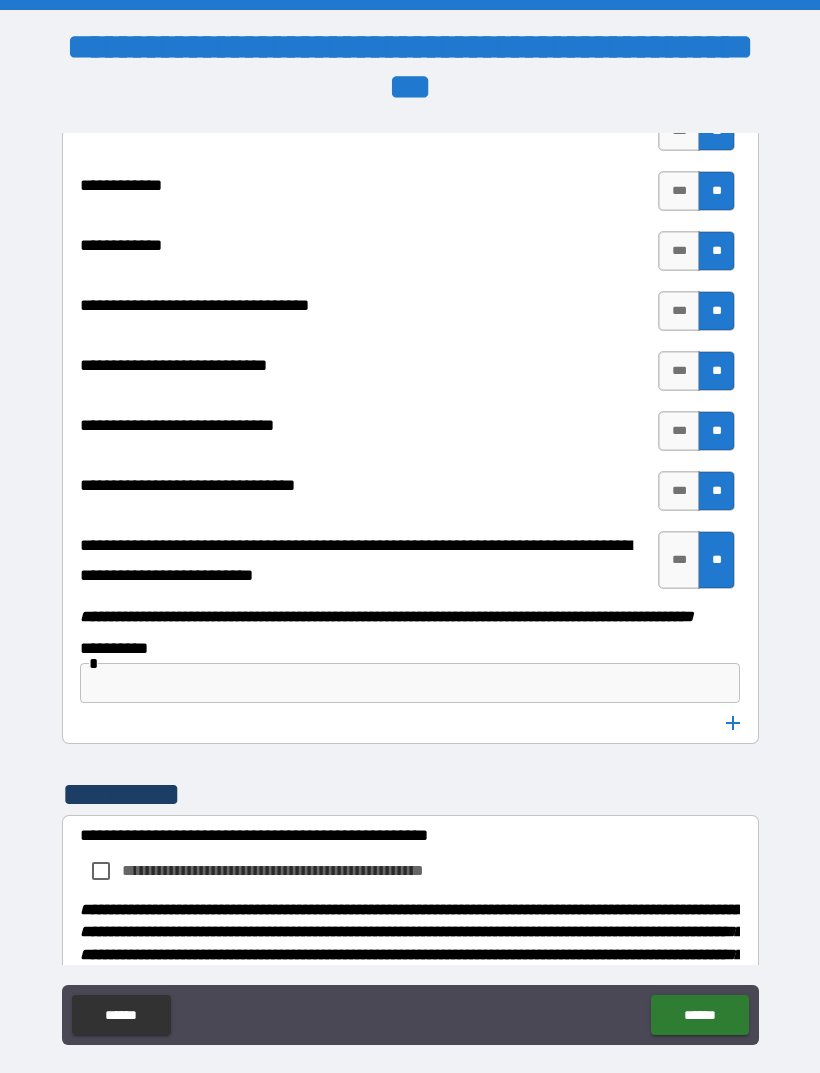 scroll, scrollTop: 9964, scrollLeft: 0, axis: vertical 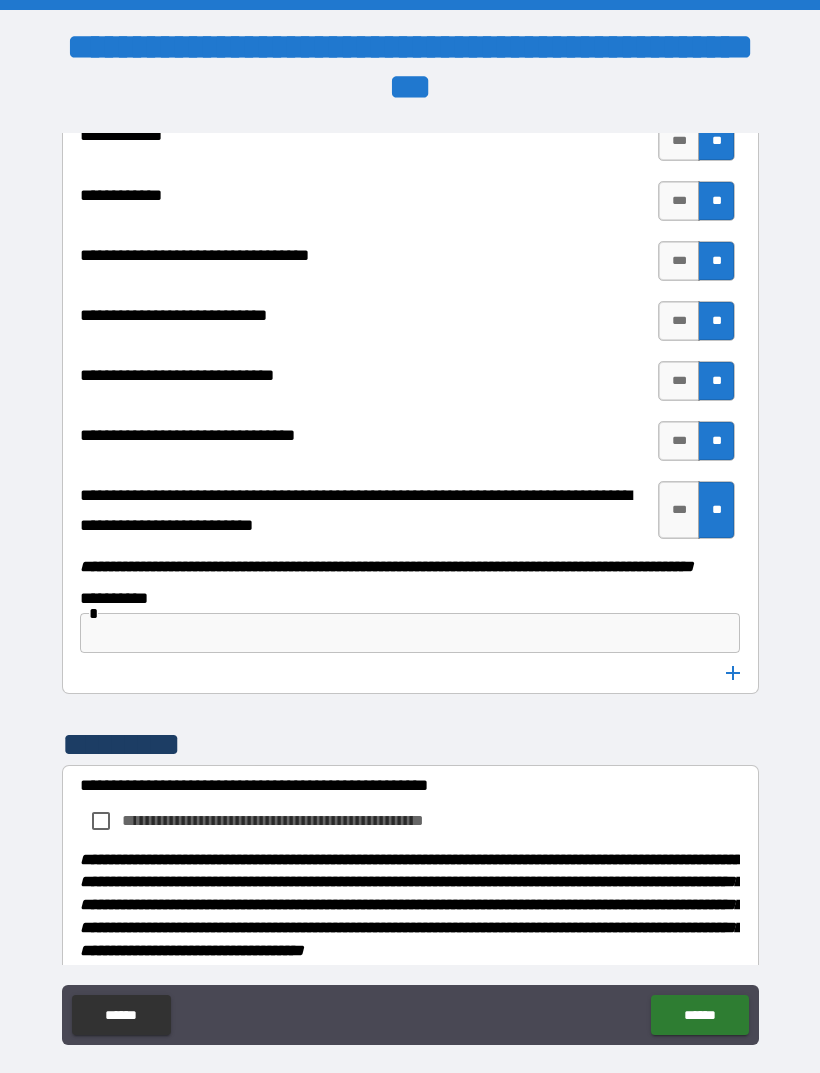 click at bounding box center [410, 633] 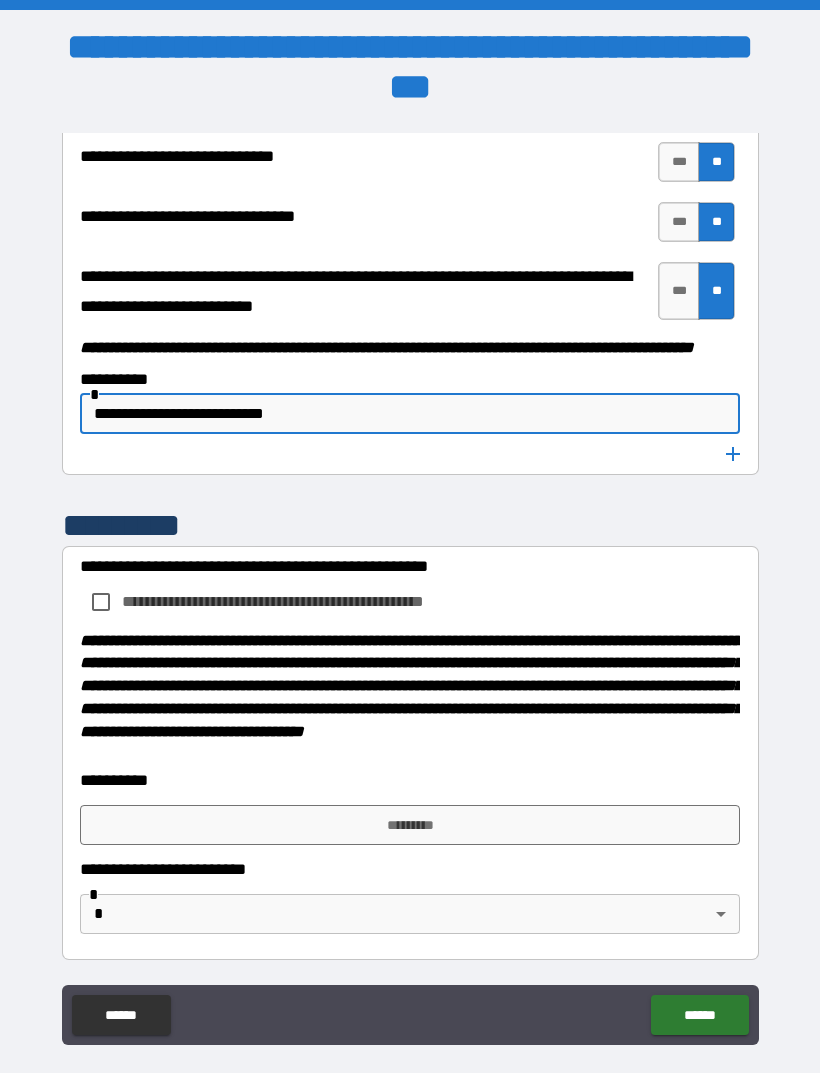 scroll, scrollTop: 10236, scrollLeft: 0, axis: vertical 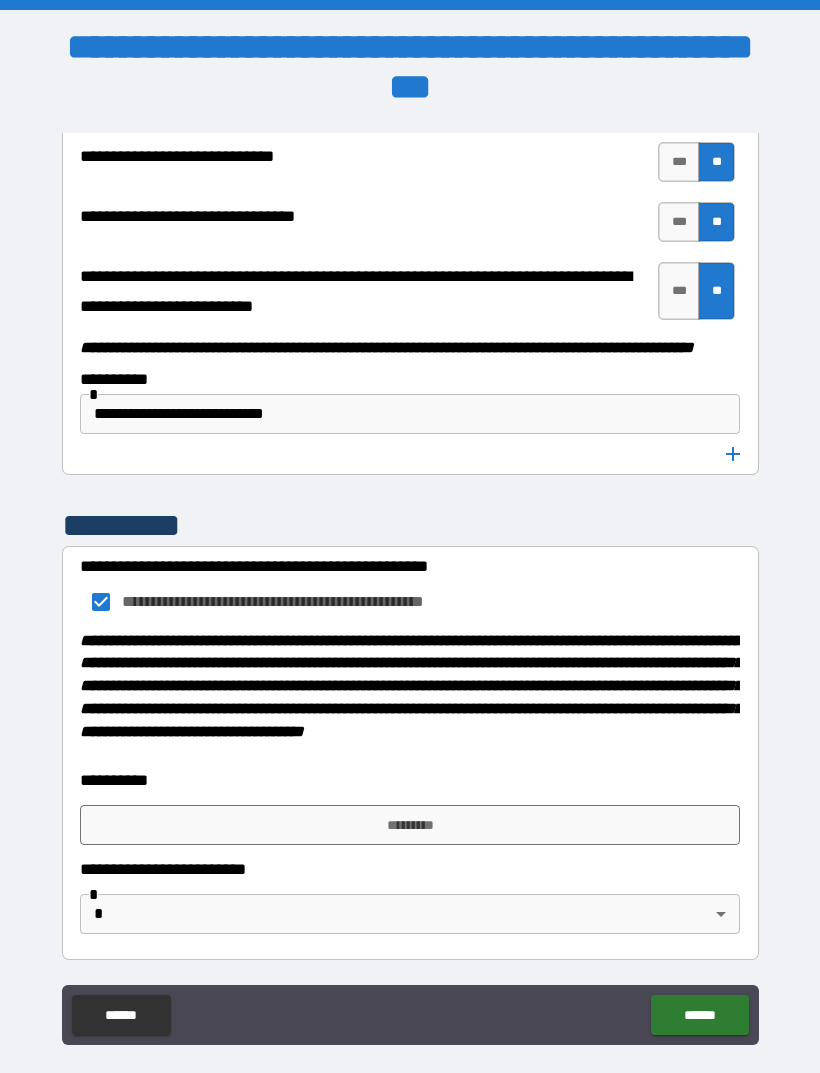 click on "*********" at bounding box center (410, 825) 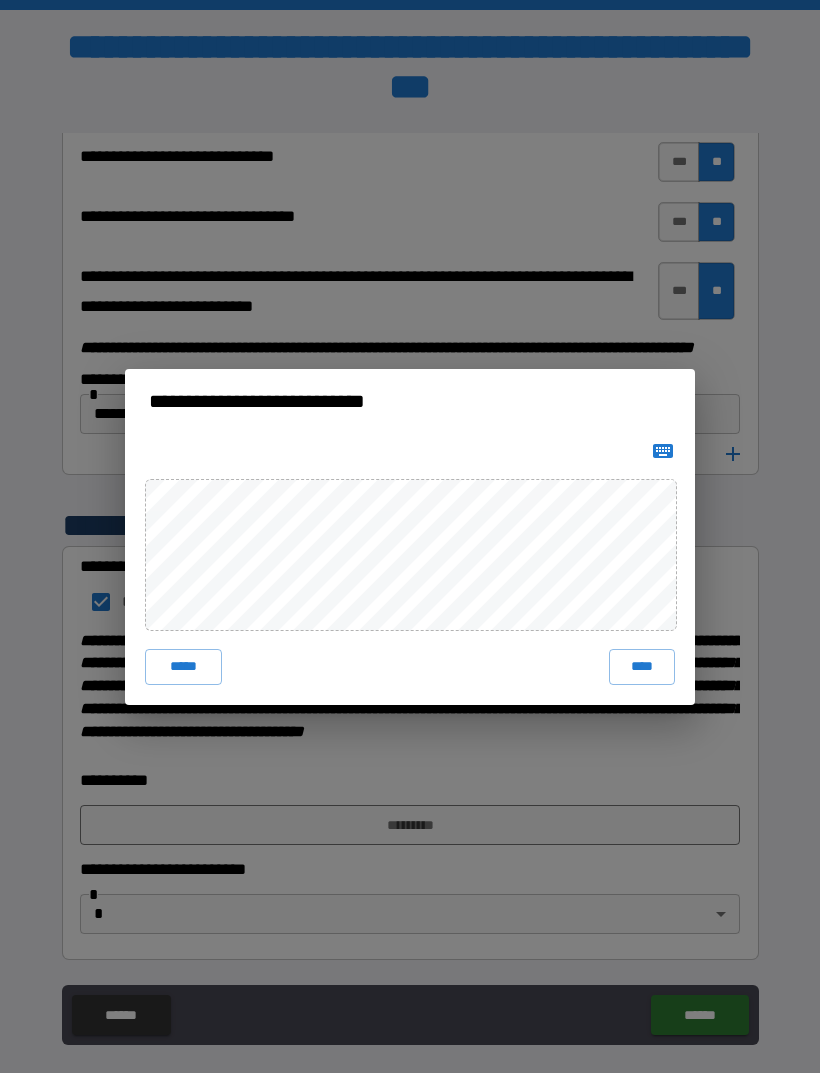 click on "****" at bounding box center (642, 667) 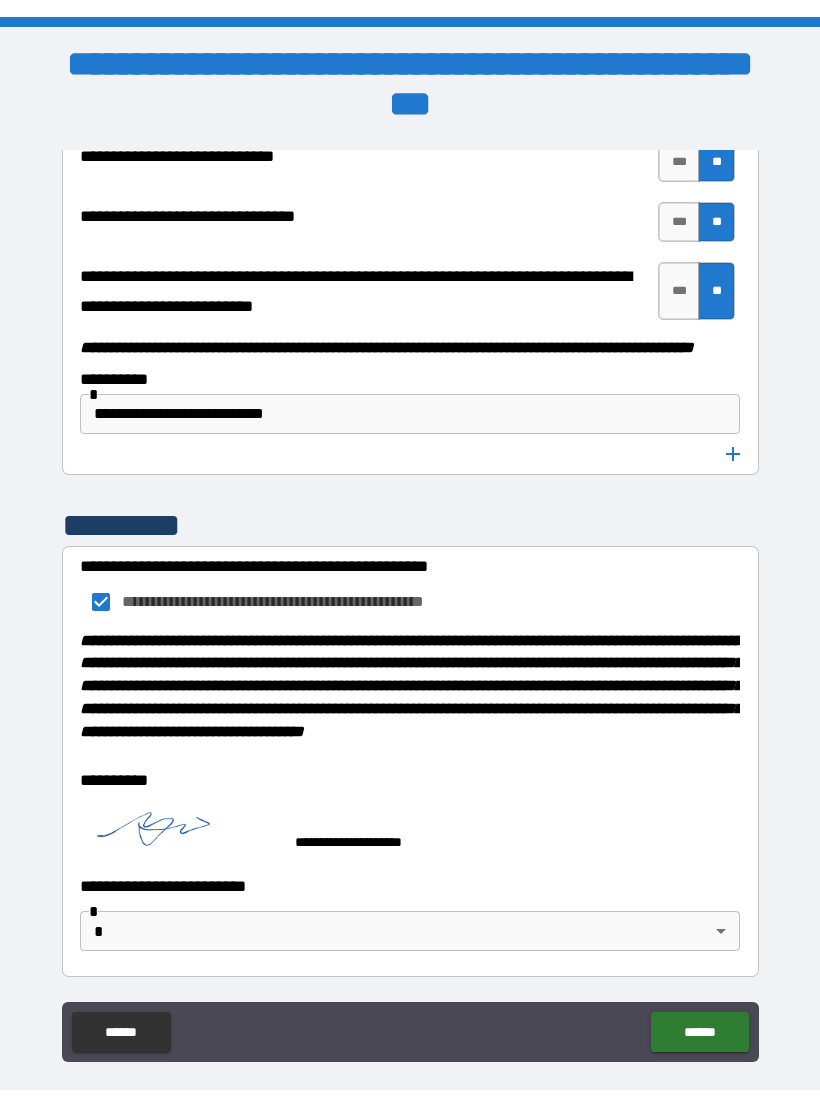 scroll, scrollTop: 10226, scrollLeft: 0, axis: vertical 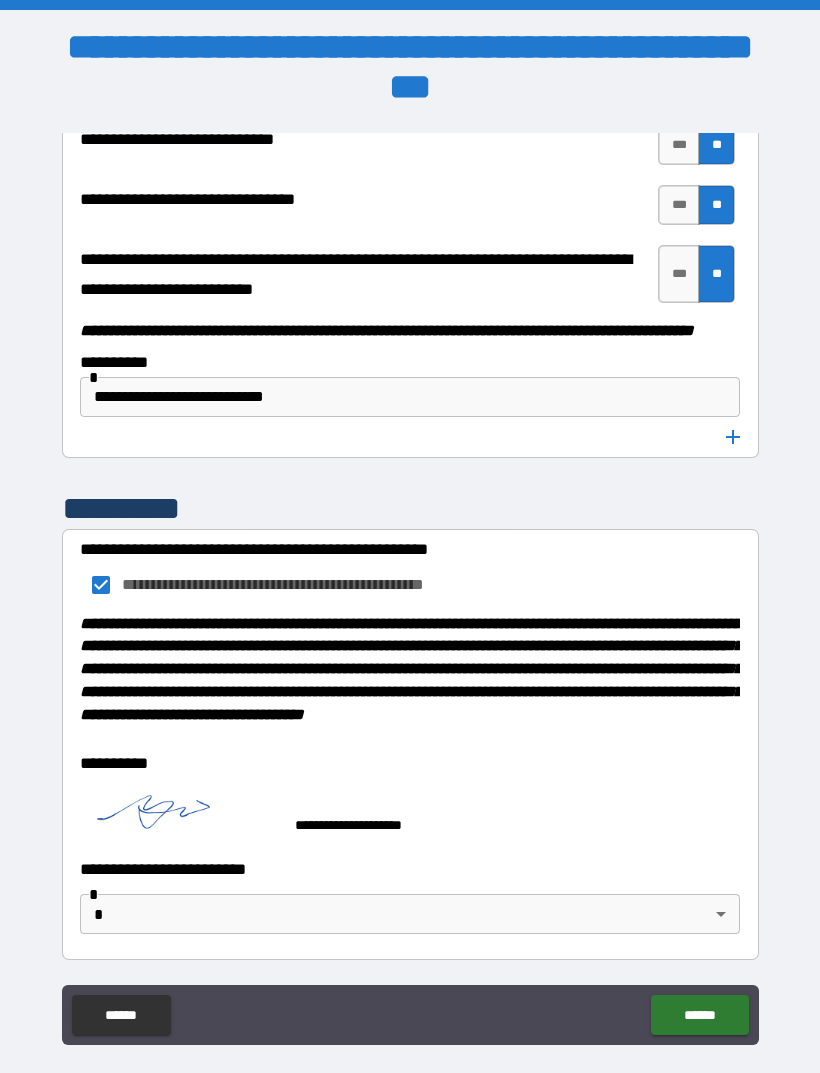 click on "**********" at bounding box center (410, 568) 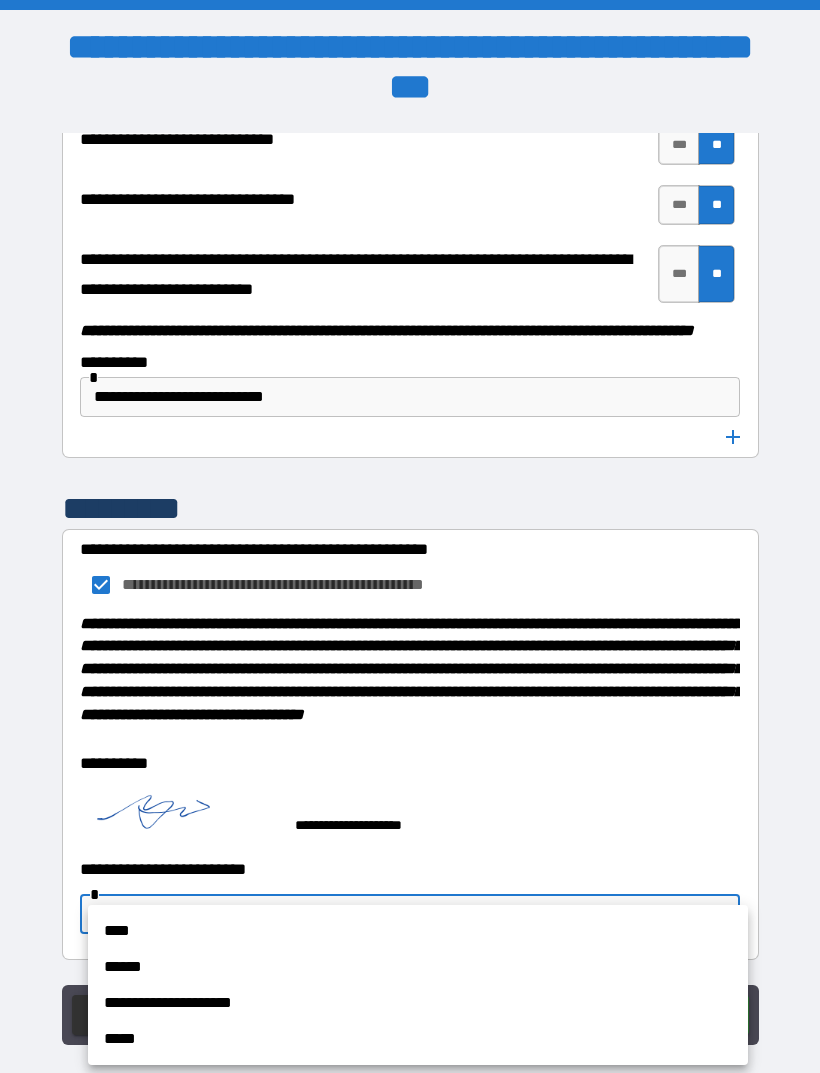 click on "******" at bounding box center (418, 967) 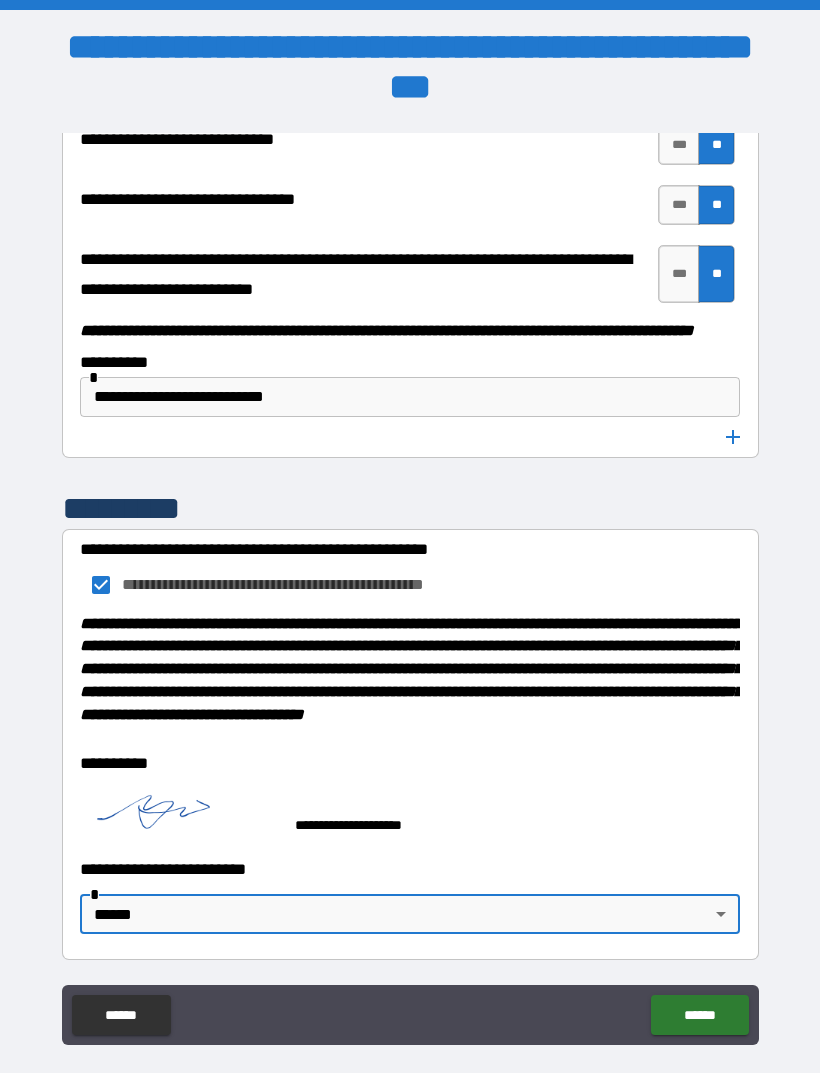click on "**********" at bounding box center (410, 568) 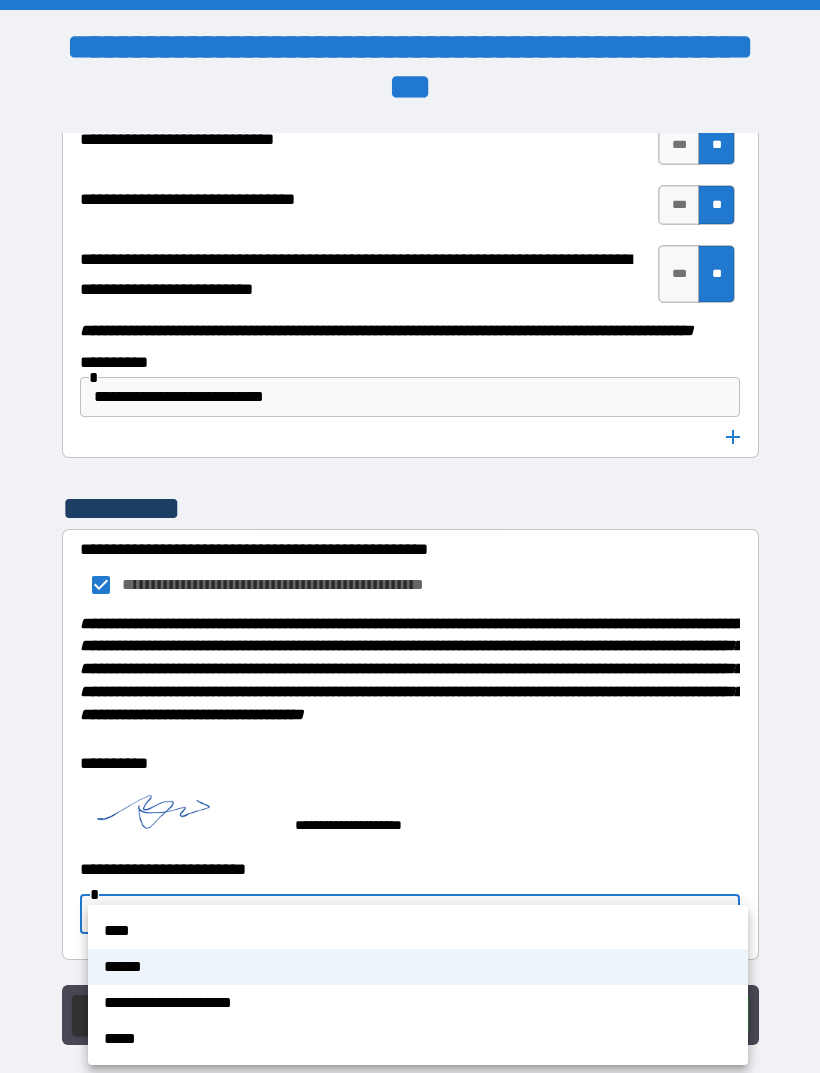 click on "**********" at bounding box center [418, 1003] 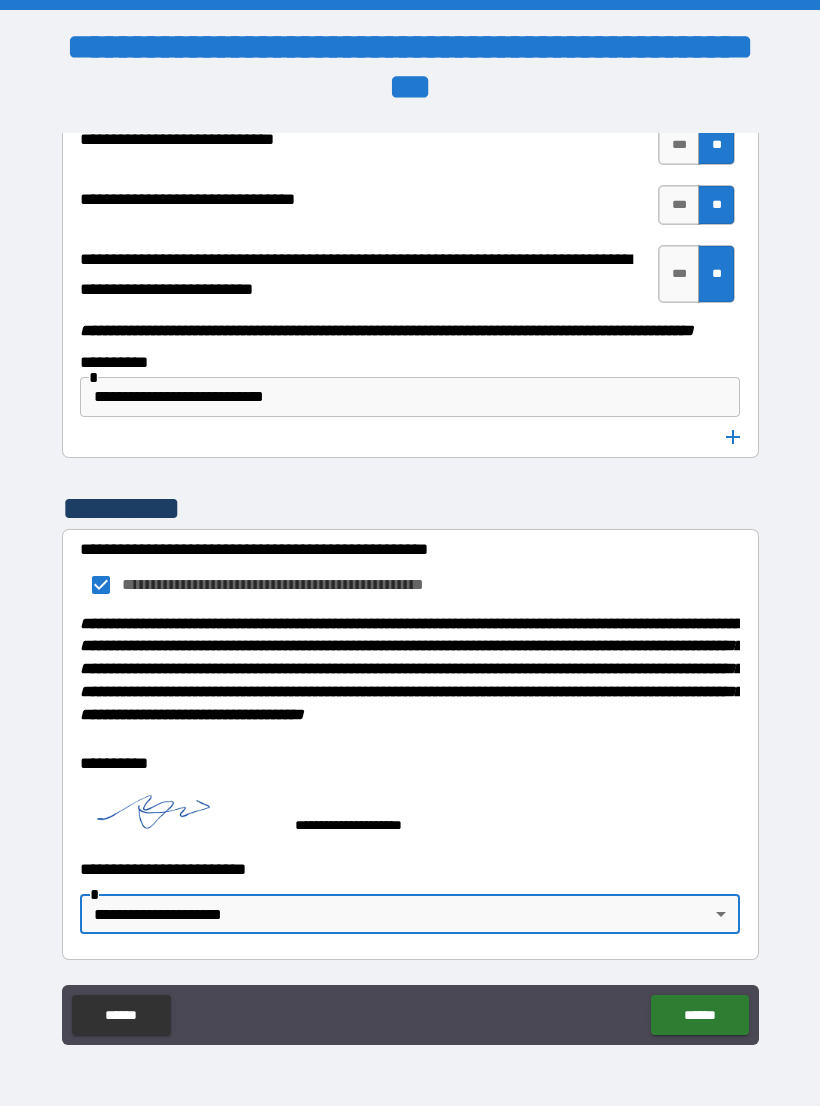 click on "******" at bounding box center [699, 1015] 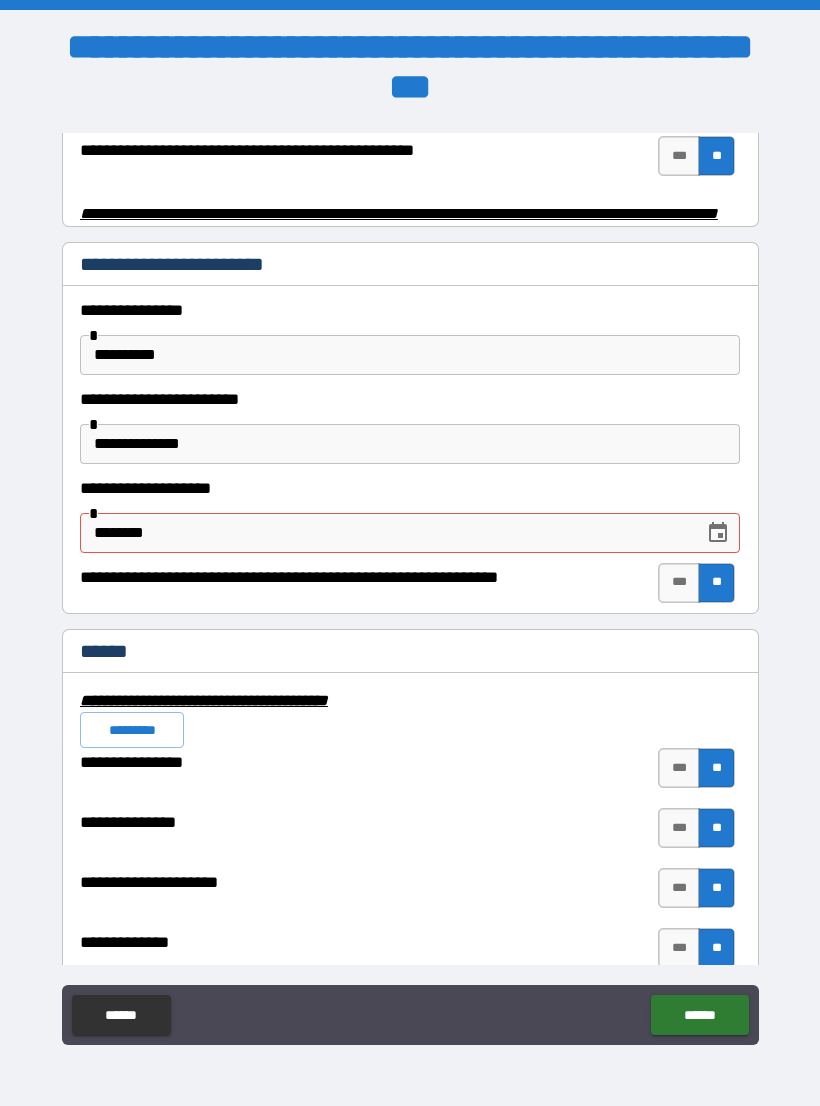 scroll, scrollTop: 4161, scrollLeft: 0, axis: vertical 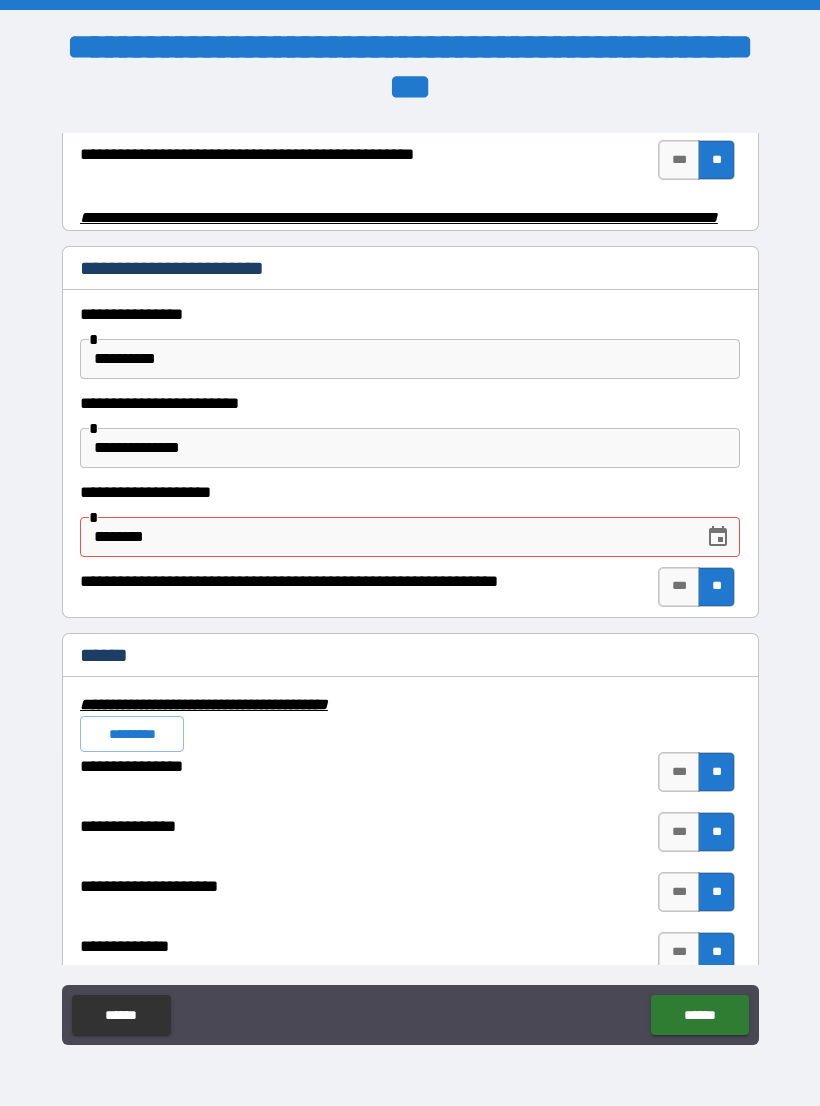 click on "********" at bounding box center (385, 537) 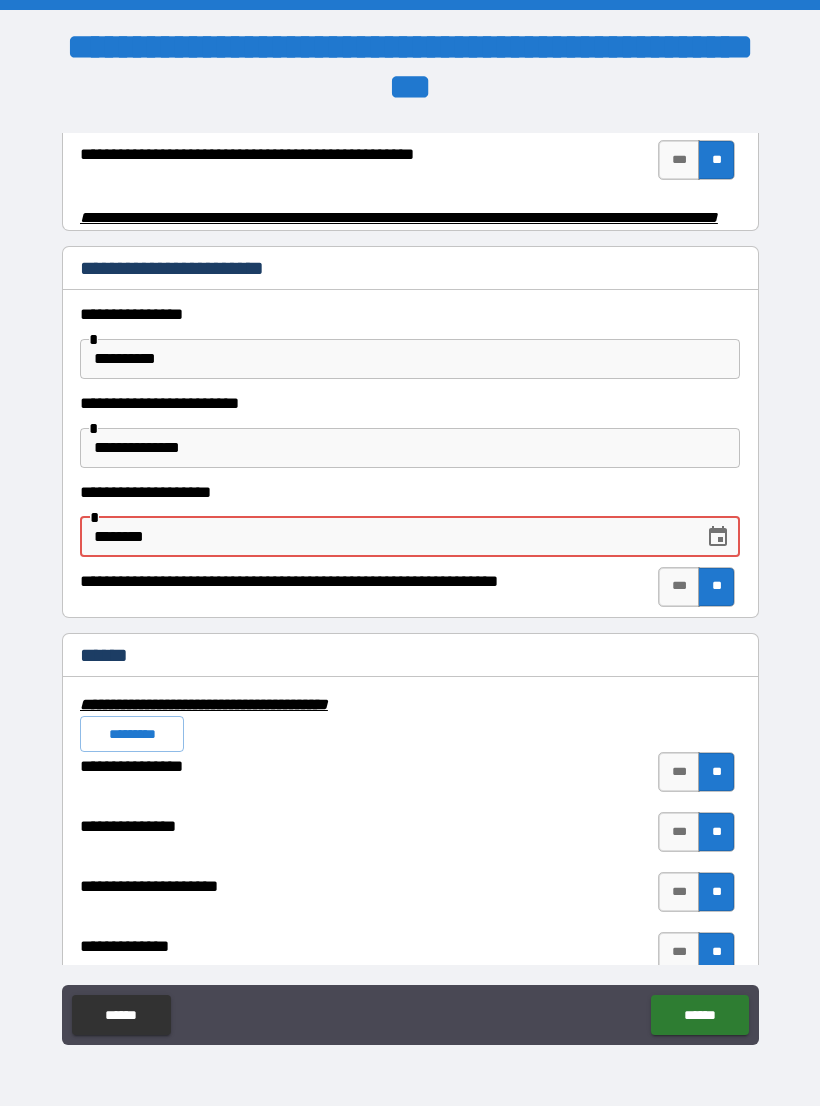 click 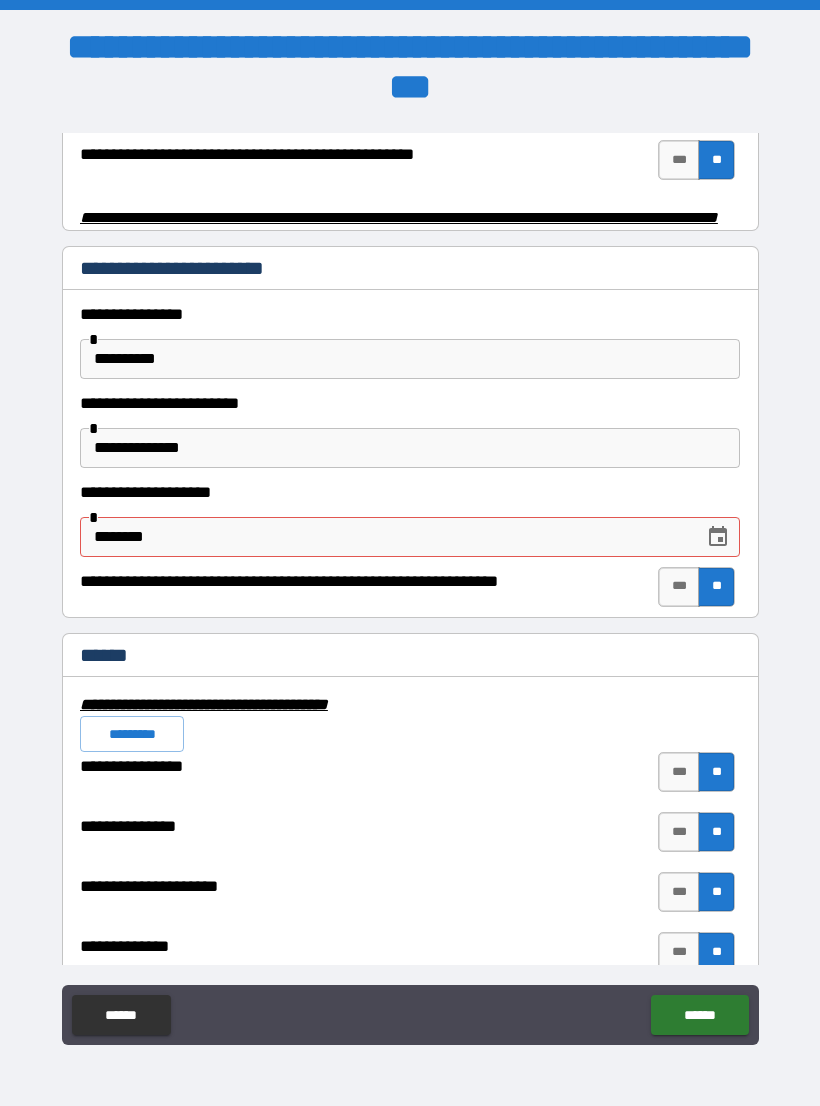 click on "********" at bounding box center (385, 537) 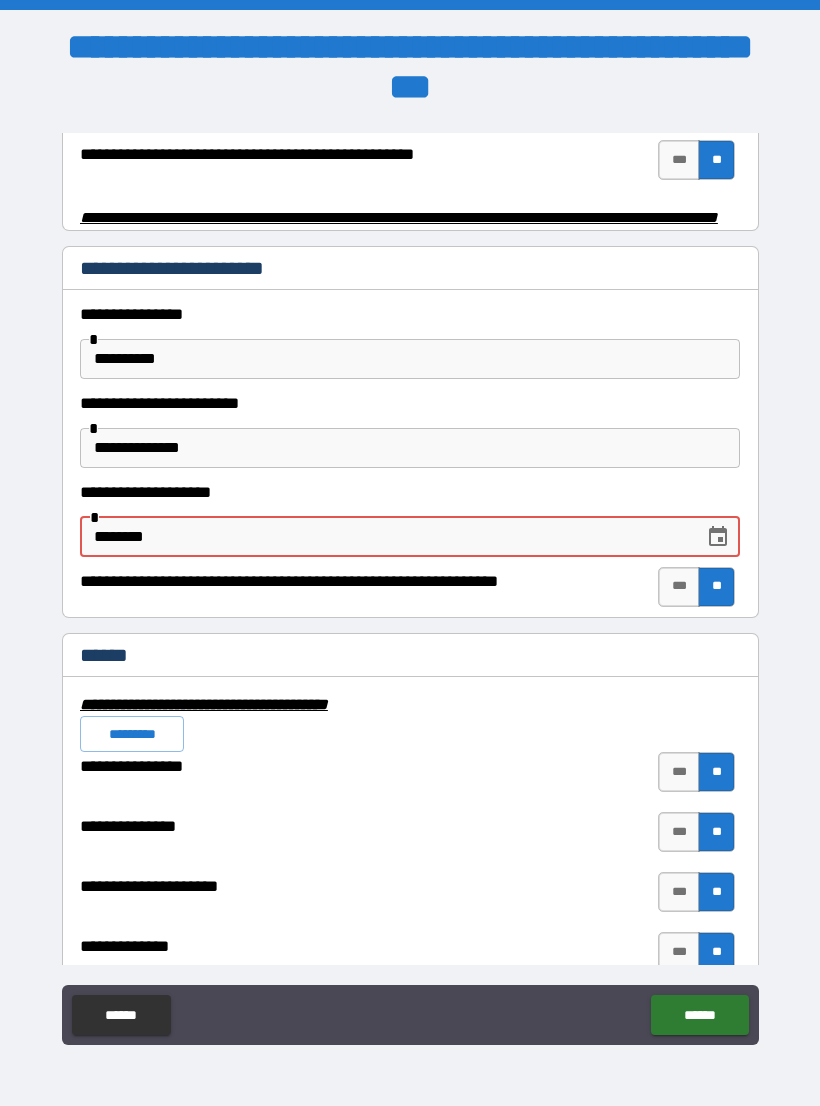 click on "********" at bounding box center [385, 537] 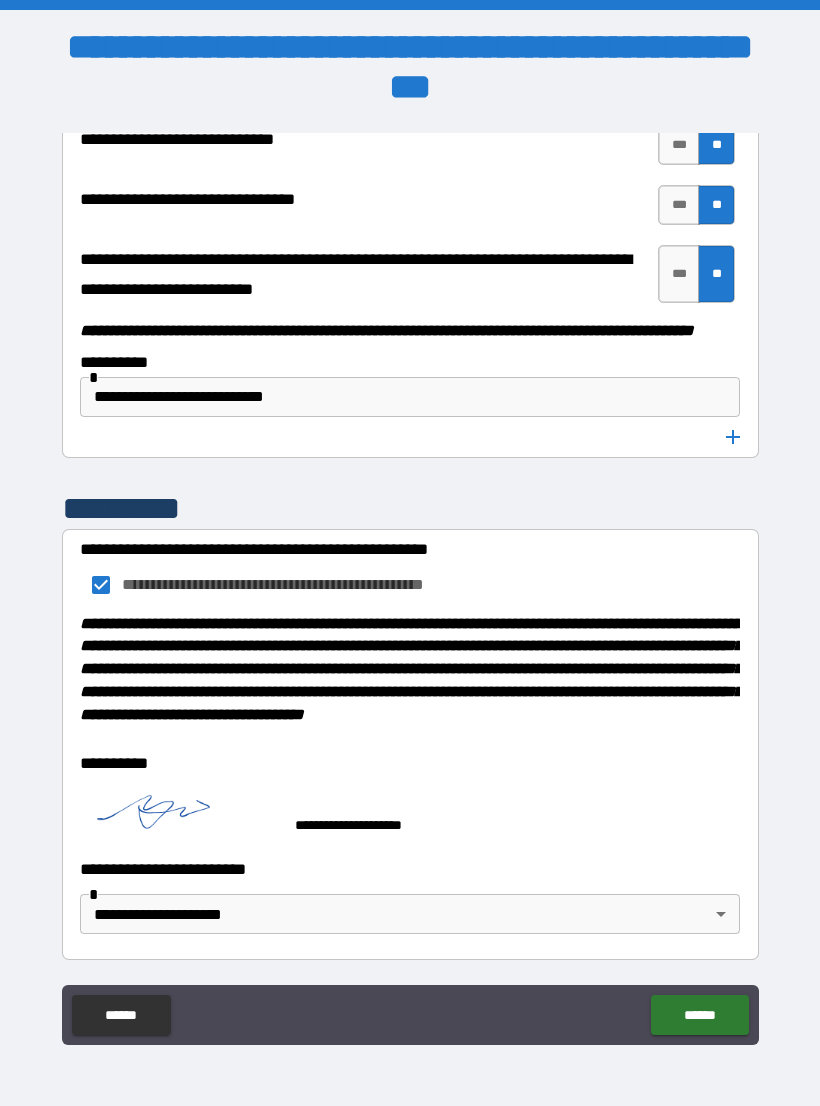 scroll, scrollTop: 10253, scrollLeft: 0, axis: vertical 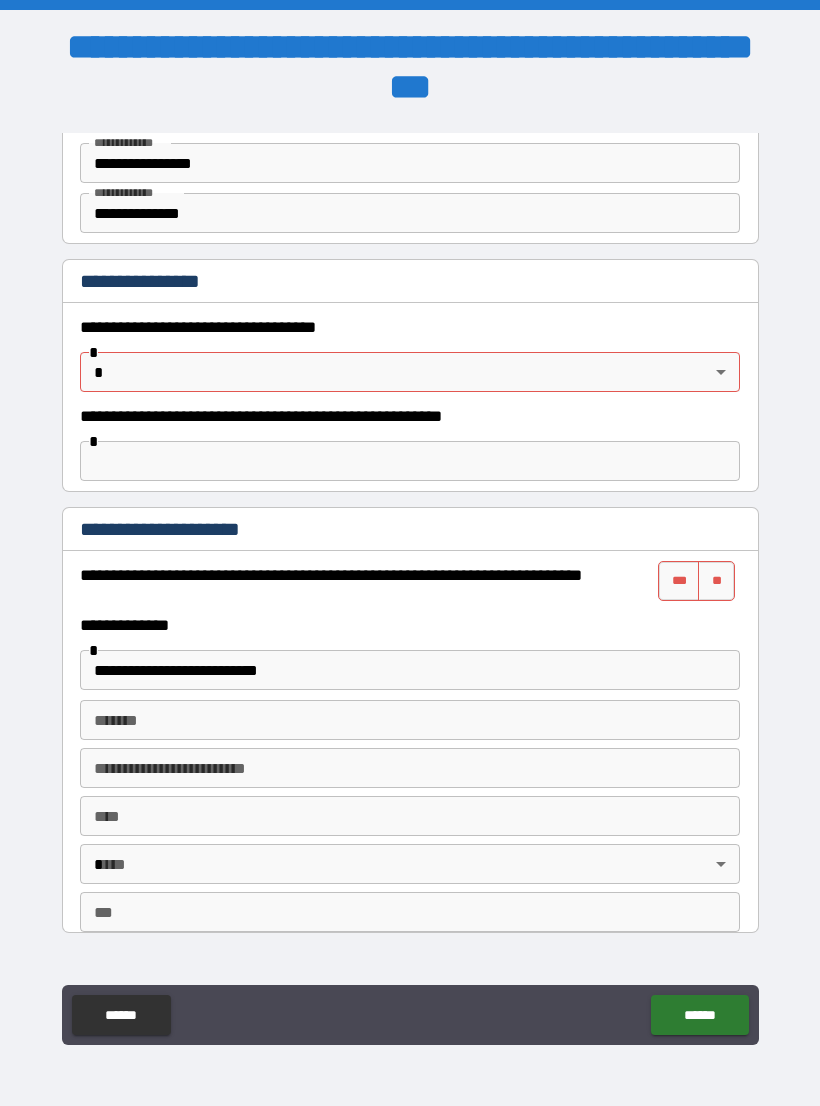 click on "**********" at bounding box center [410, 568] 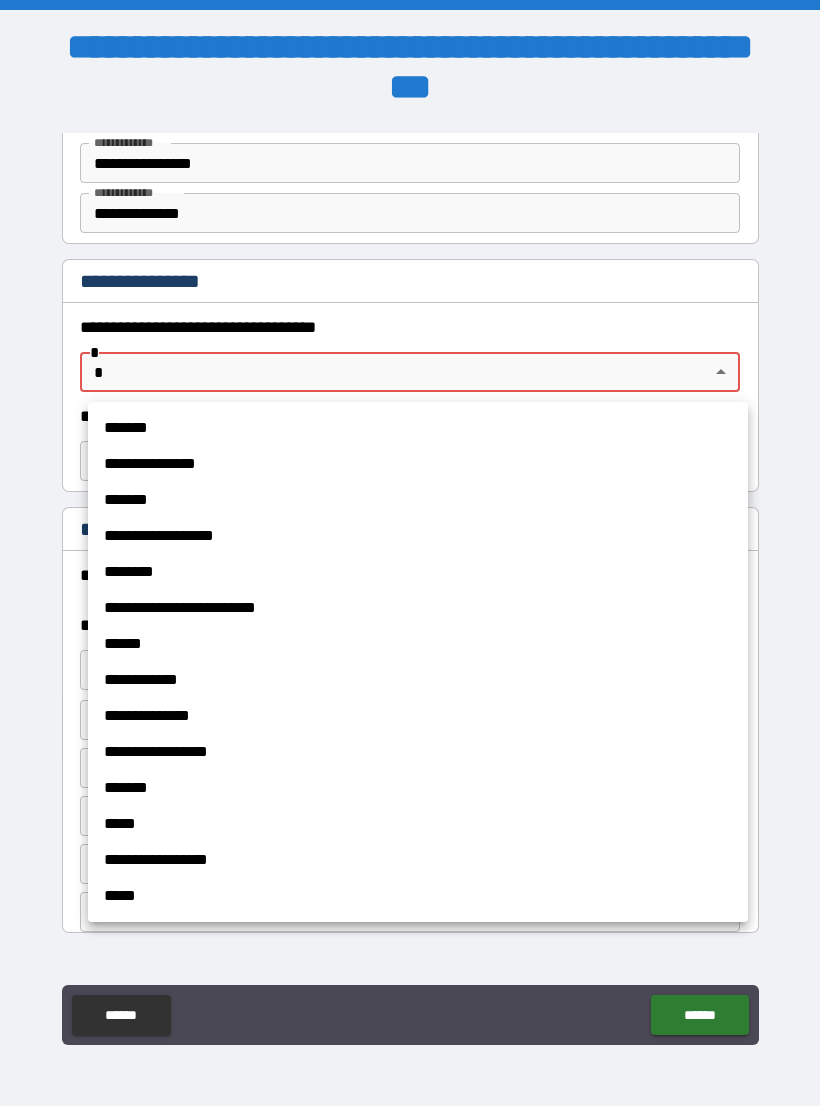 click on "*****" at bounding box center [418, 896] 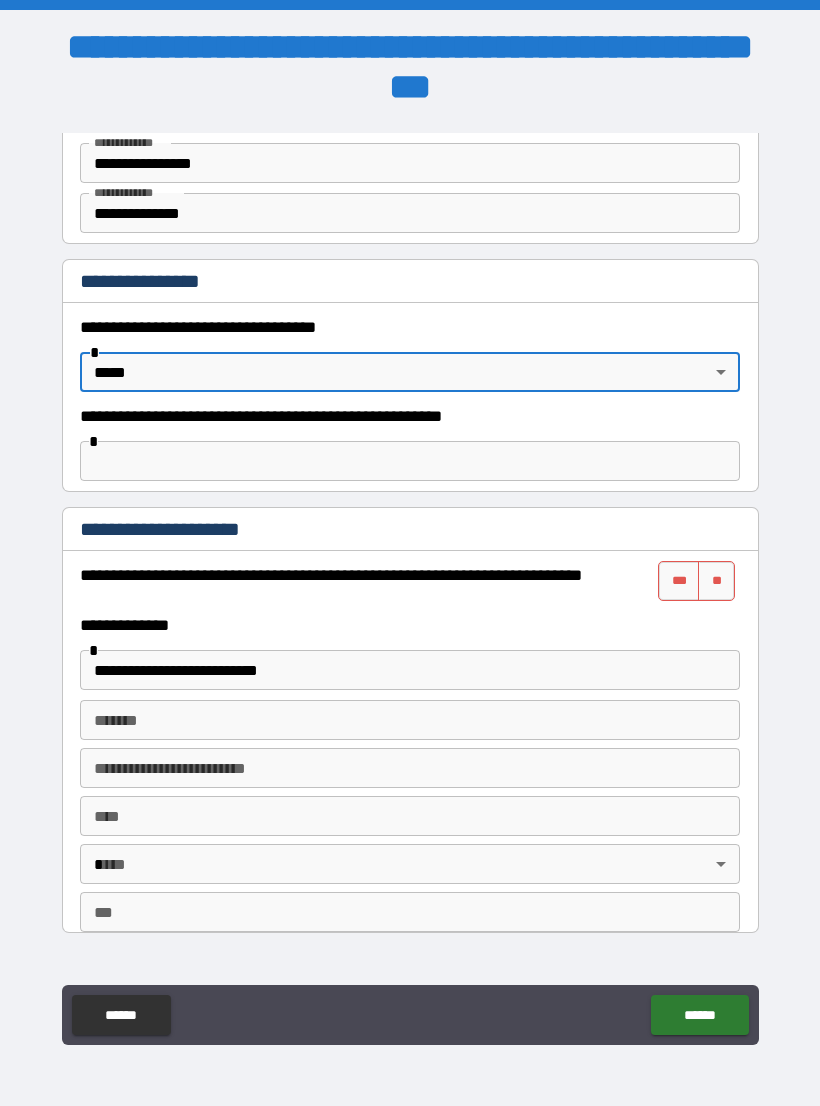 type on "*****" 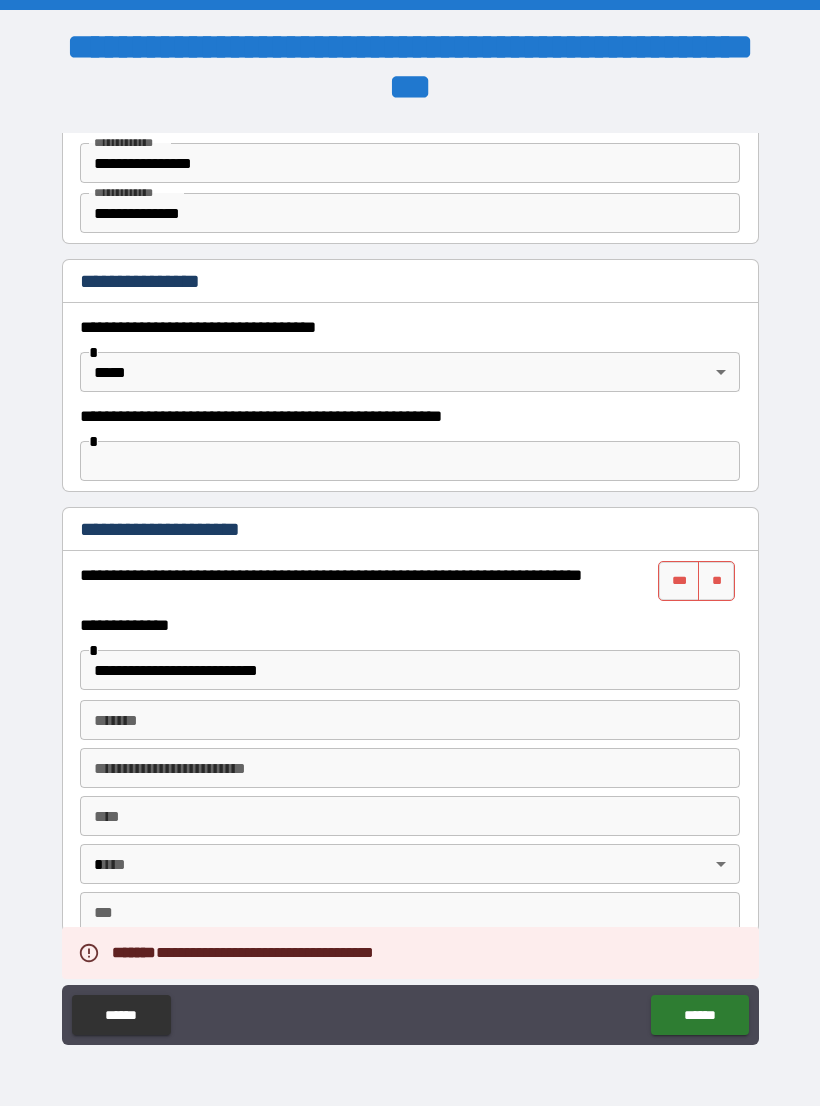click at bounding box center [410, 461] 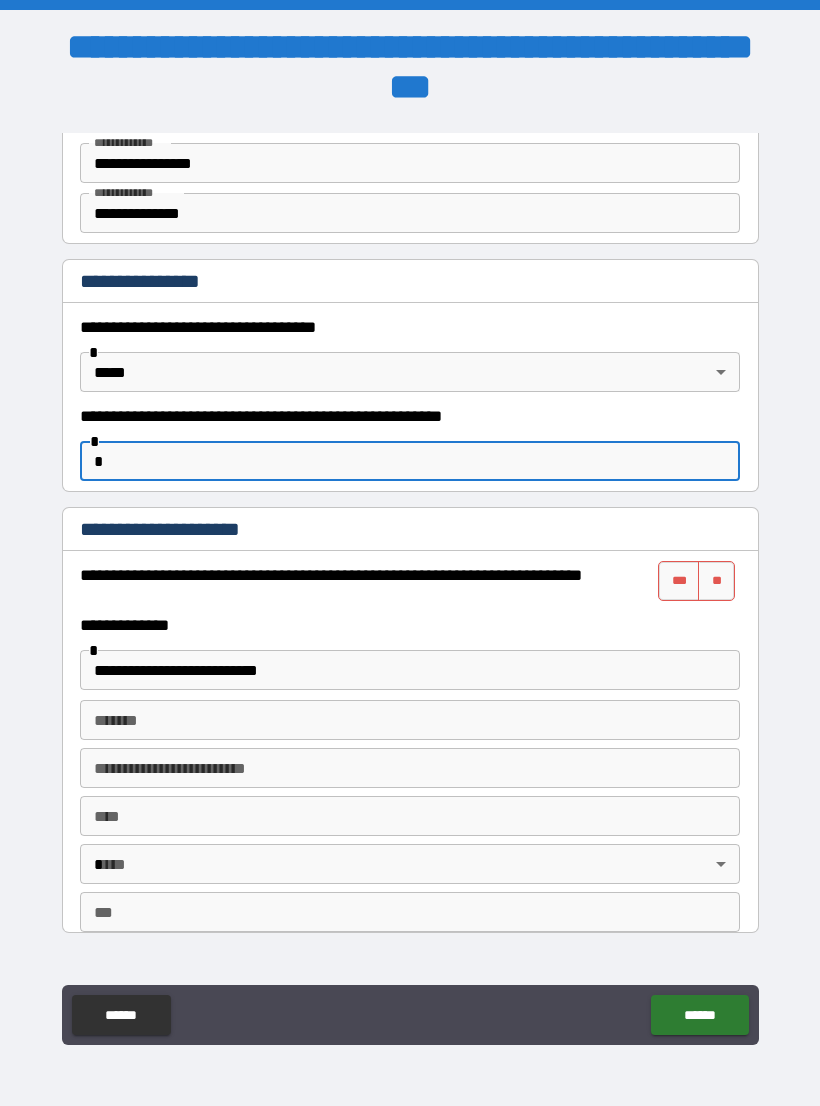 type on "*" 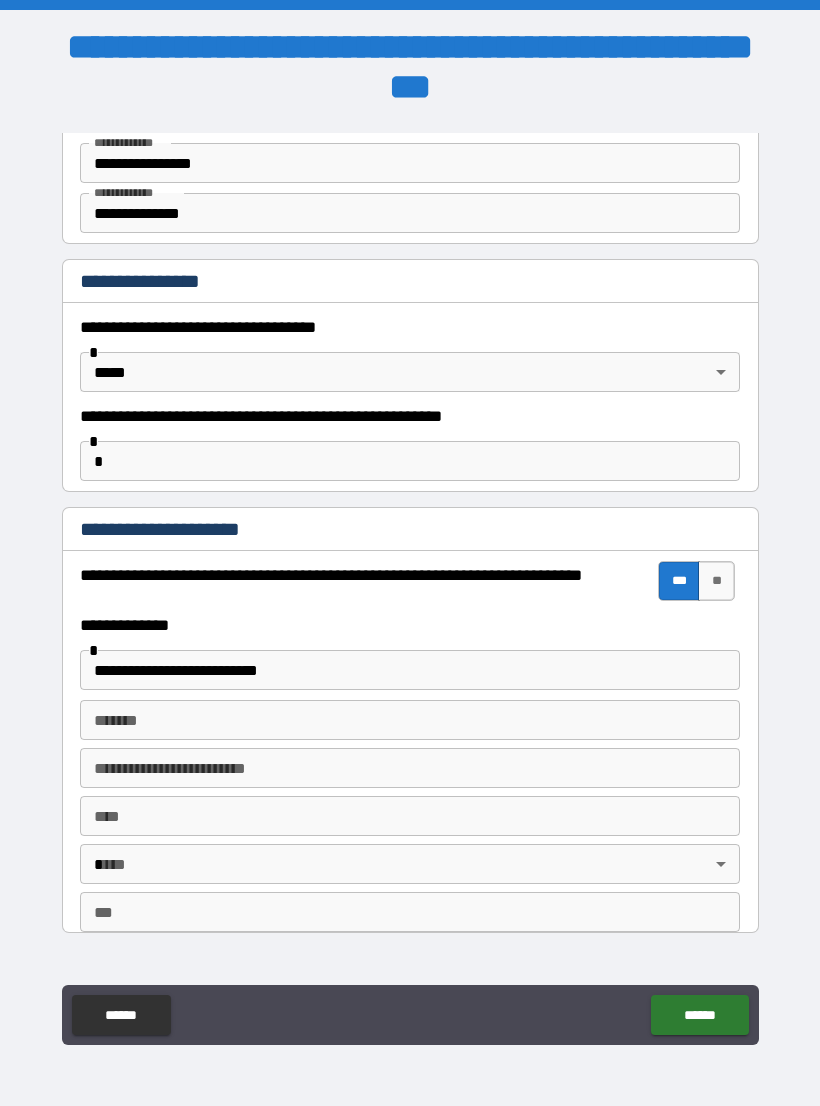 click on "******" at bounding box center (699, 1015) 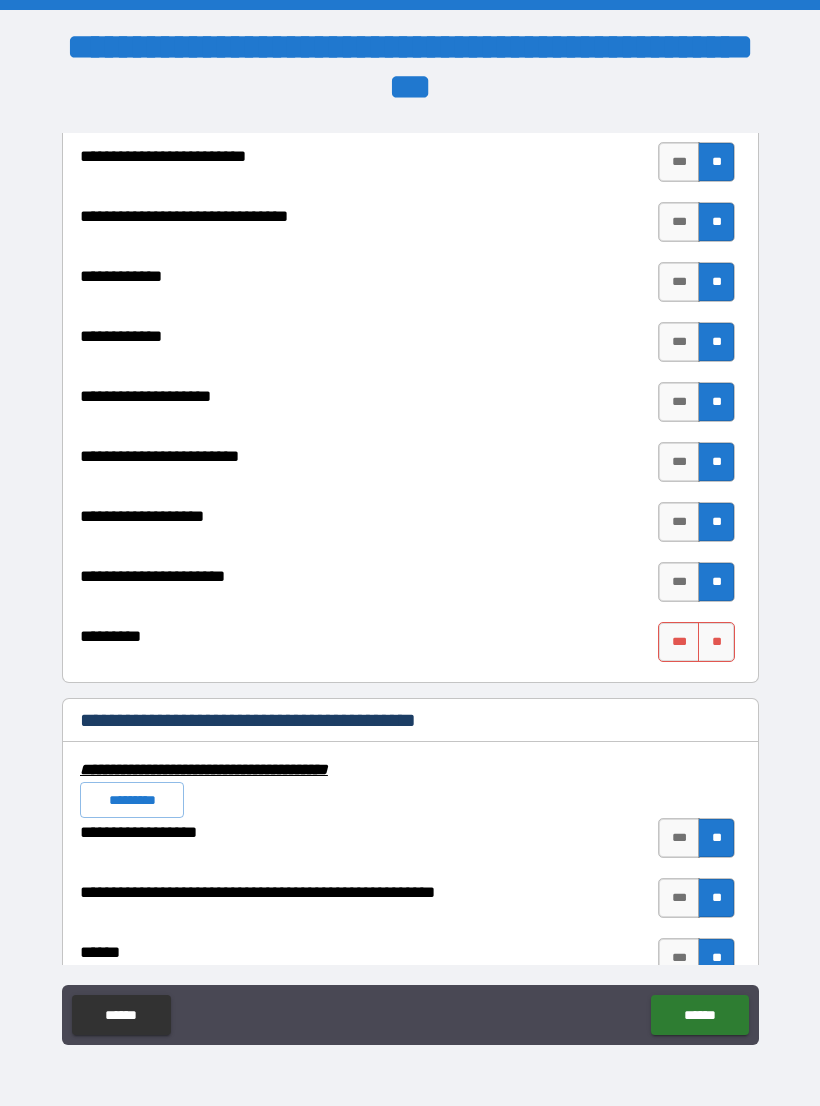 scroll, scrollTop: 7222, scrollLeft: 0, axis: vertical 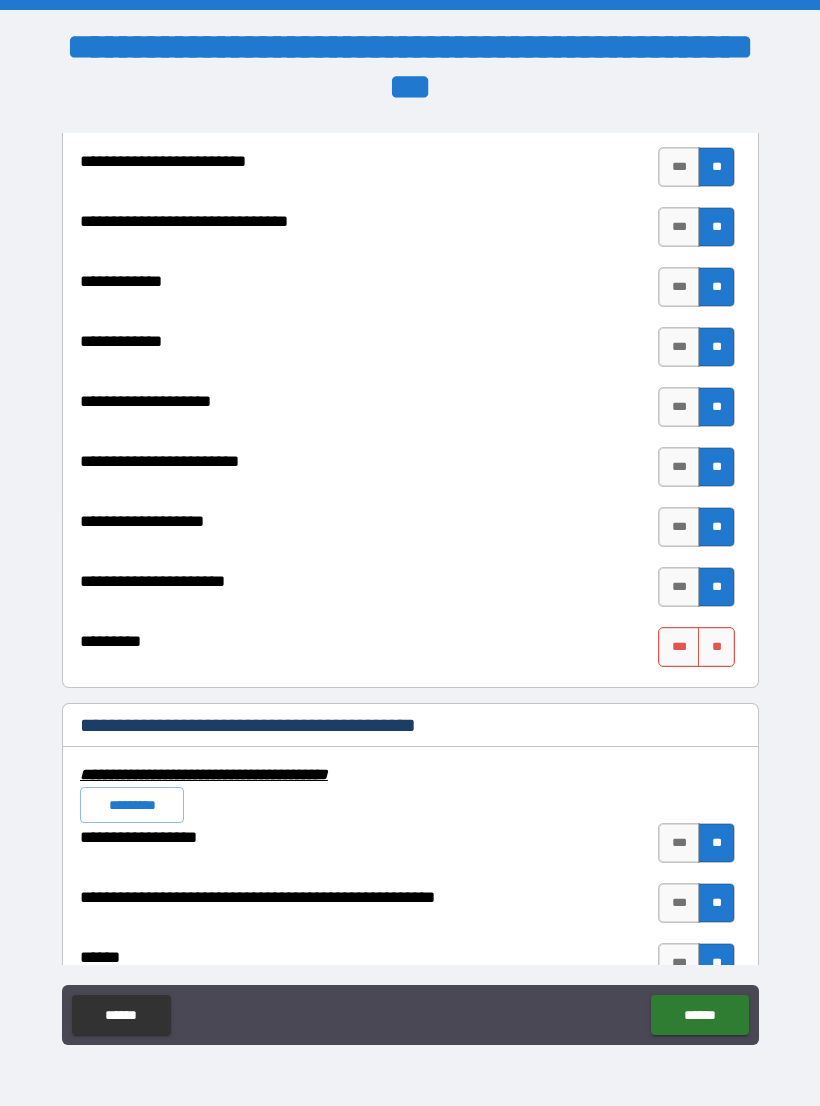 click on "**" at bounding box center (716, 647) 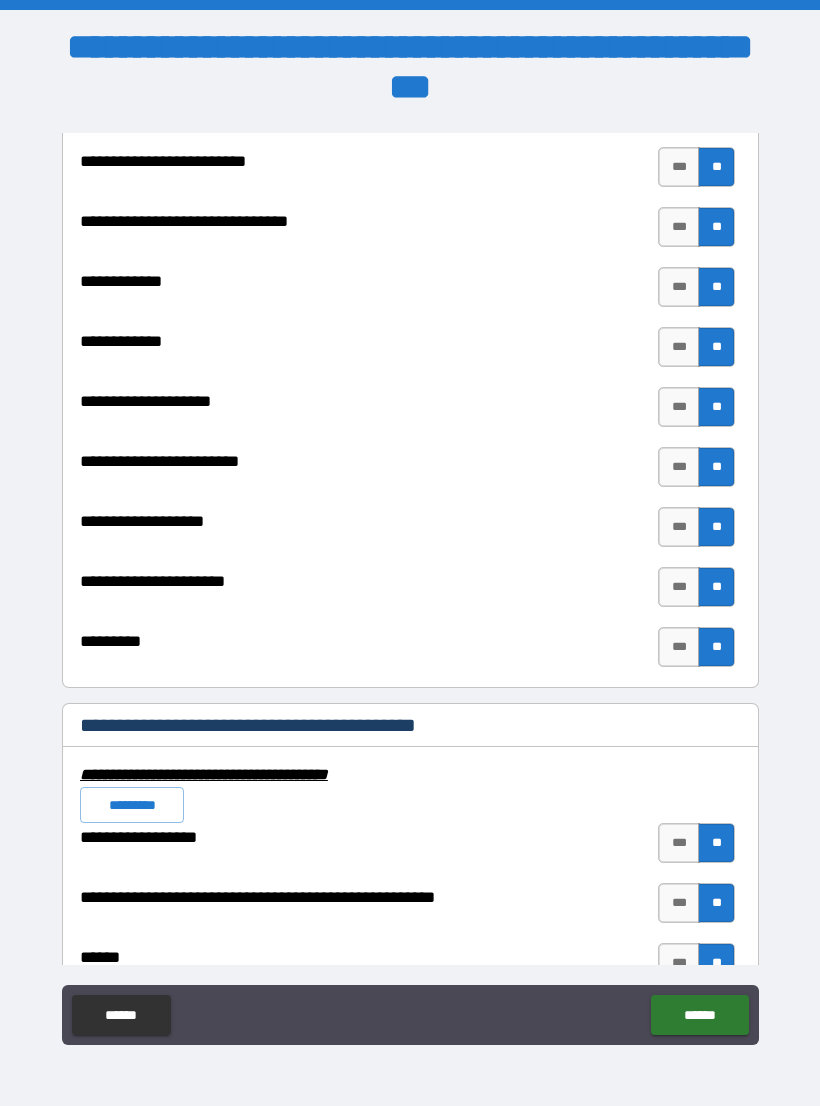 click on "******" at bounding box center [699, 1015] 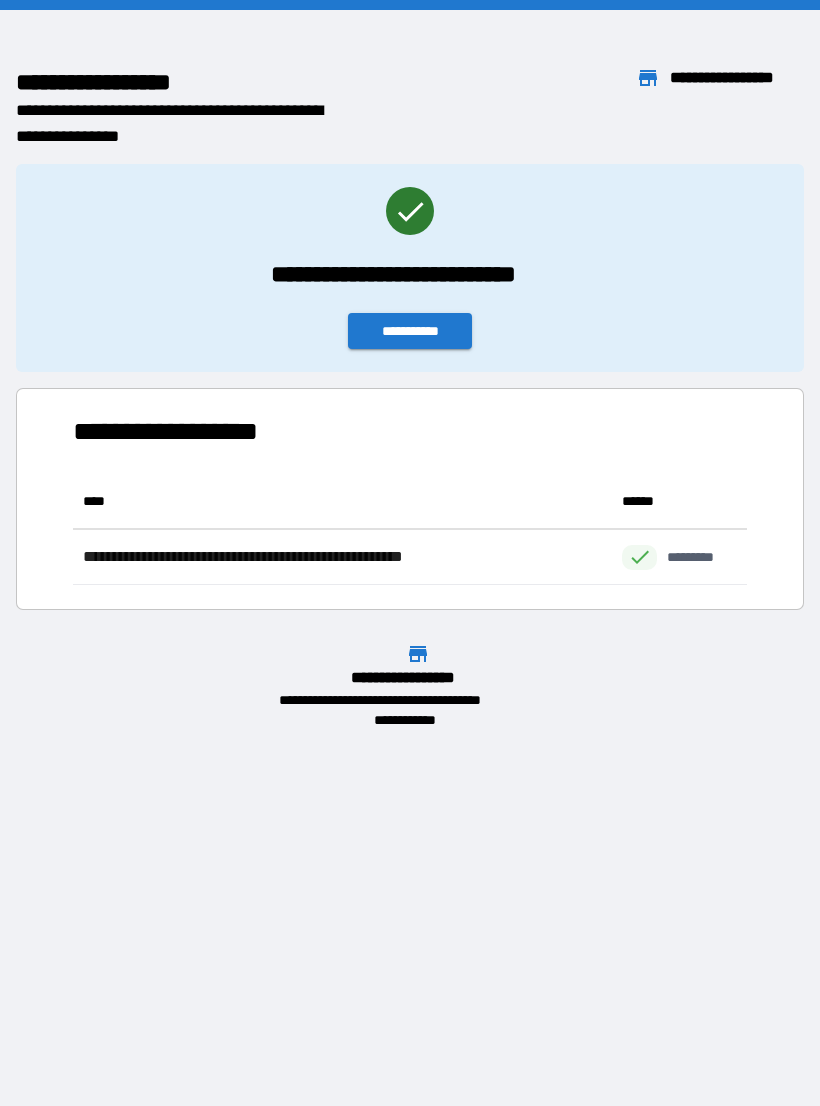 scroll, scrollTop: 1, scrollLeft: 1, axis: both 